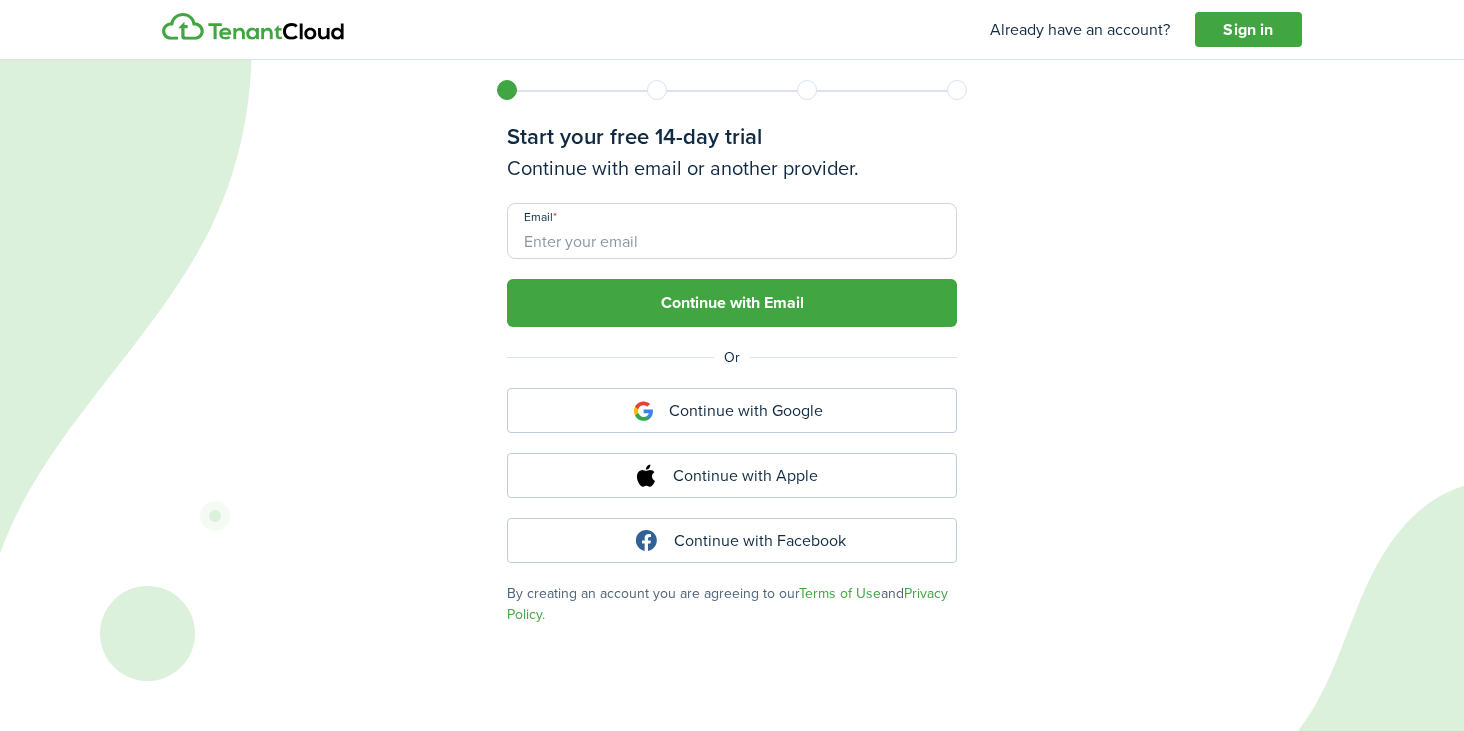 scroll, scrollTop: 0, scrollLeft: 0, axis: both 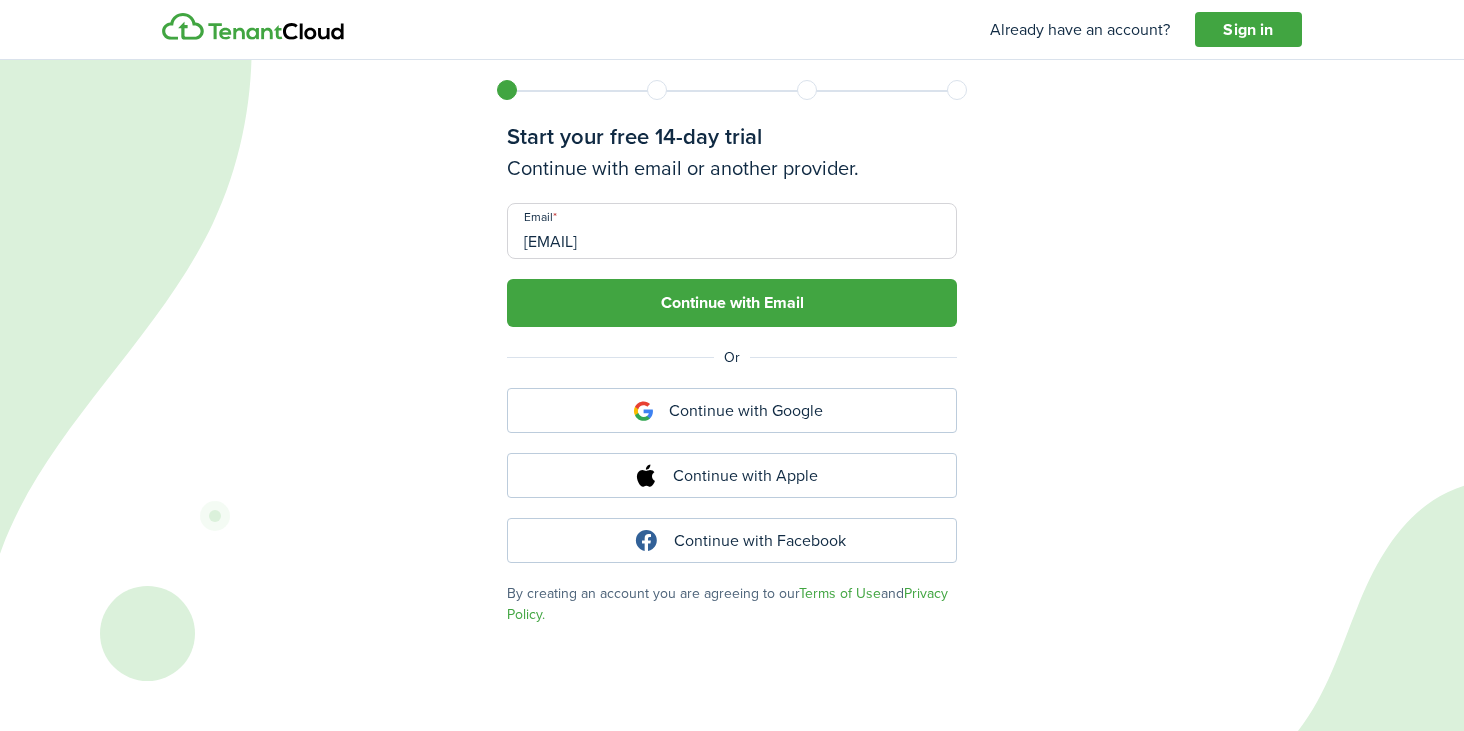 type on "[EMAIL]" 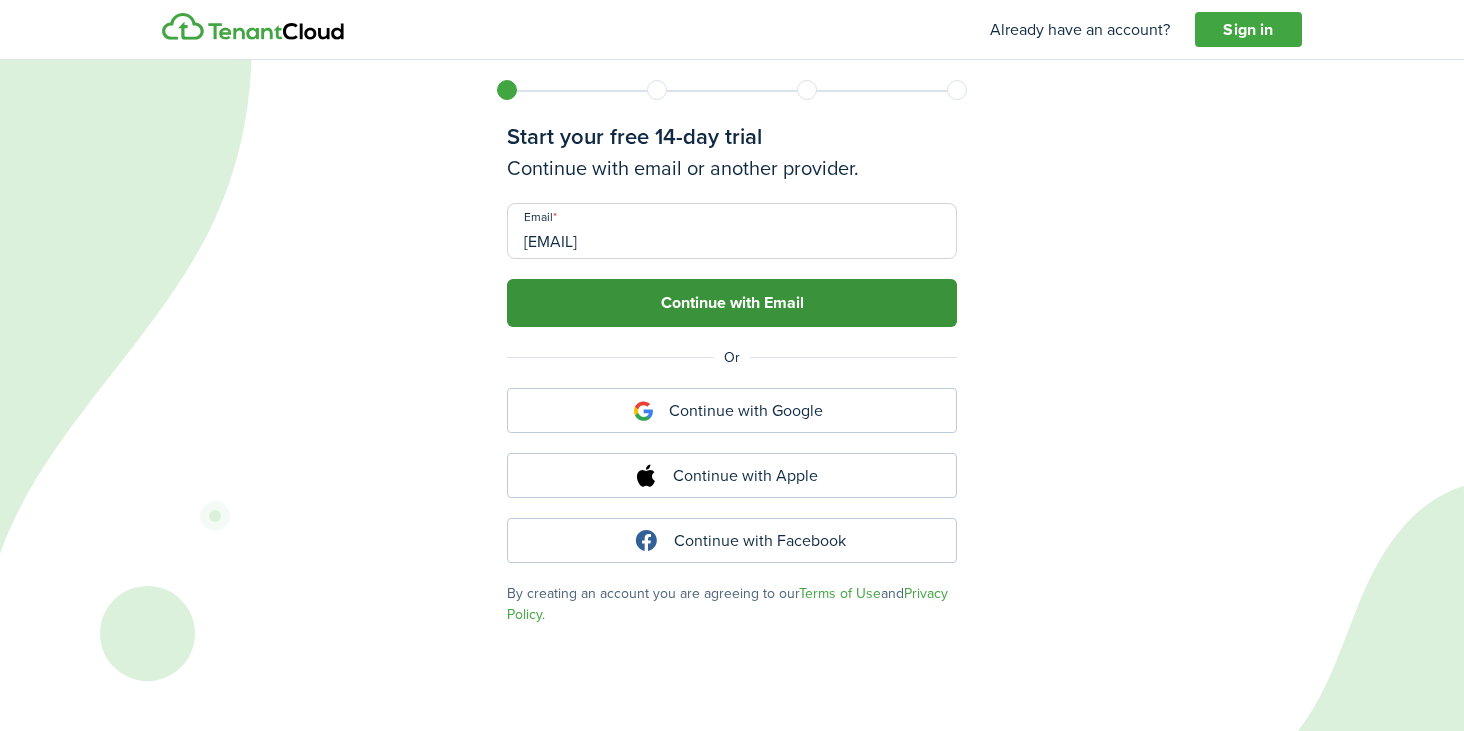 click on "Continue with Email" at bounding box center [732, 303] 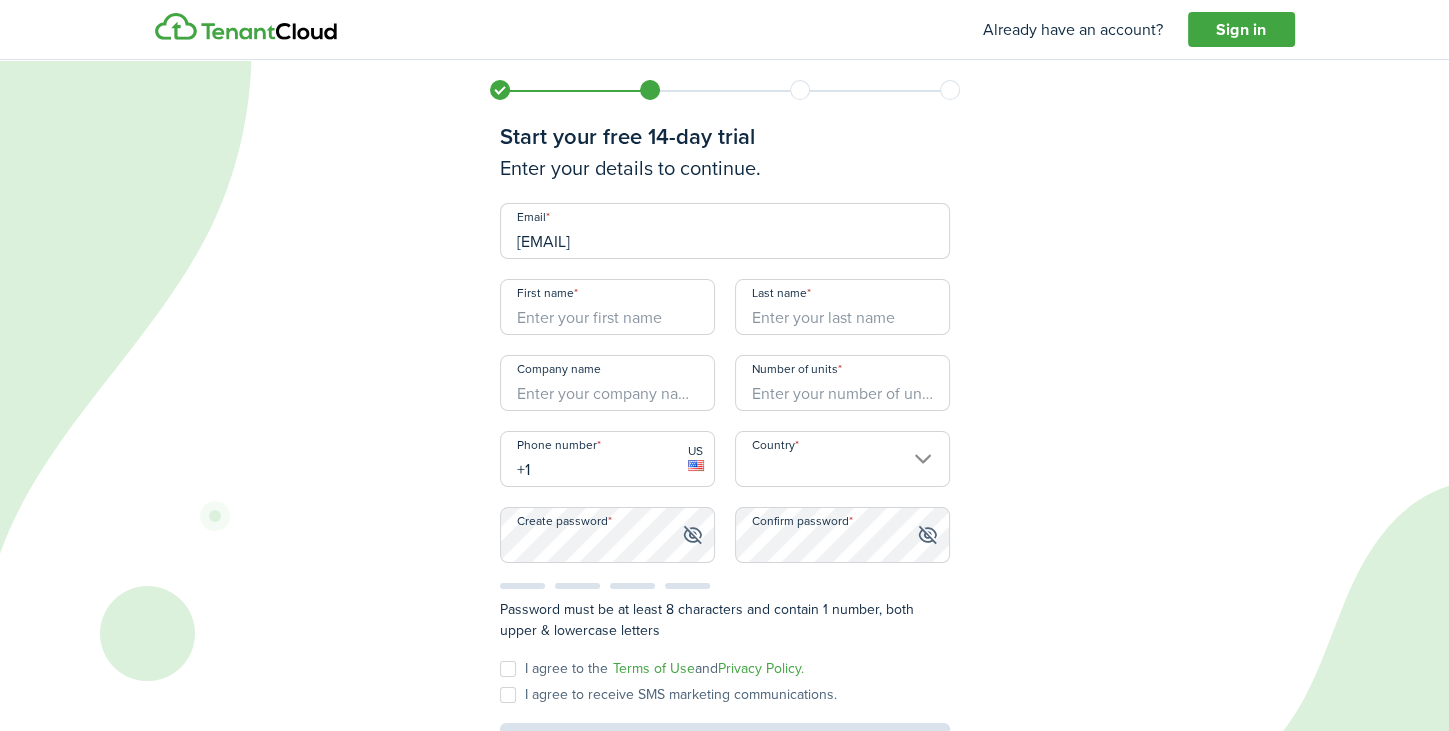 click on "First name" at bounding box center (607, 307) 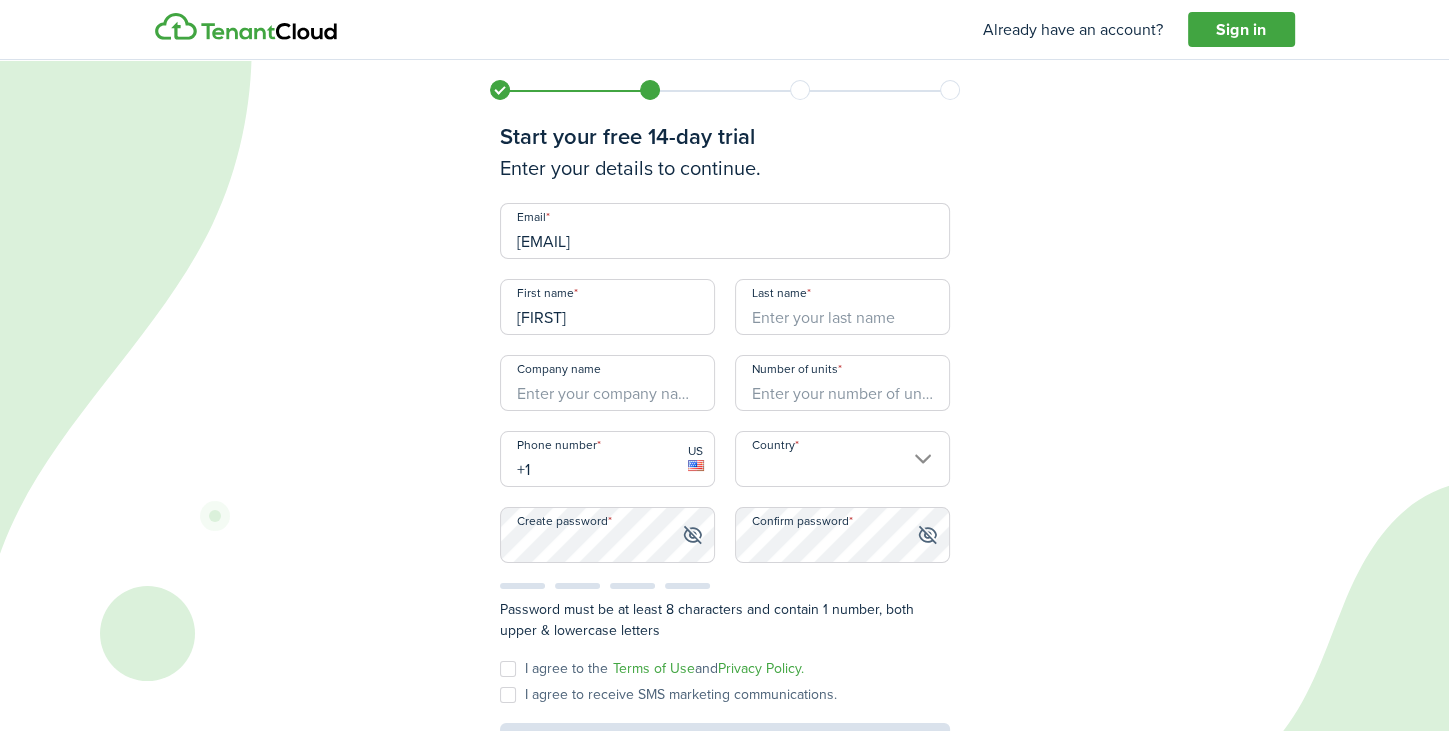 type on "[FIRST]" 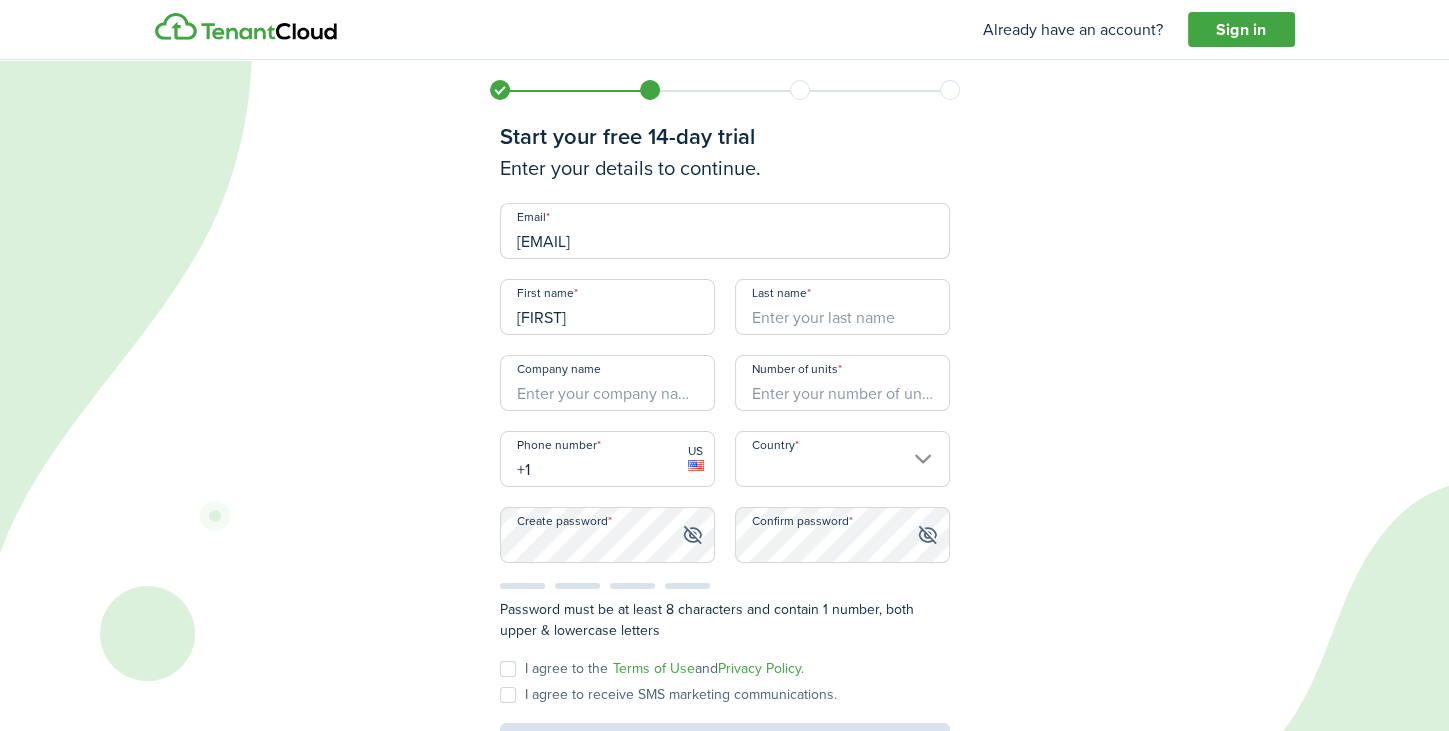 type on "[LAST]" 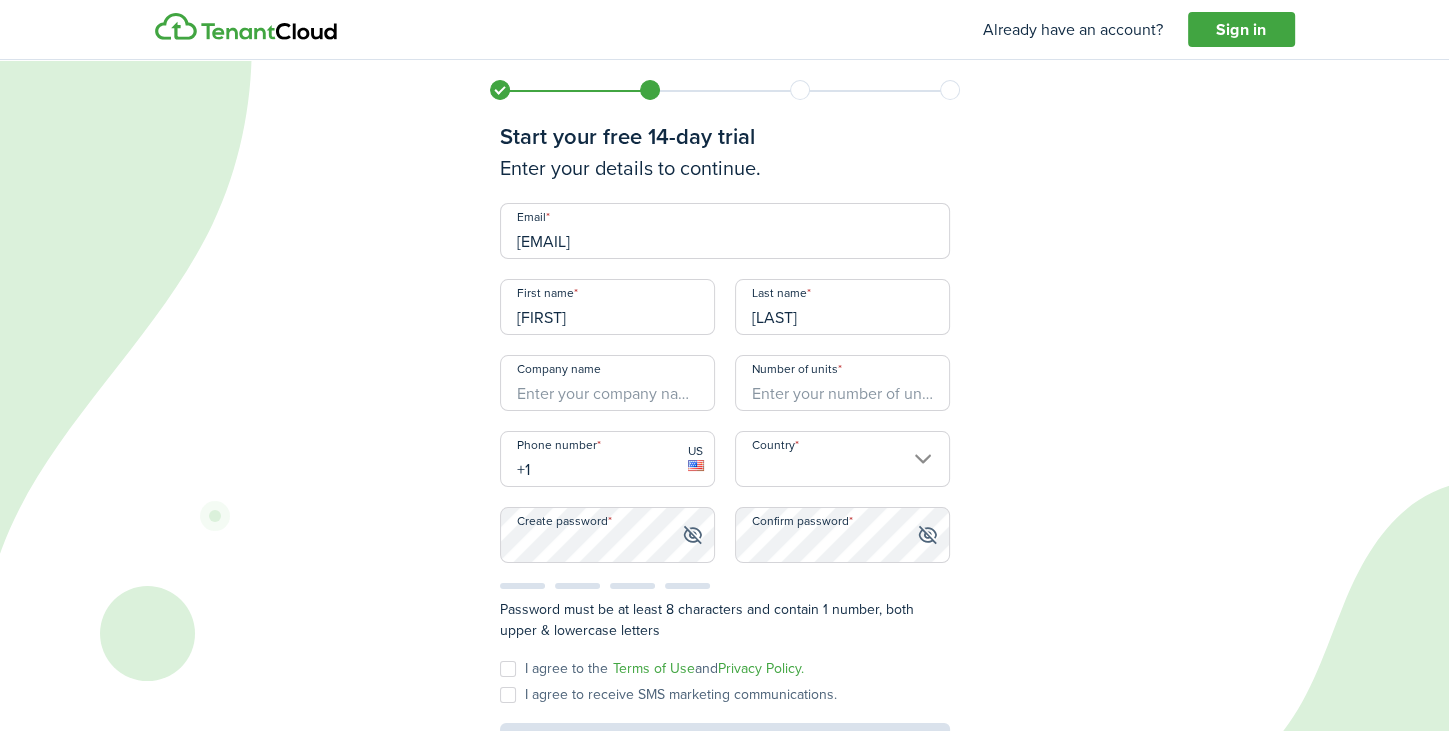 type on "Laser Properties Enterprise LLC" 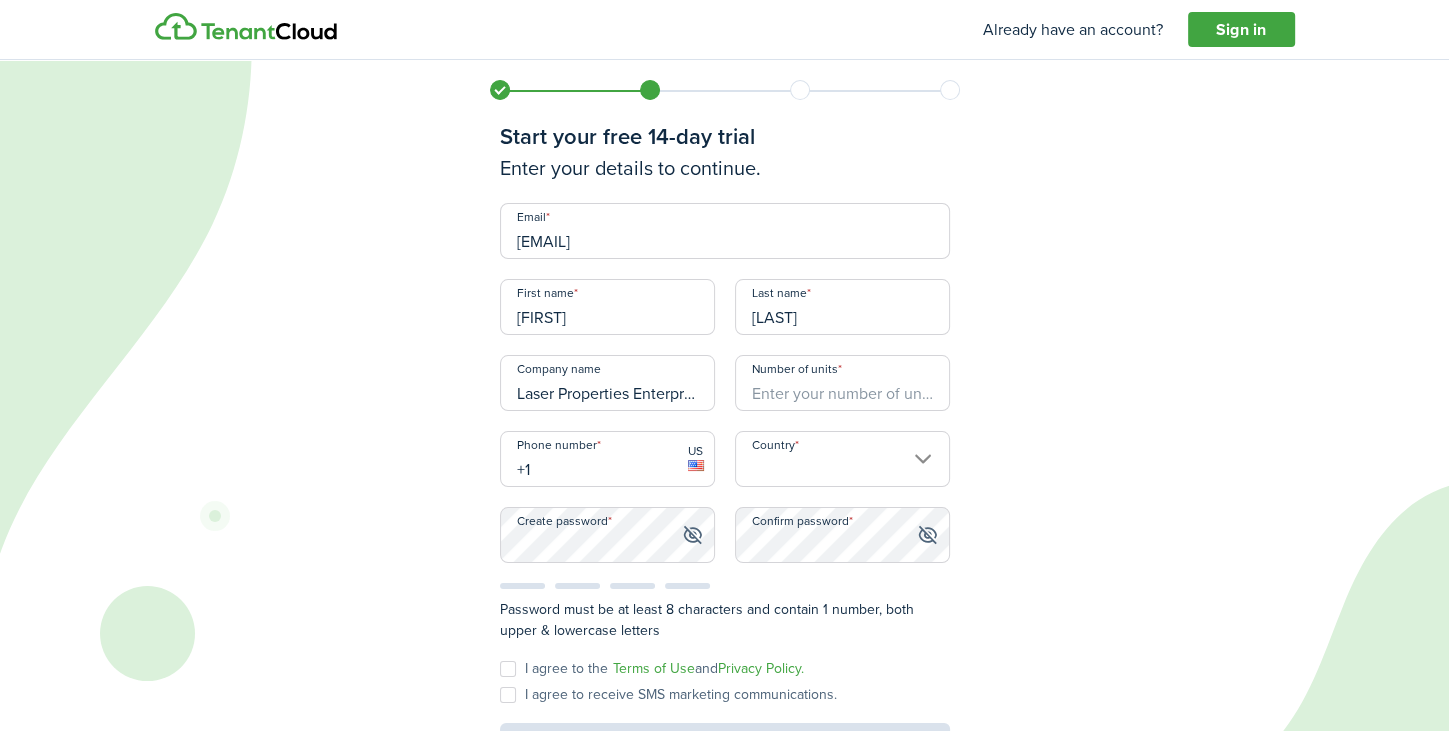type on "1" 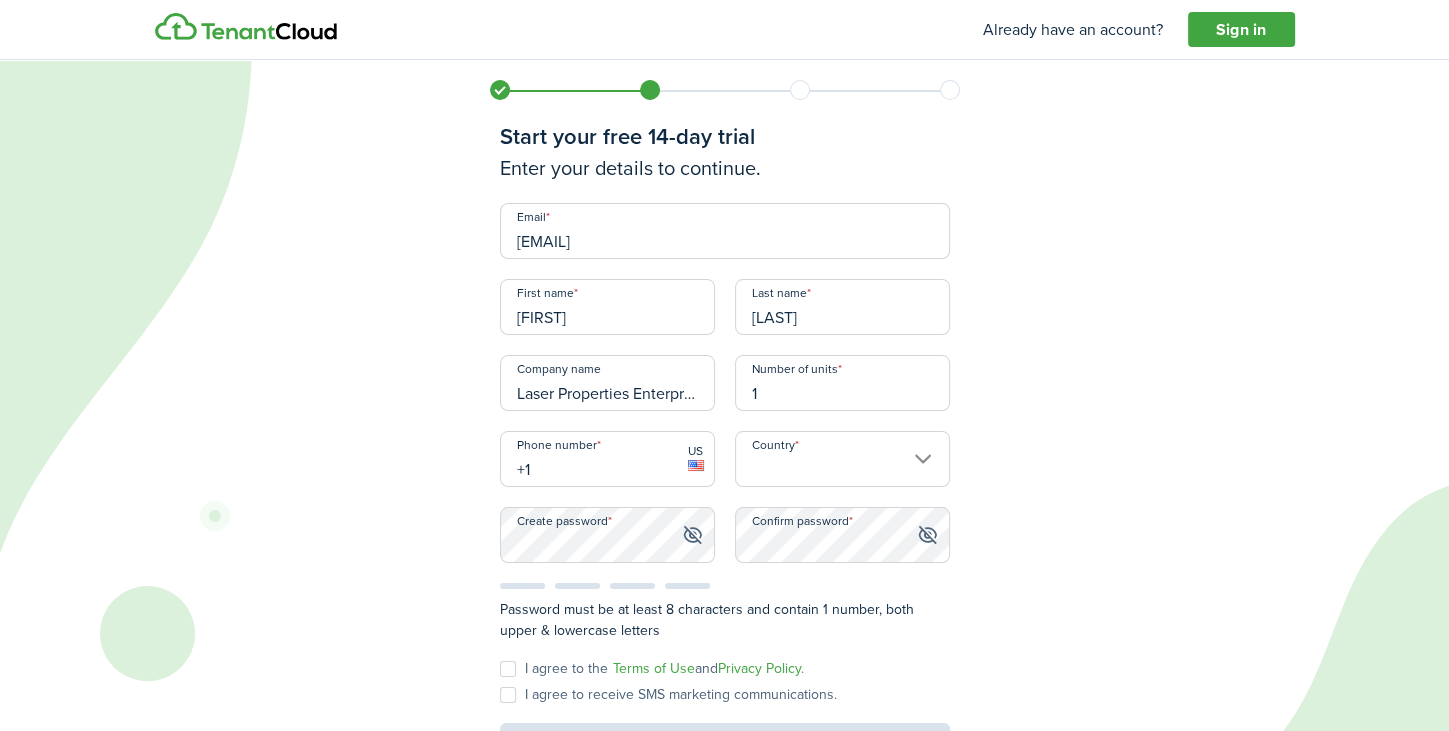 click on "+1" at bounding box center (607, 459) 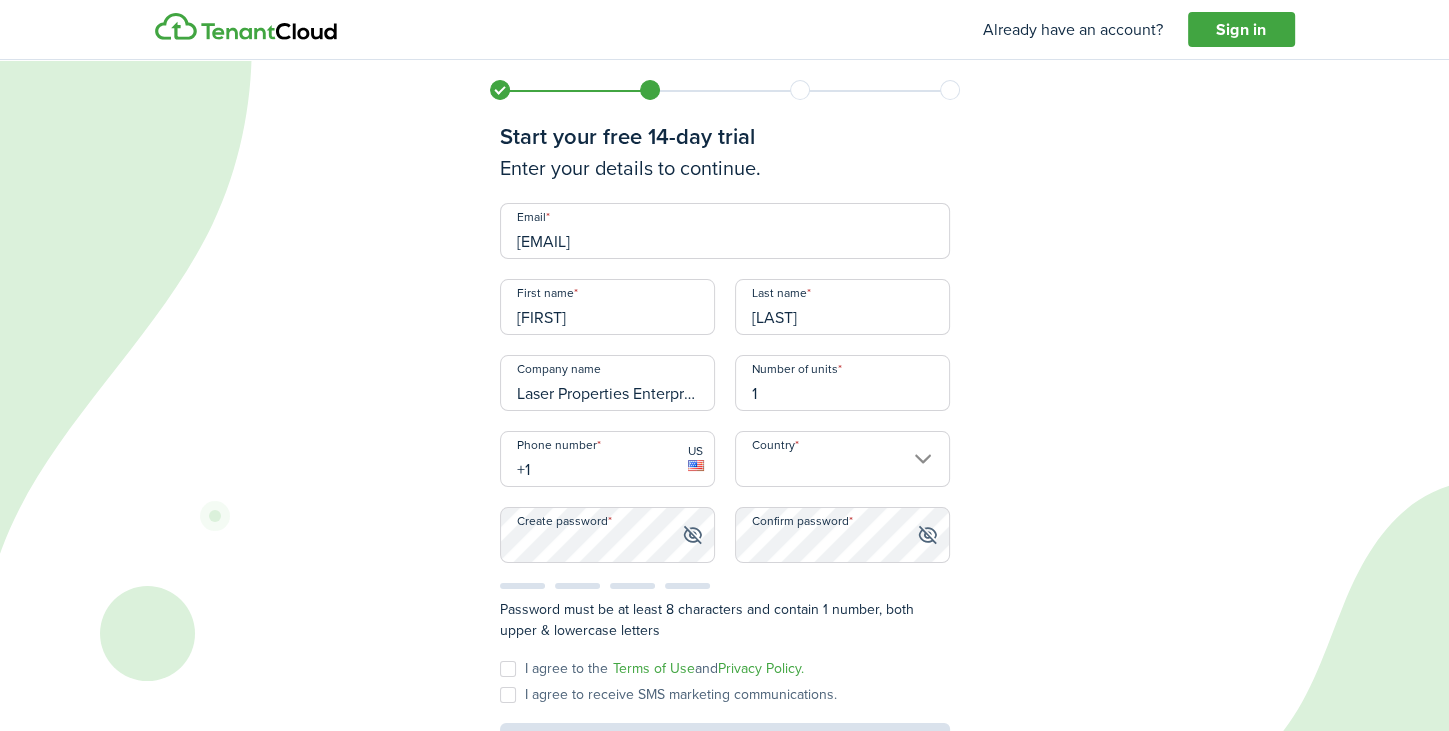 type on "[PHONE]" 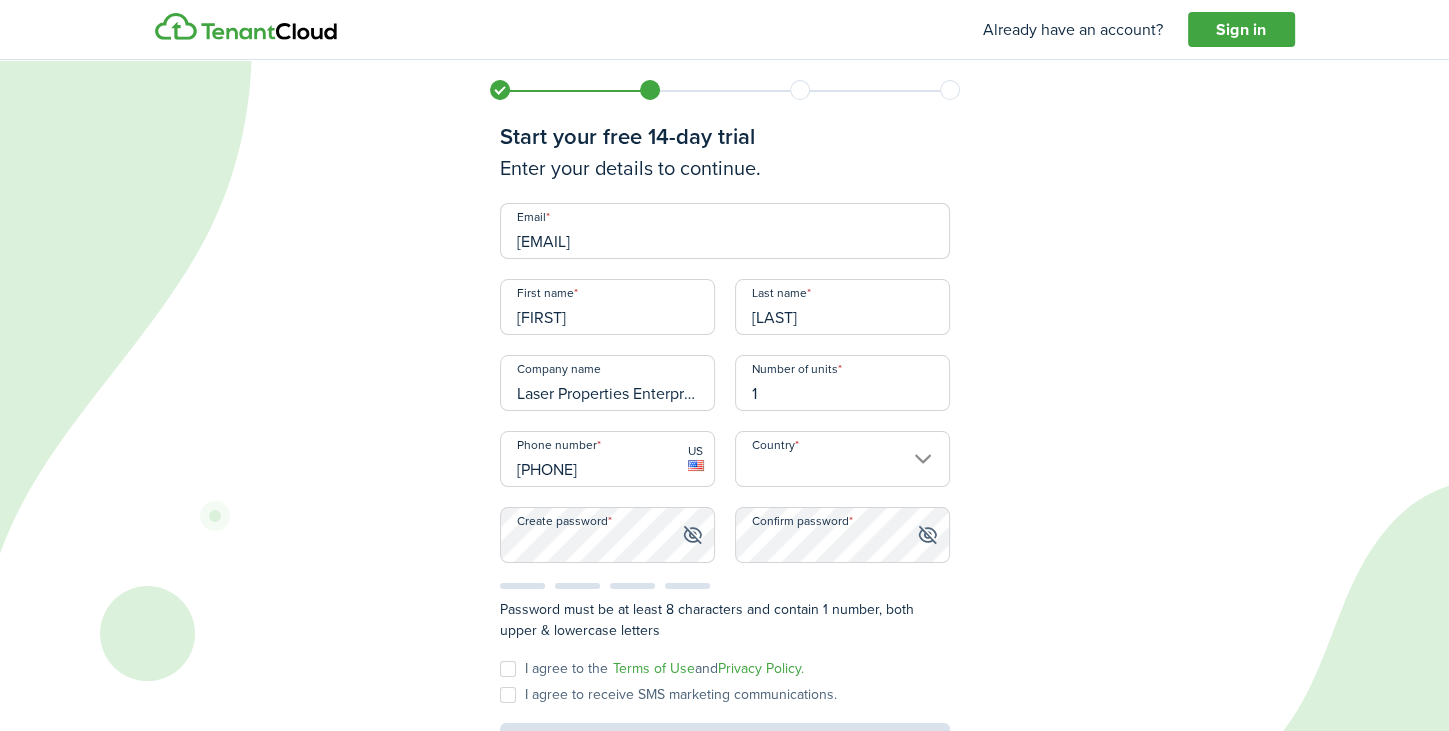 click on "Country" at bounding box center (842, 459) 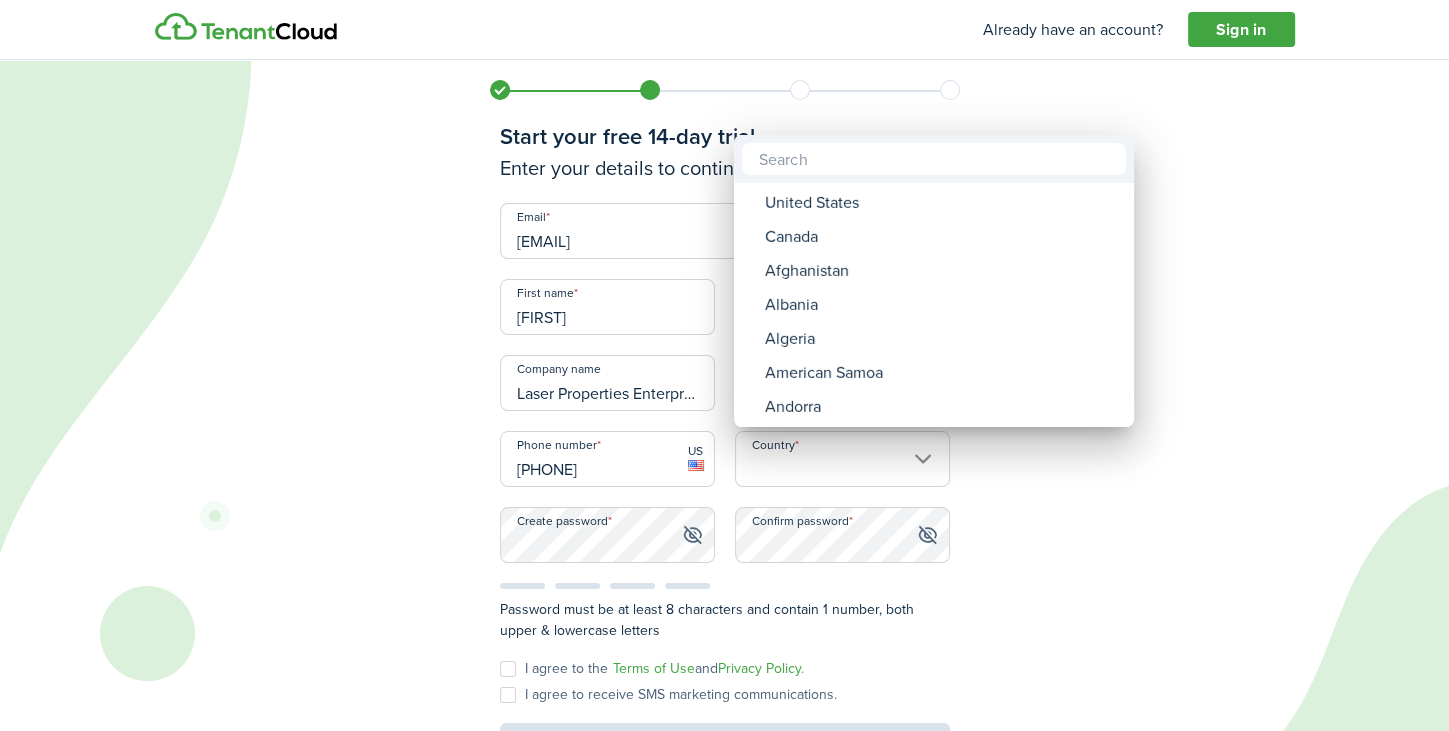 click on "United States" at bounding box center (942, 203) 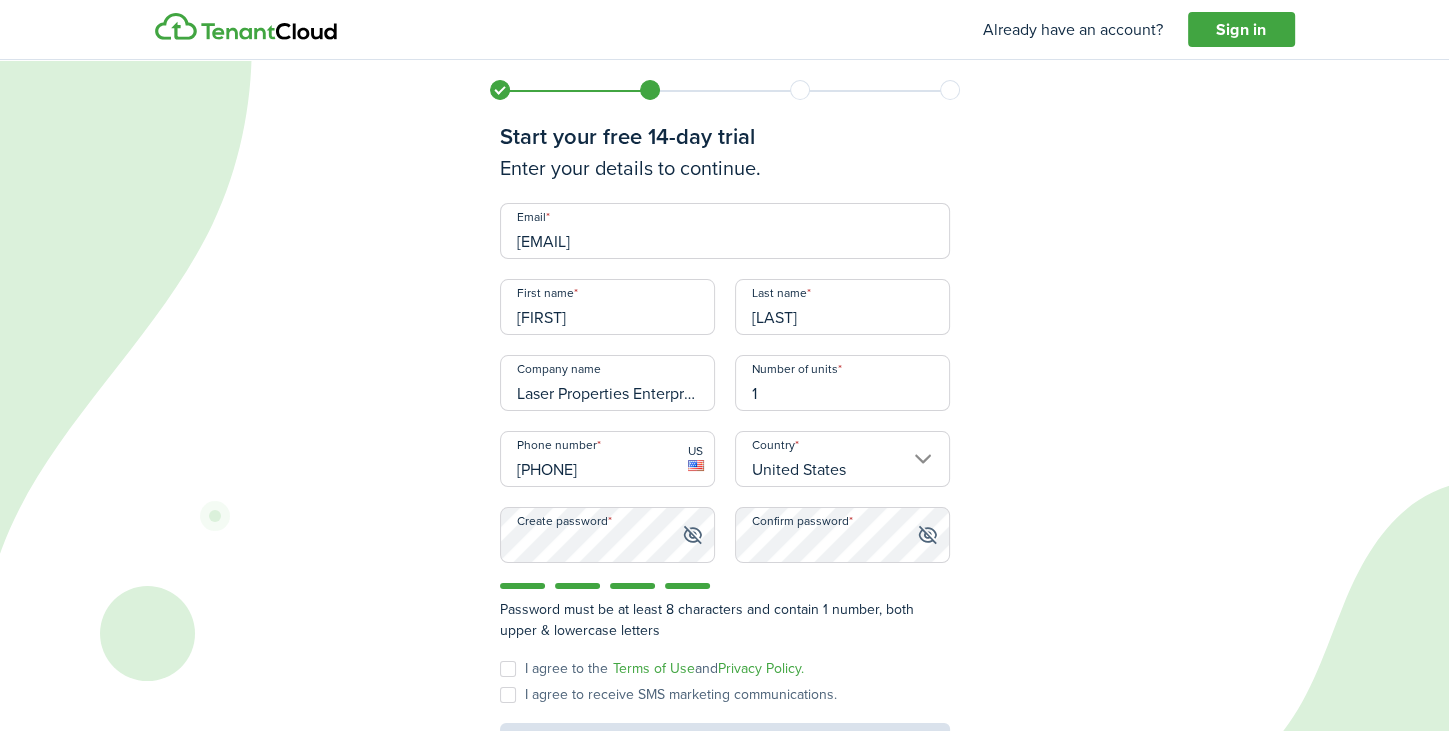 click on "Start your free 14-day trial Enter your details to continue.  Email  [EMAIL]  First name  [FIRST]  Last name  [LAST]  Company name  [COMPANY]  Number of units  [NUMBER]  Phone number  [PHONE] [COUNTRY]  Create password   Confirm password   Password must be at least 8 characters and contain 1 number, both upper & lowercase letters
I agree to the Terms of Use  and  Privacy Policy.  I agree to receive SMS marketing communications.  Start my free trial" at bounding box center [724, 405] 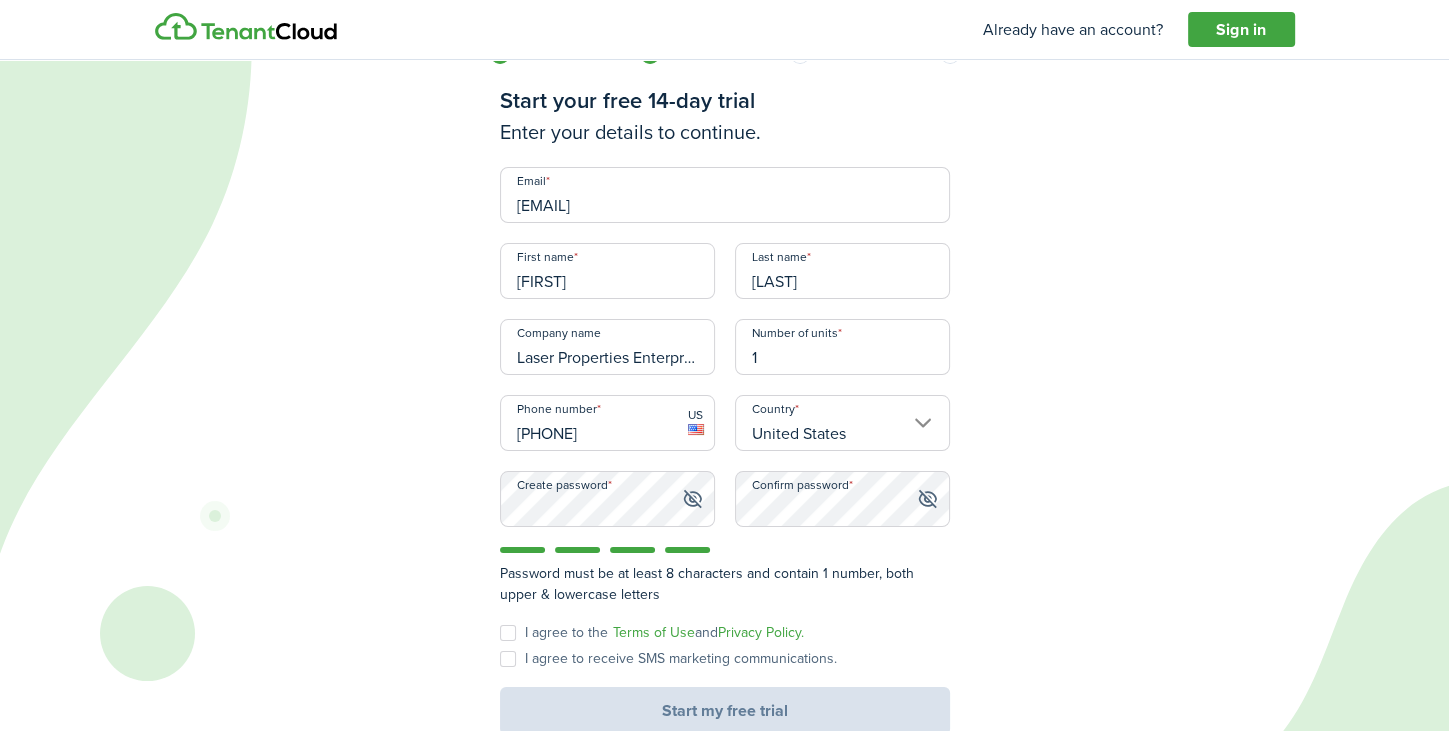 scroll, scrollTop: 40, scrollLeft: 0, axis: vertical 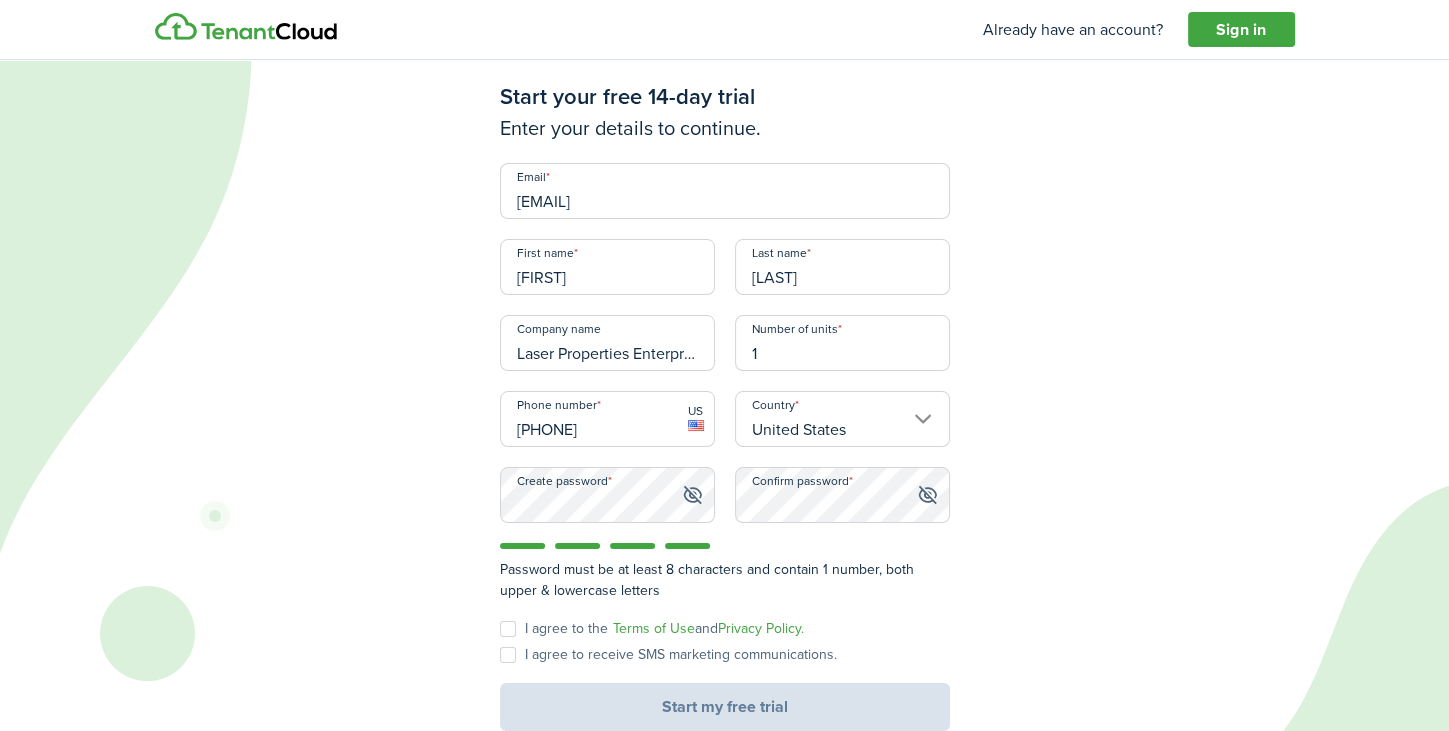 click on "I agree to receive SMS marketing communications." at bounding box center [668, 655] 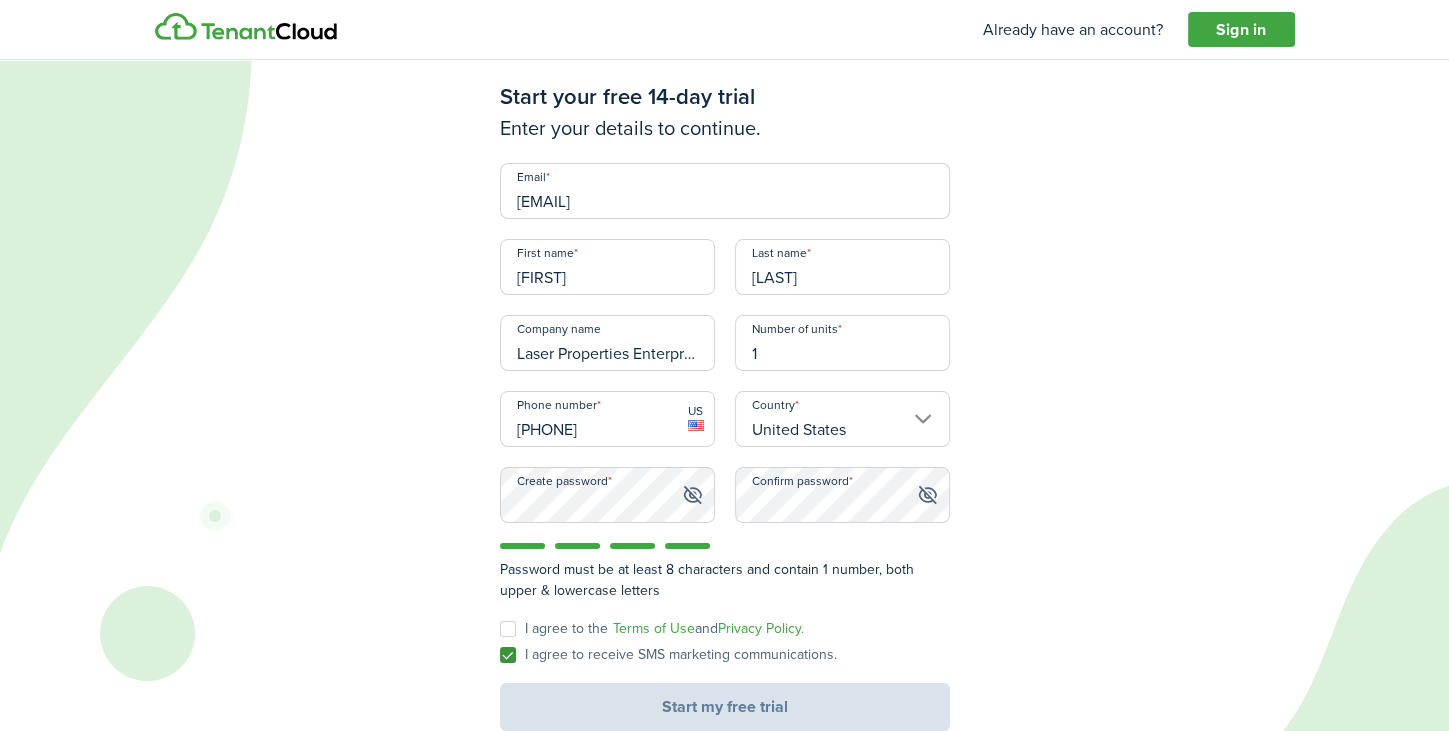 click on "I agree to the Terms of Use  and  Privacy Policy." at bounding box center [652, 629] 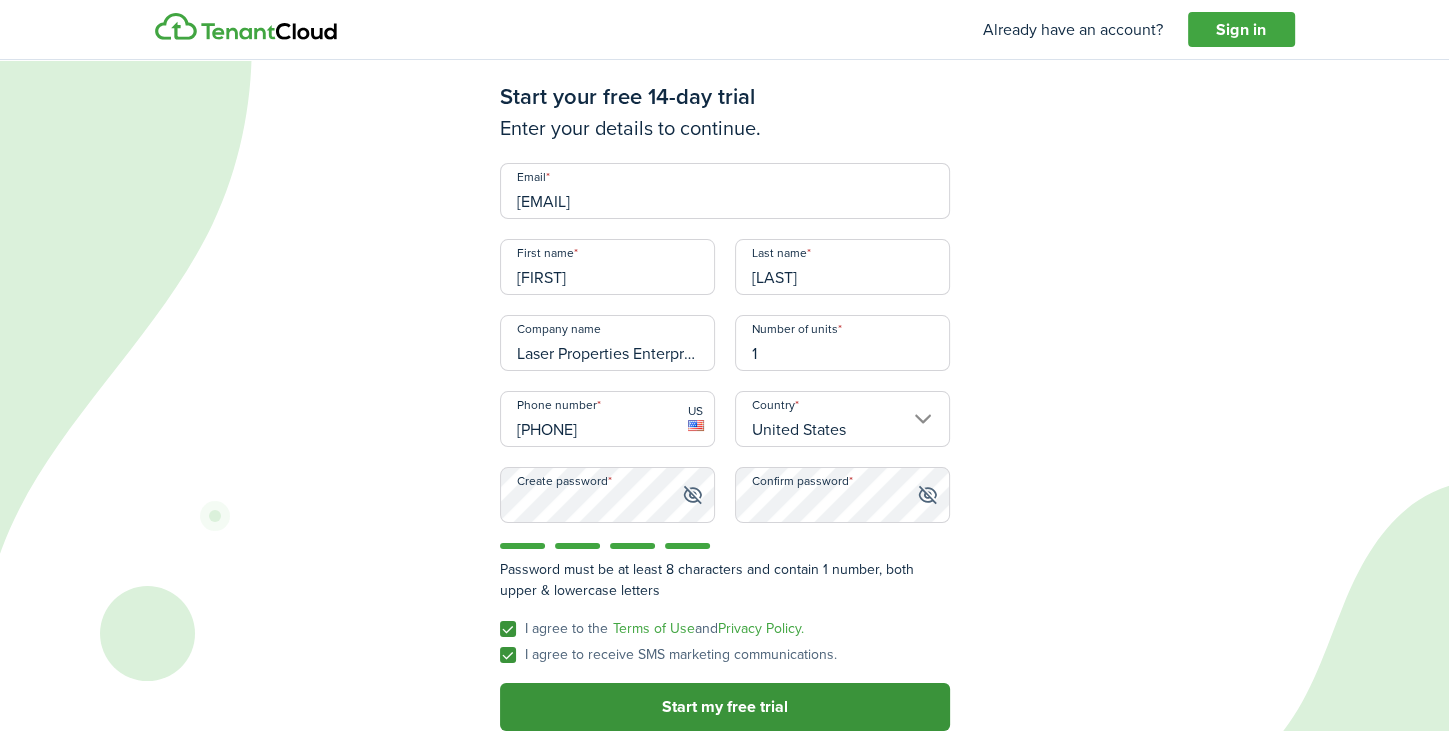 click on "Start my free trial" at bounding box center [725, 707] 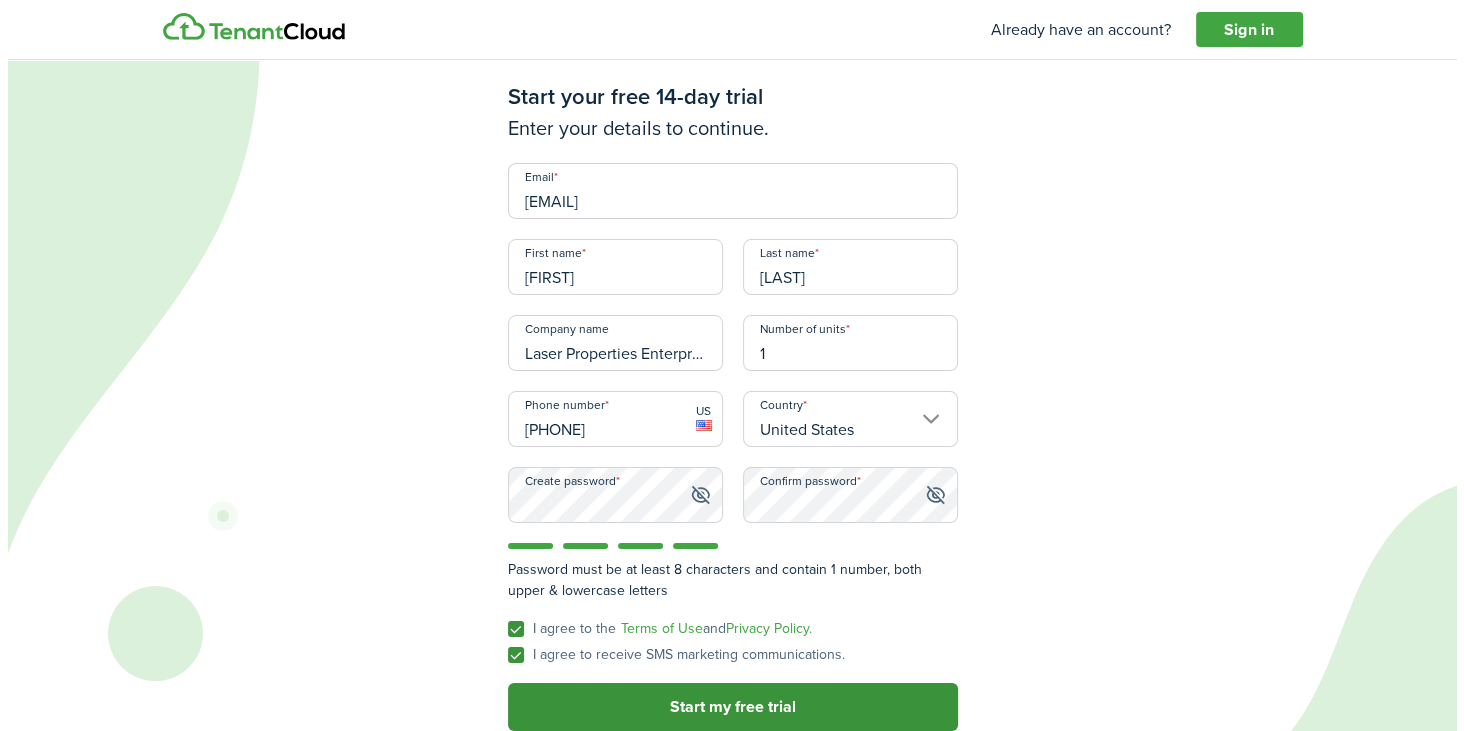 scroll, scrollTop: 0, scrollLeft: 0, axis: both 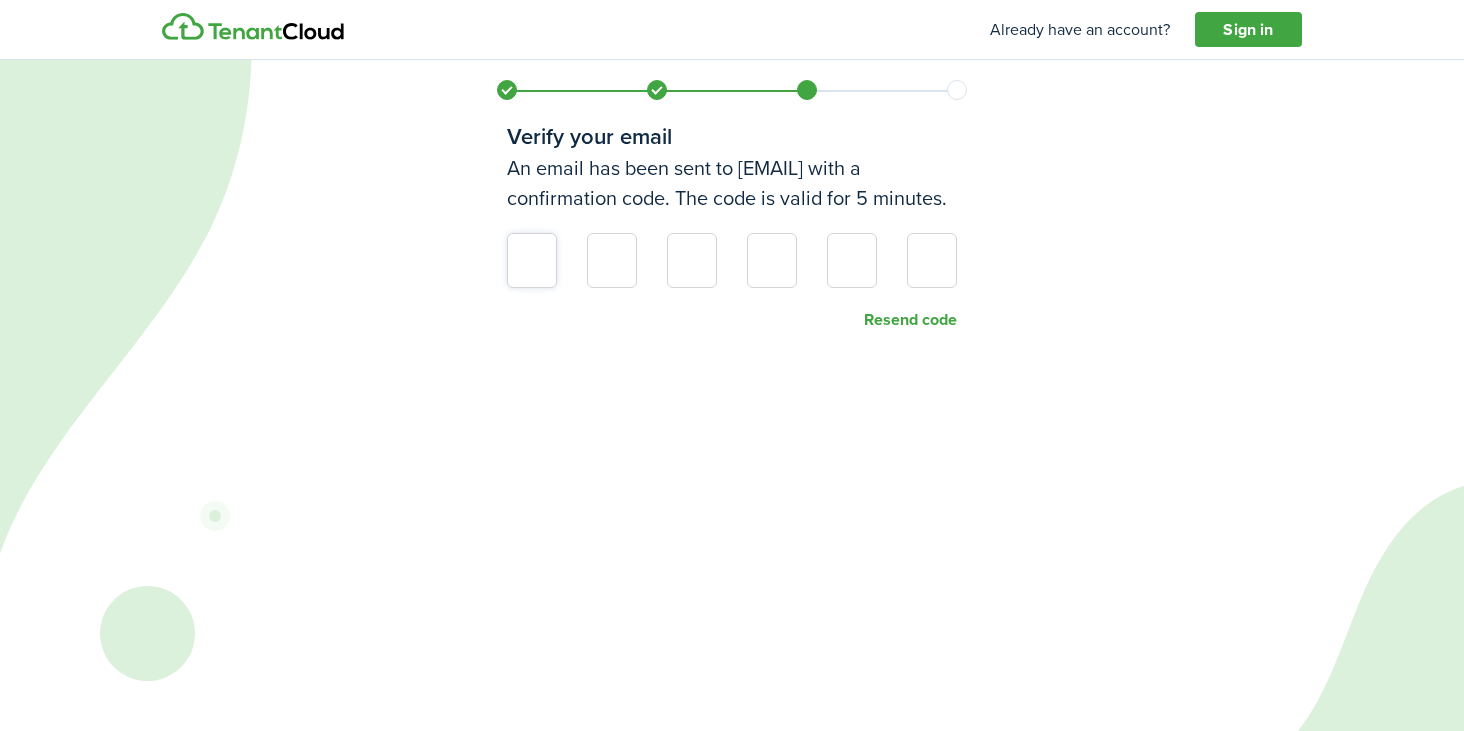 type on "0" 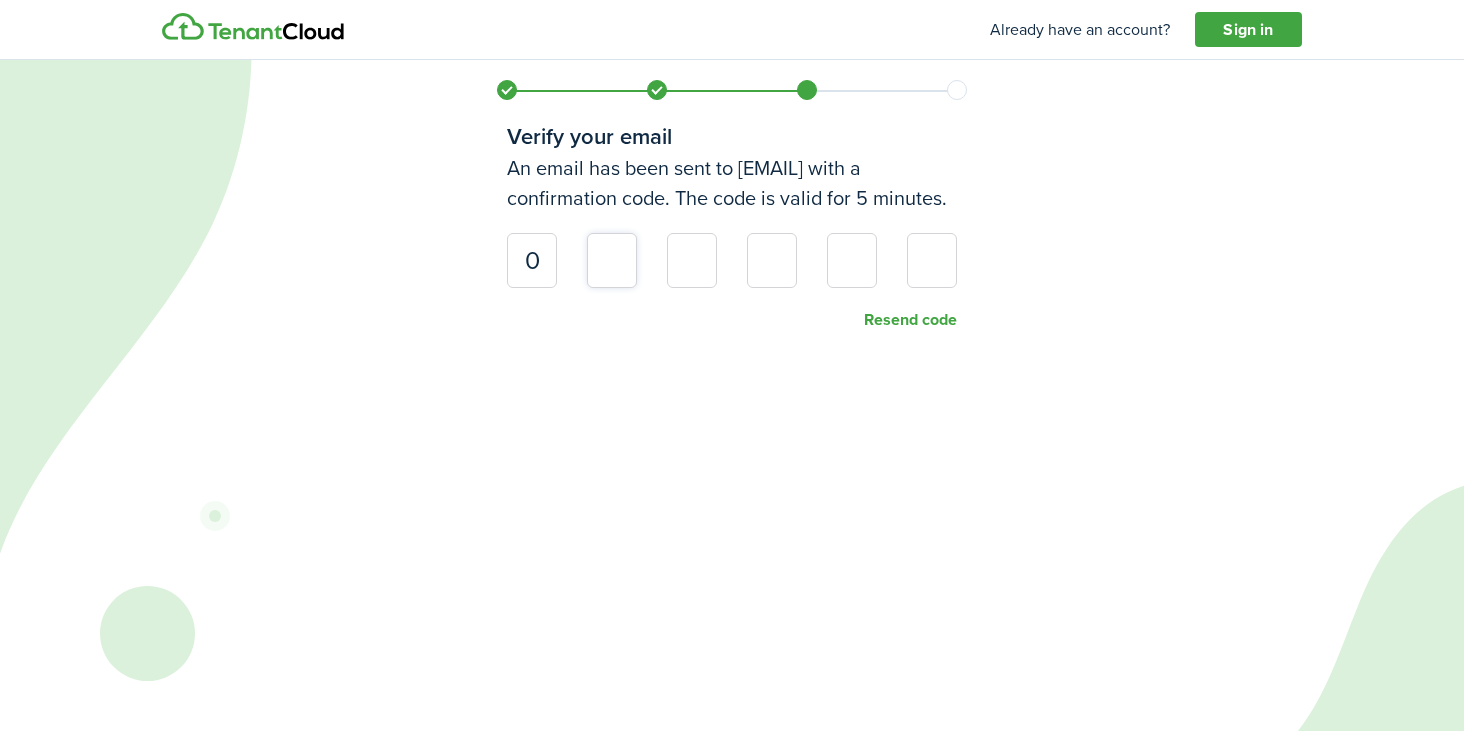 type on "9" 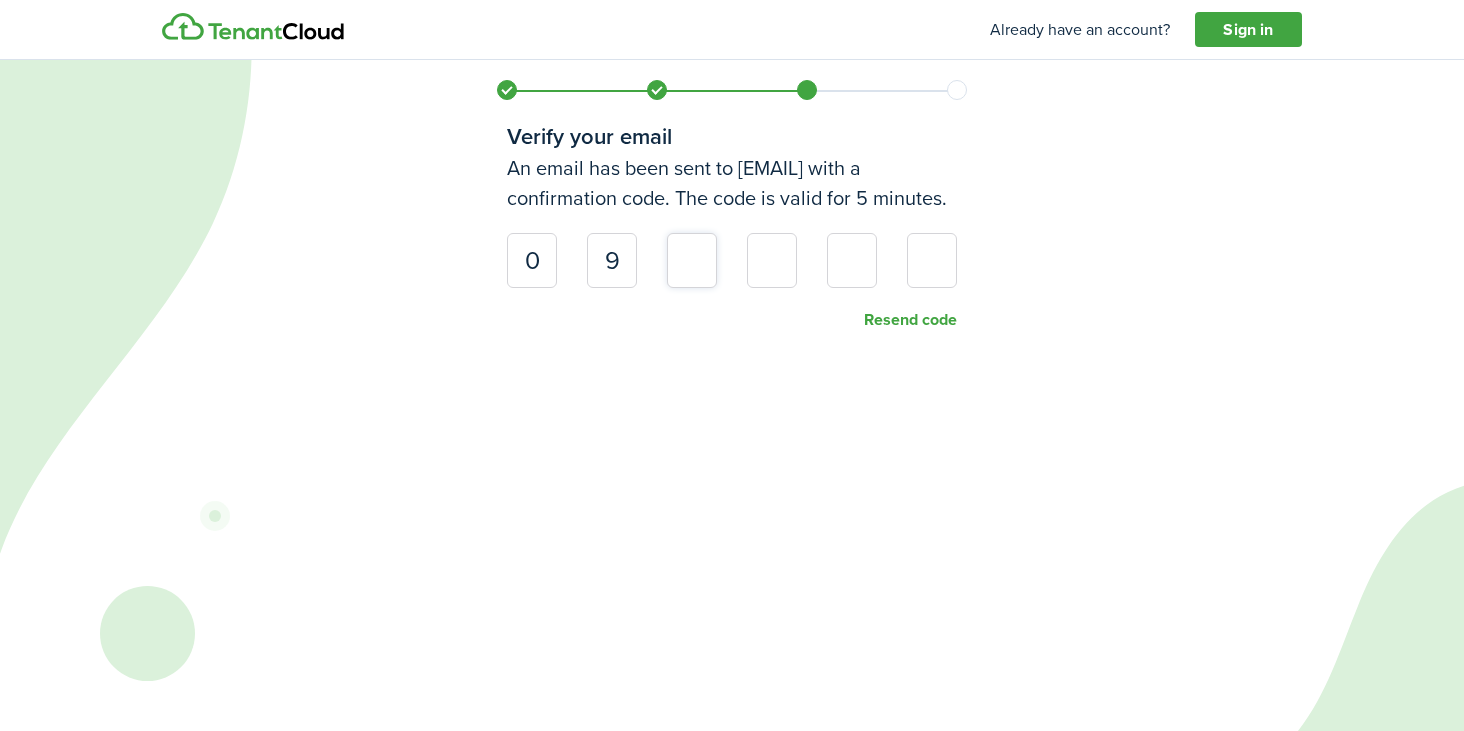 type on "1" 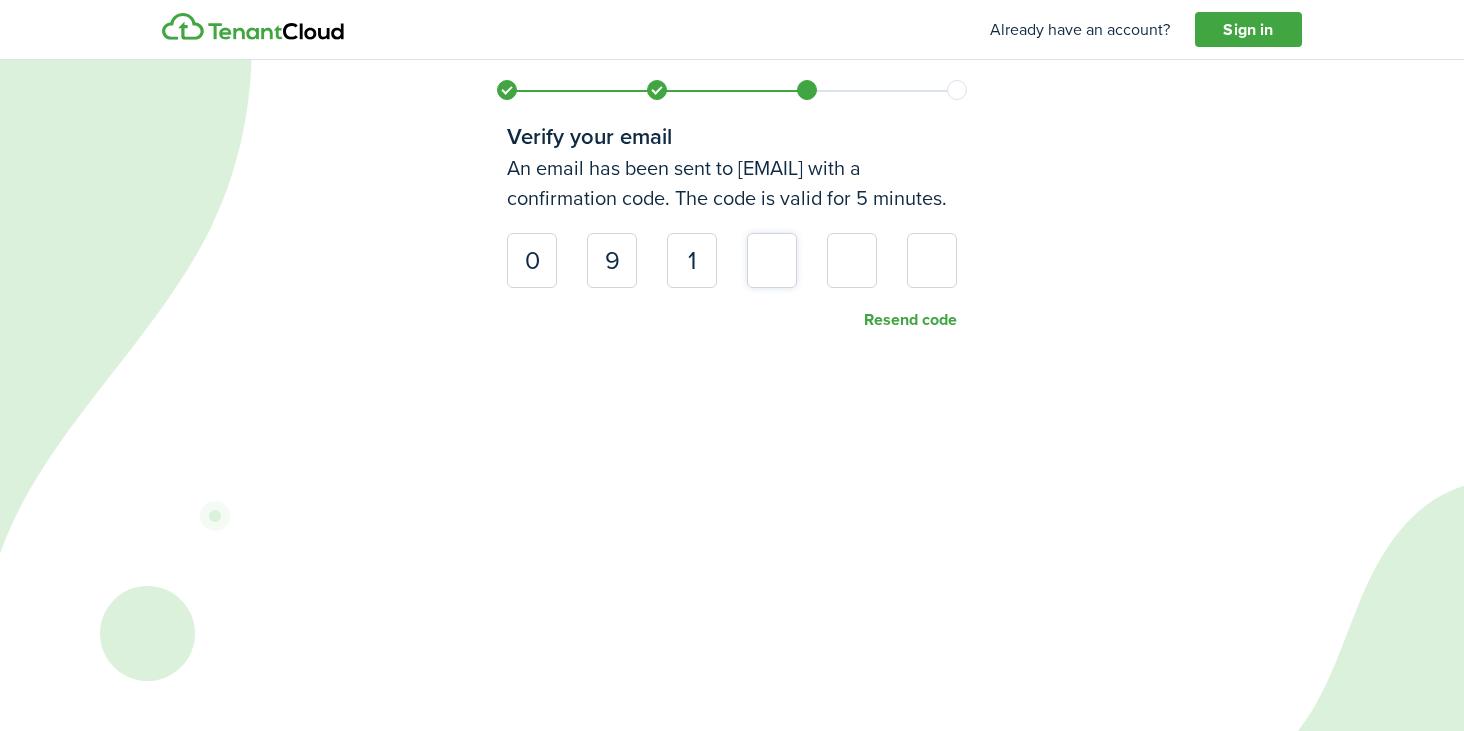 type on "7" 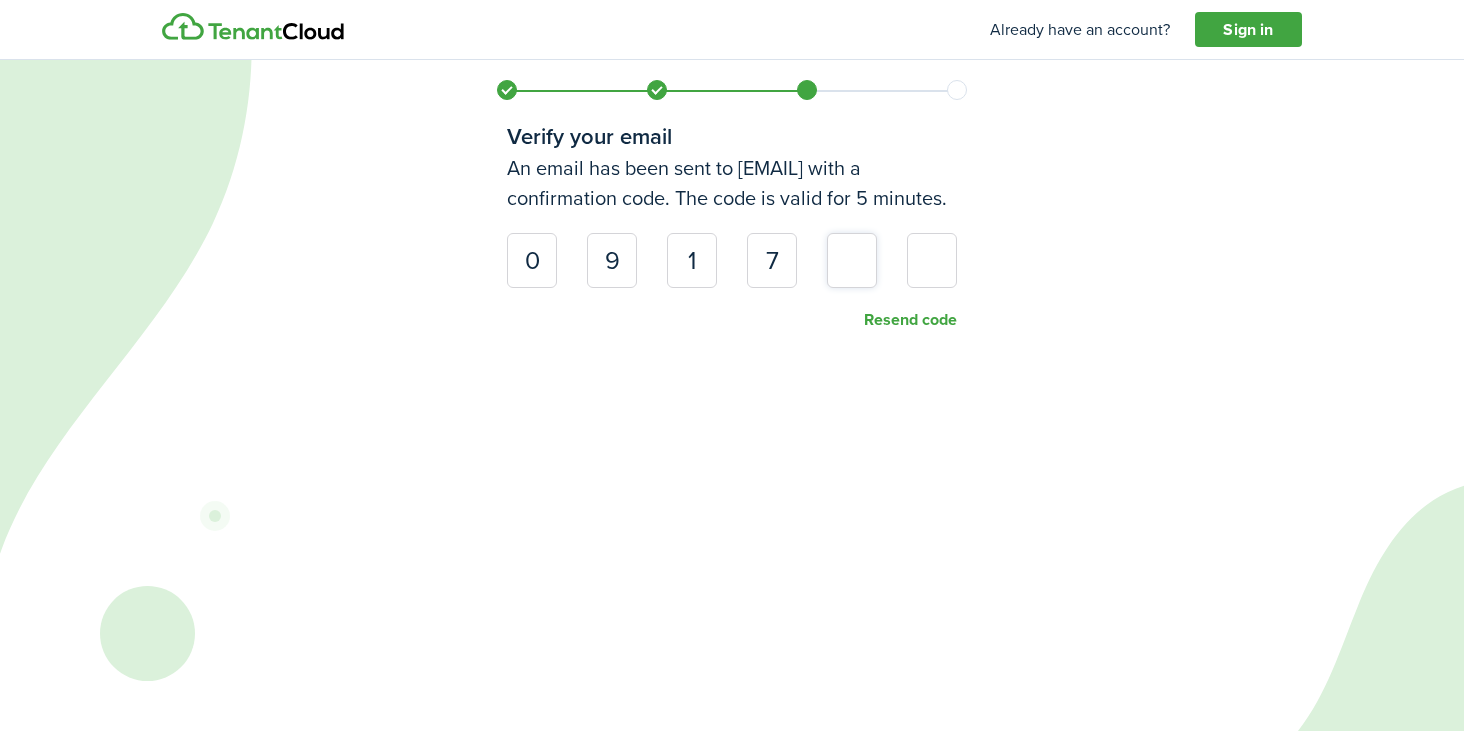 type on "7" 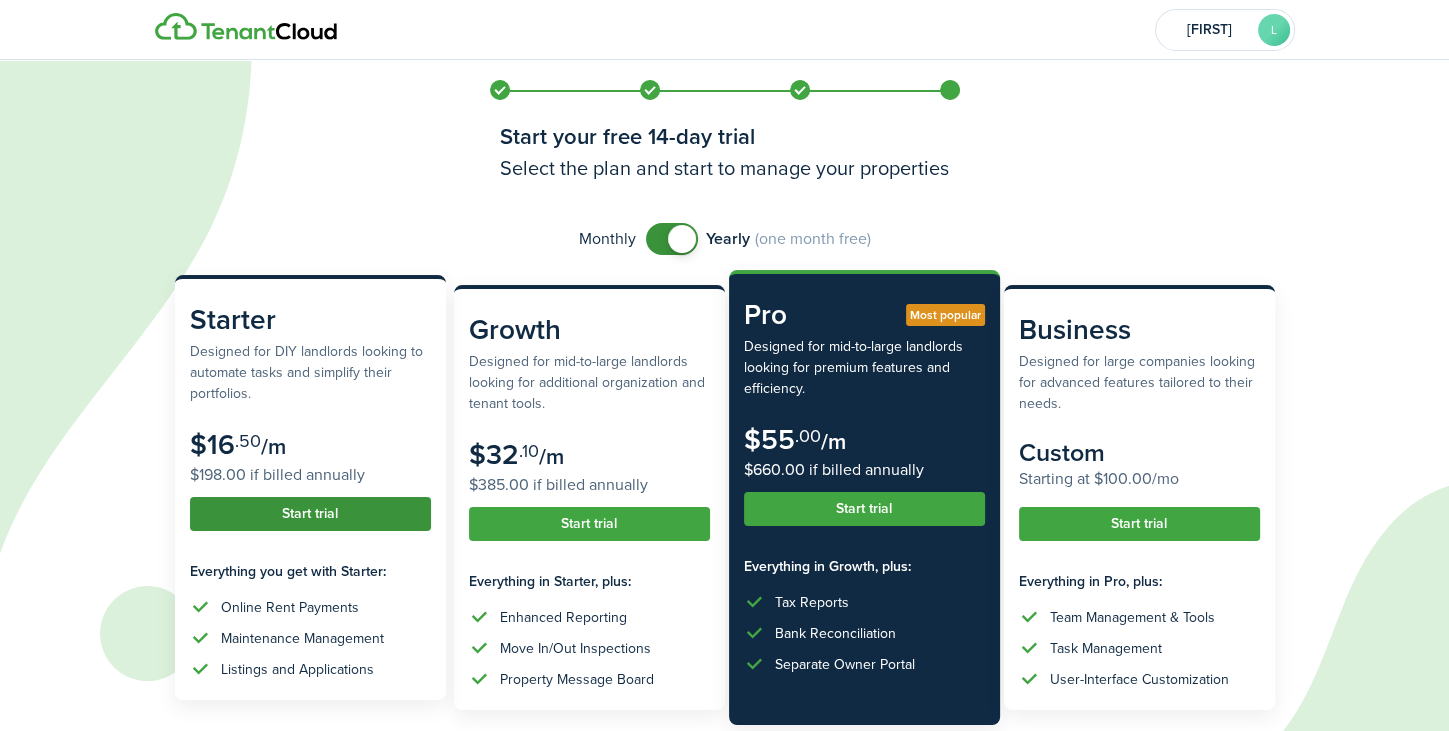 click on "Start trial" at bounding box center (310, 514) 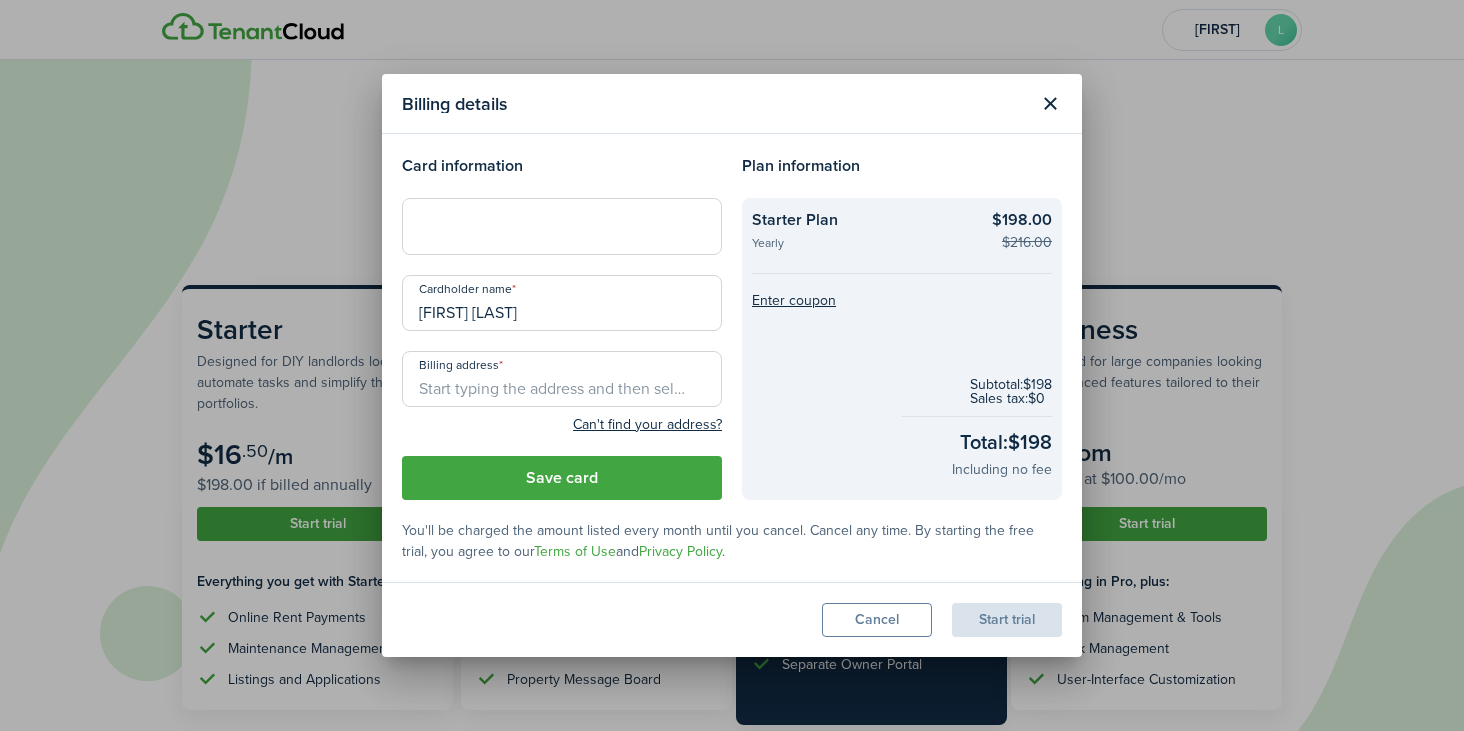 click at bounding box center [562, 226] 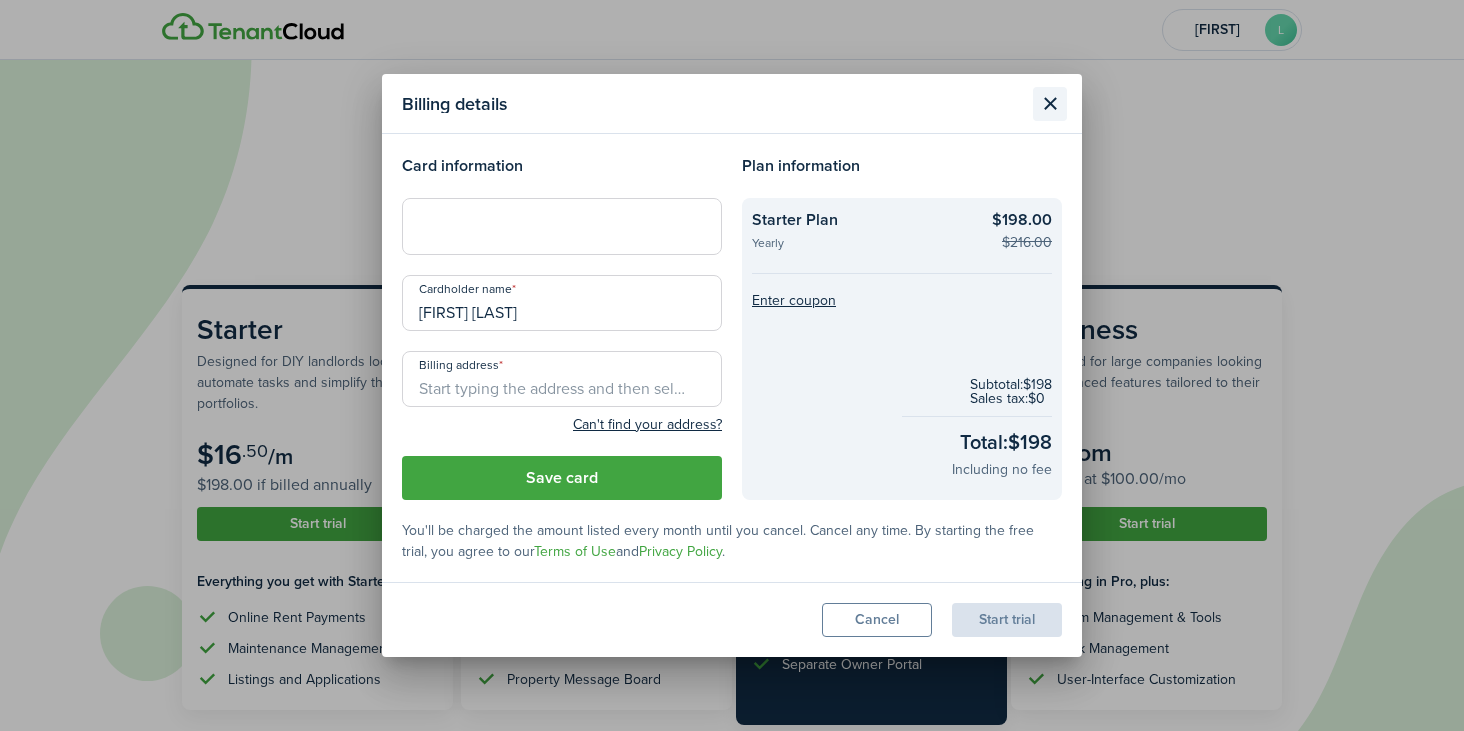 click at bounding box center (1050, 104) 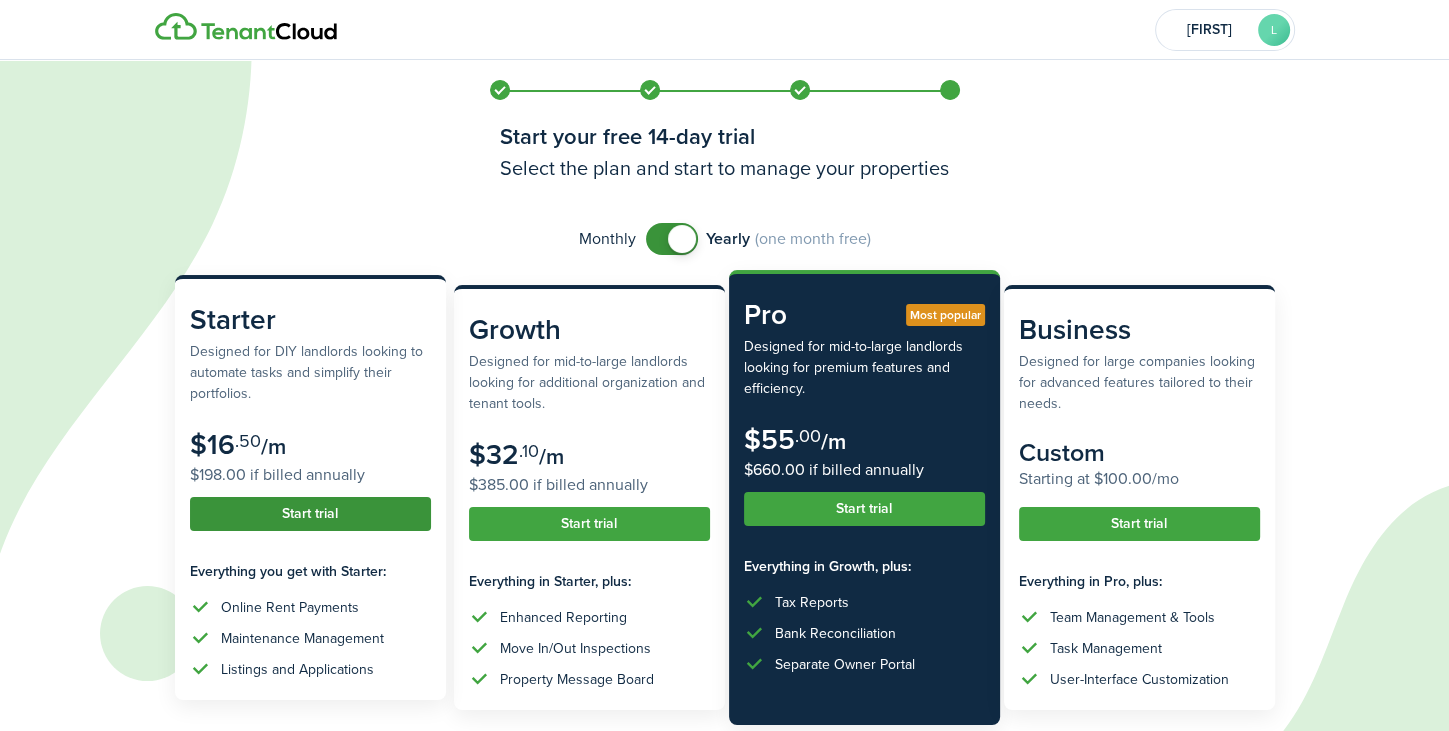 click on "Start trial" at bounding box center (310, 514) 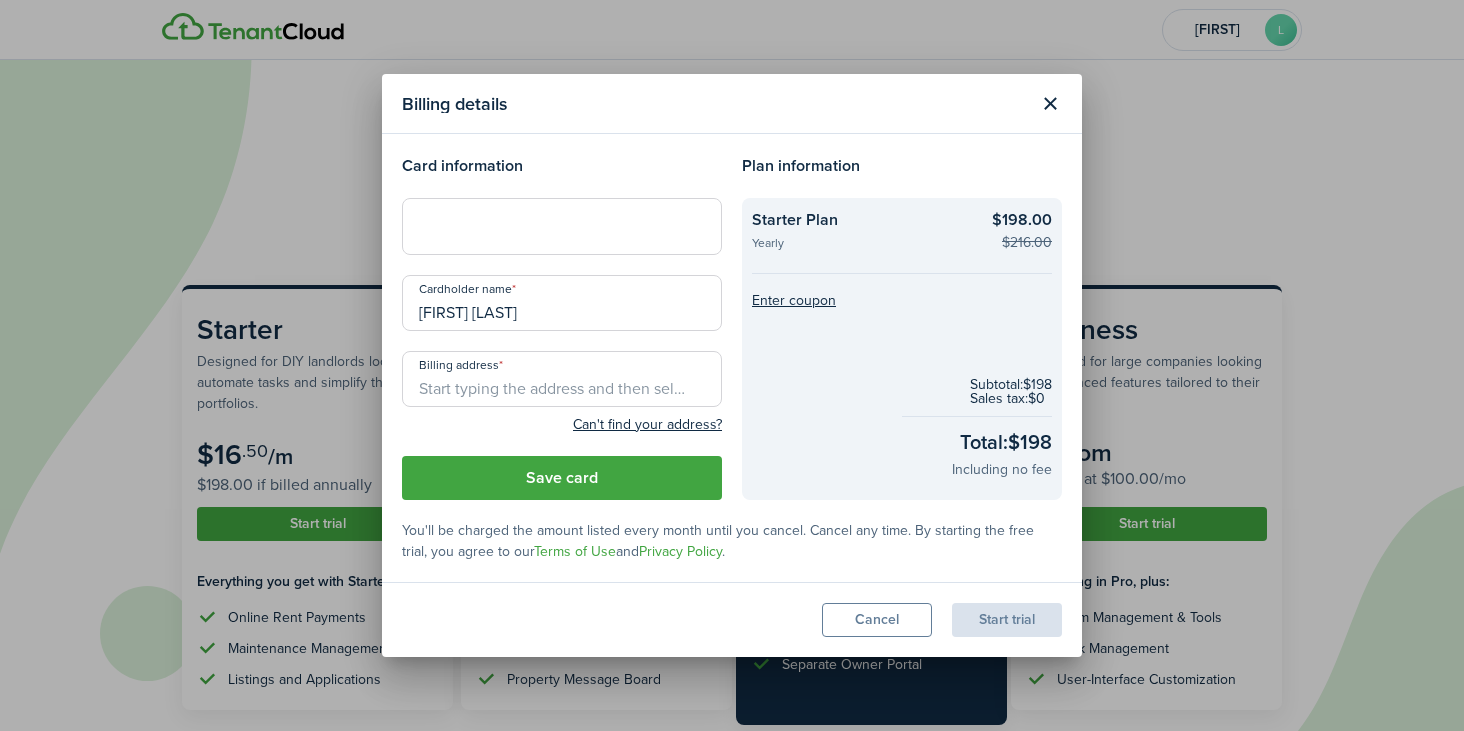 click at bounding box center [562, 226] 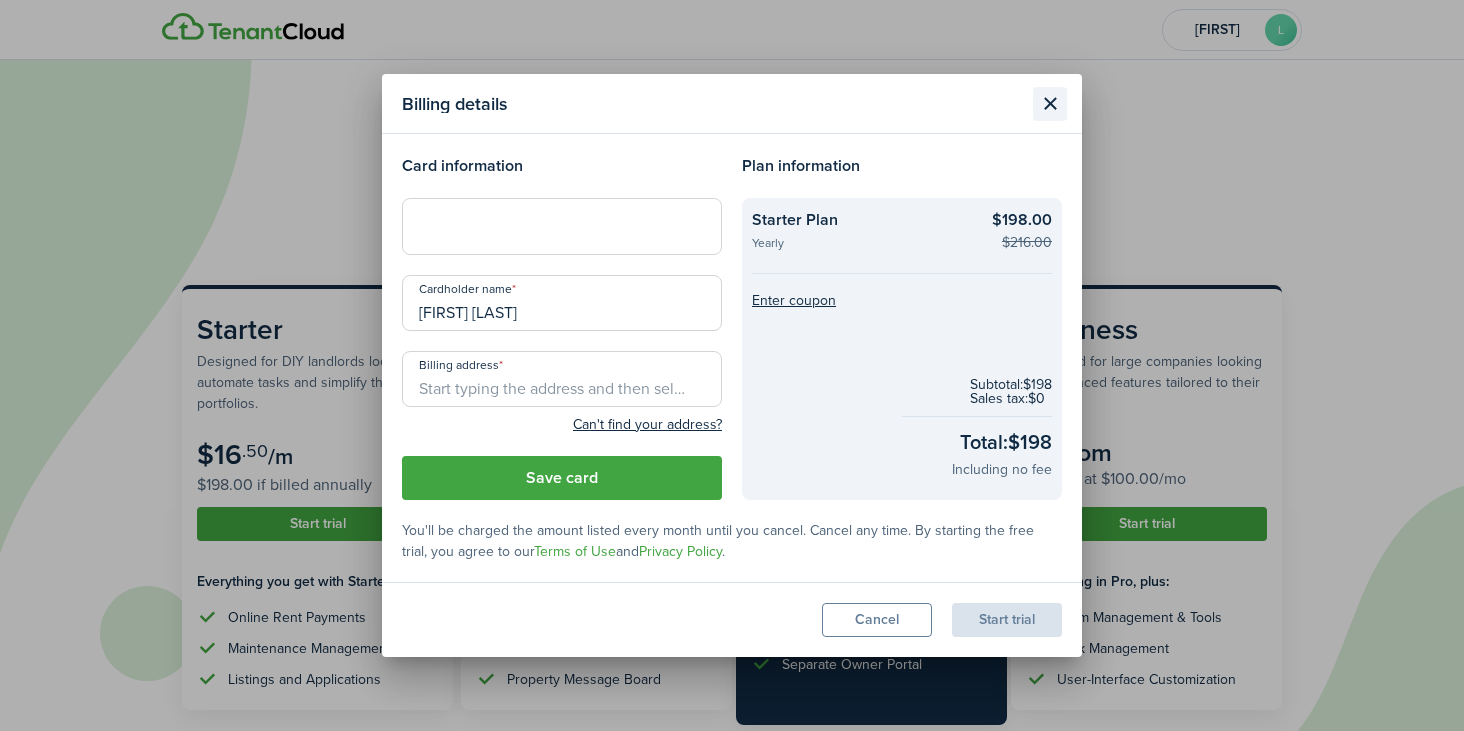 click at bounding box center [1050, 104] 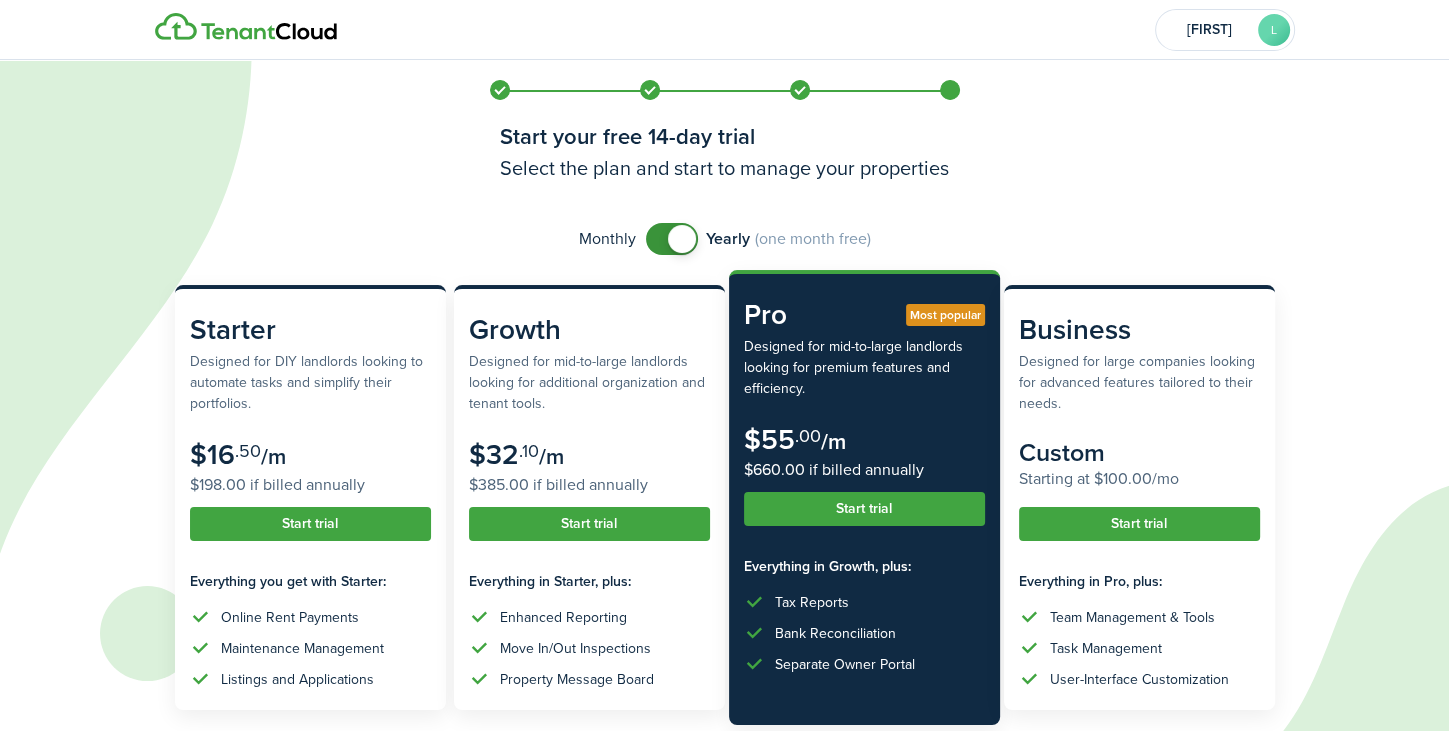 checkbox on "false" 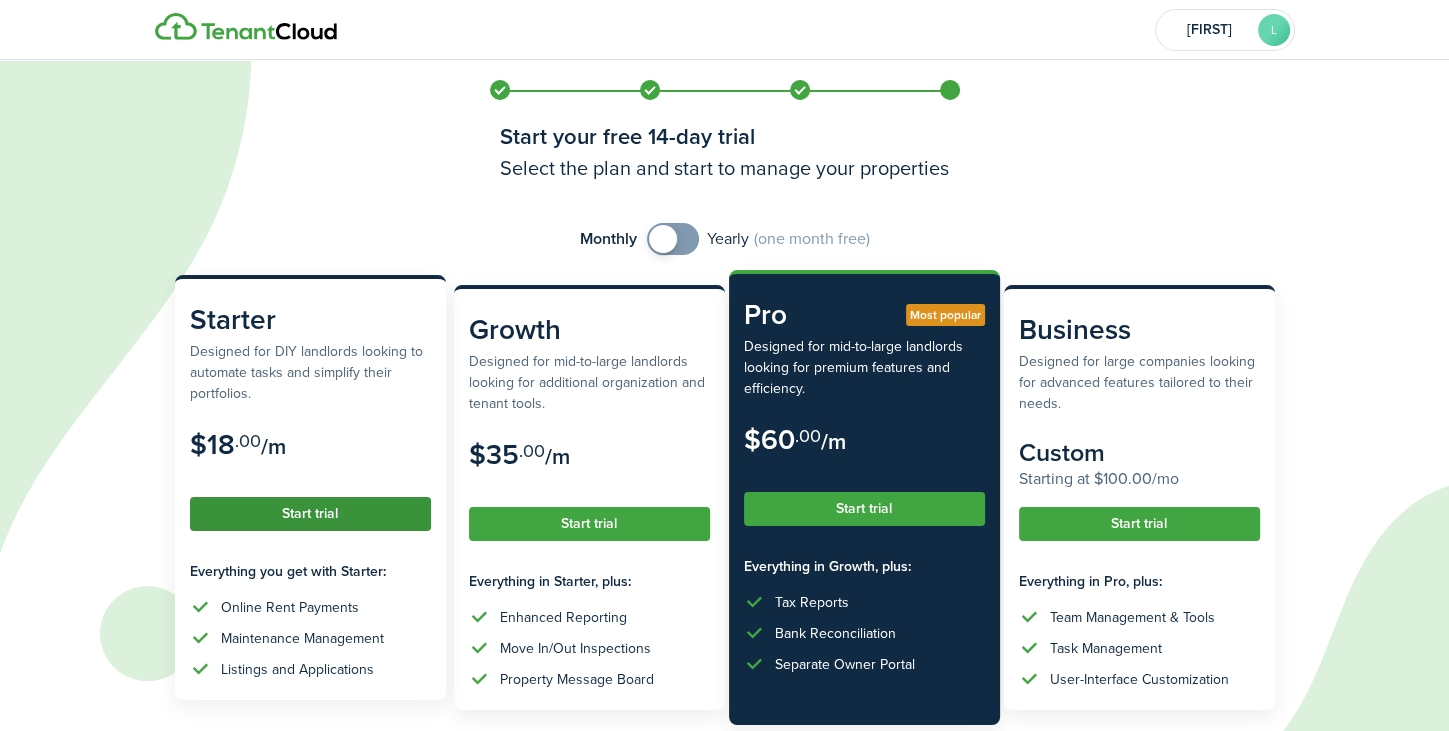 click on "Start trial" at bounding box center [310, 514] 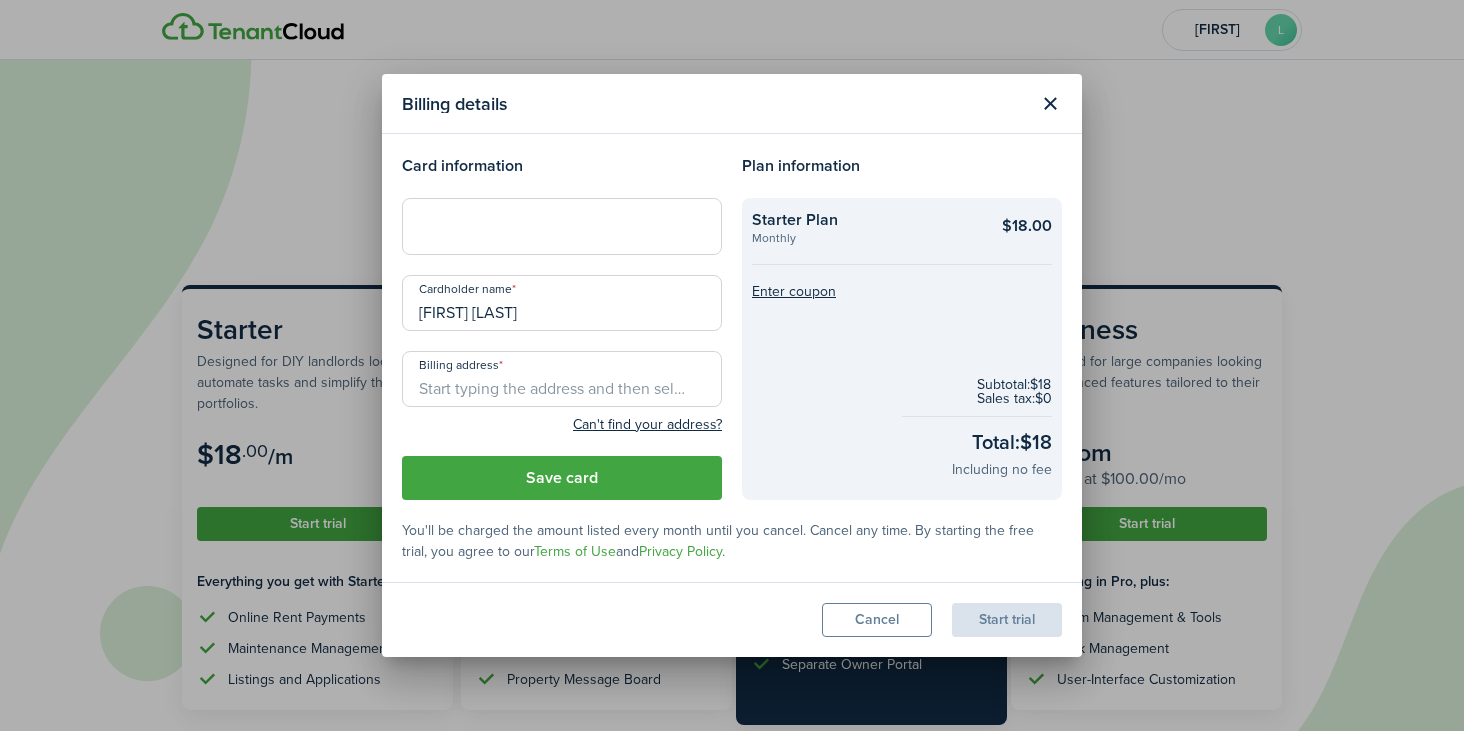 click on "Billing address" at bounding box center [562, 379] 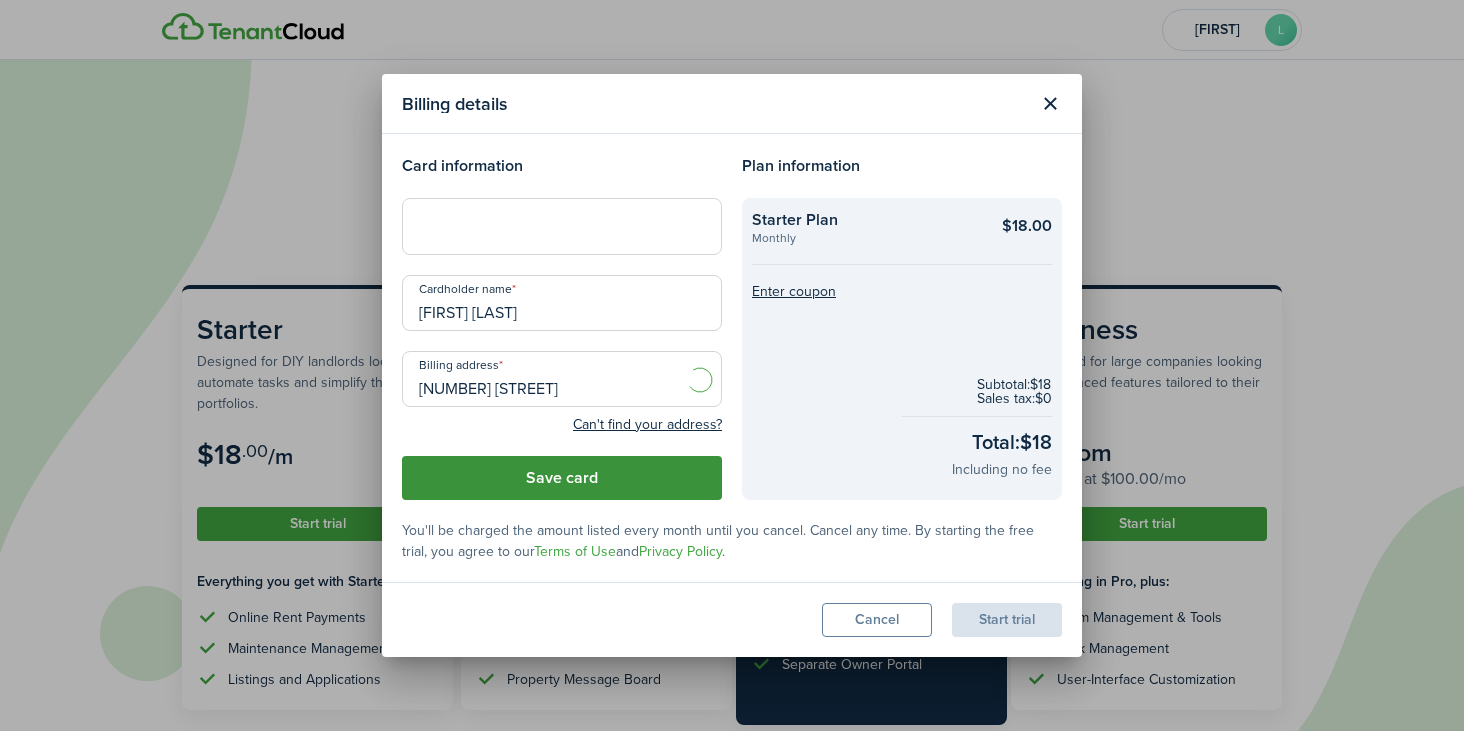 click on "Save card" at bounding box center [562, 478] 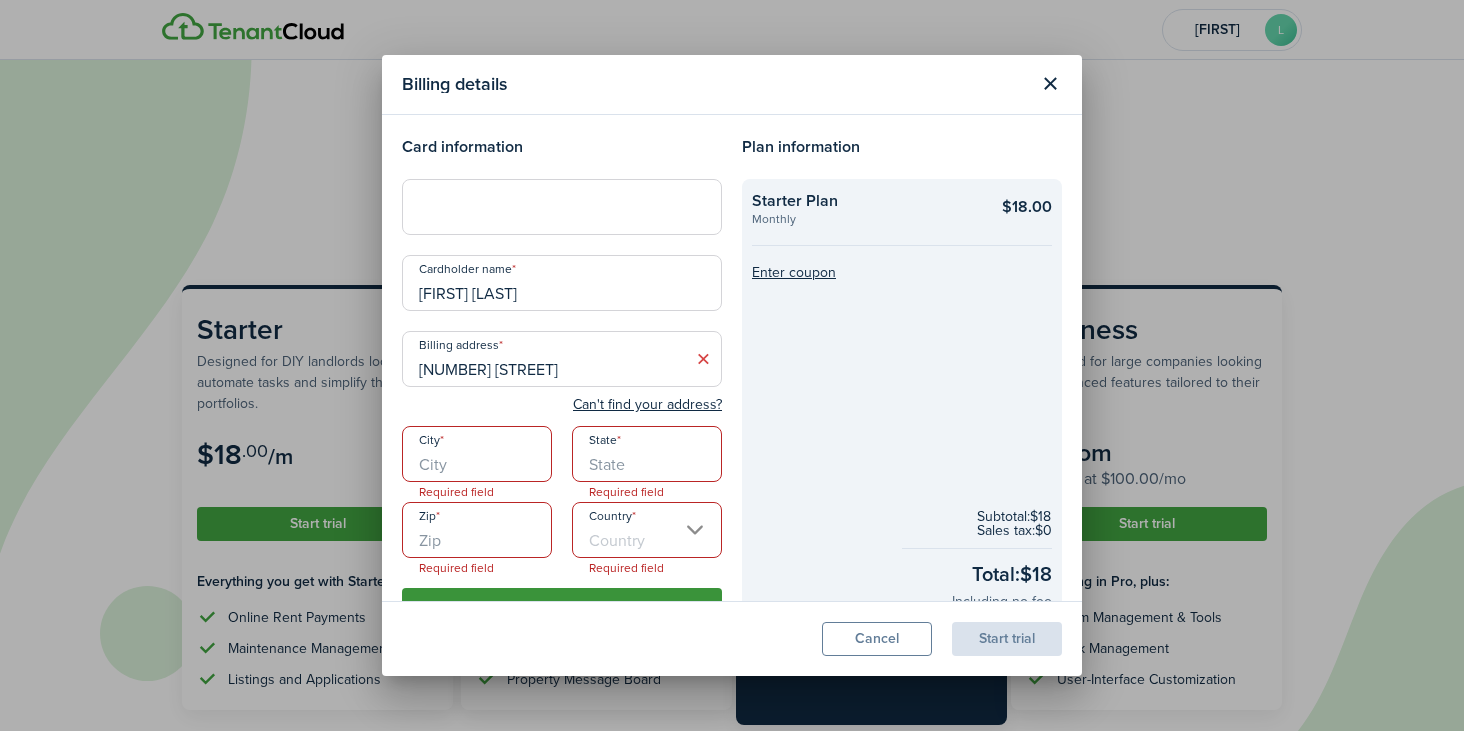 scroll, scrollTop: 112, scrollLeft: 0, axis: vertical 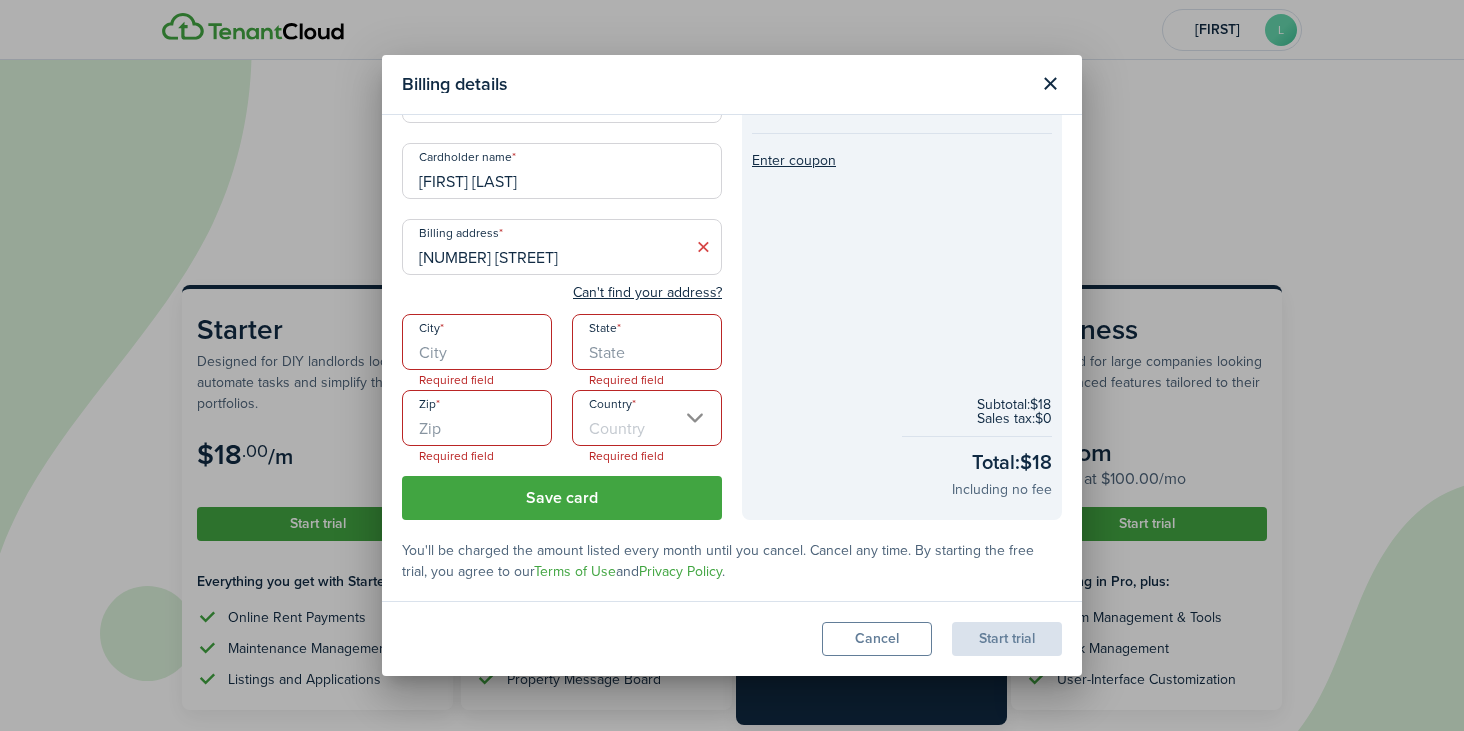 click on "City" at bounding box center [477, 342] 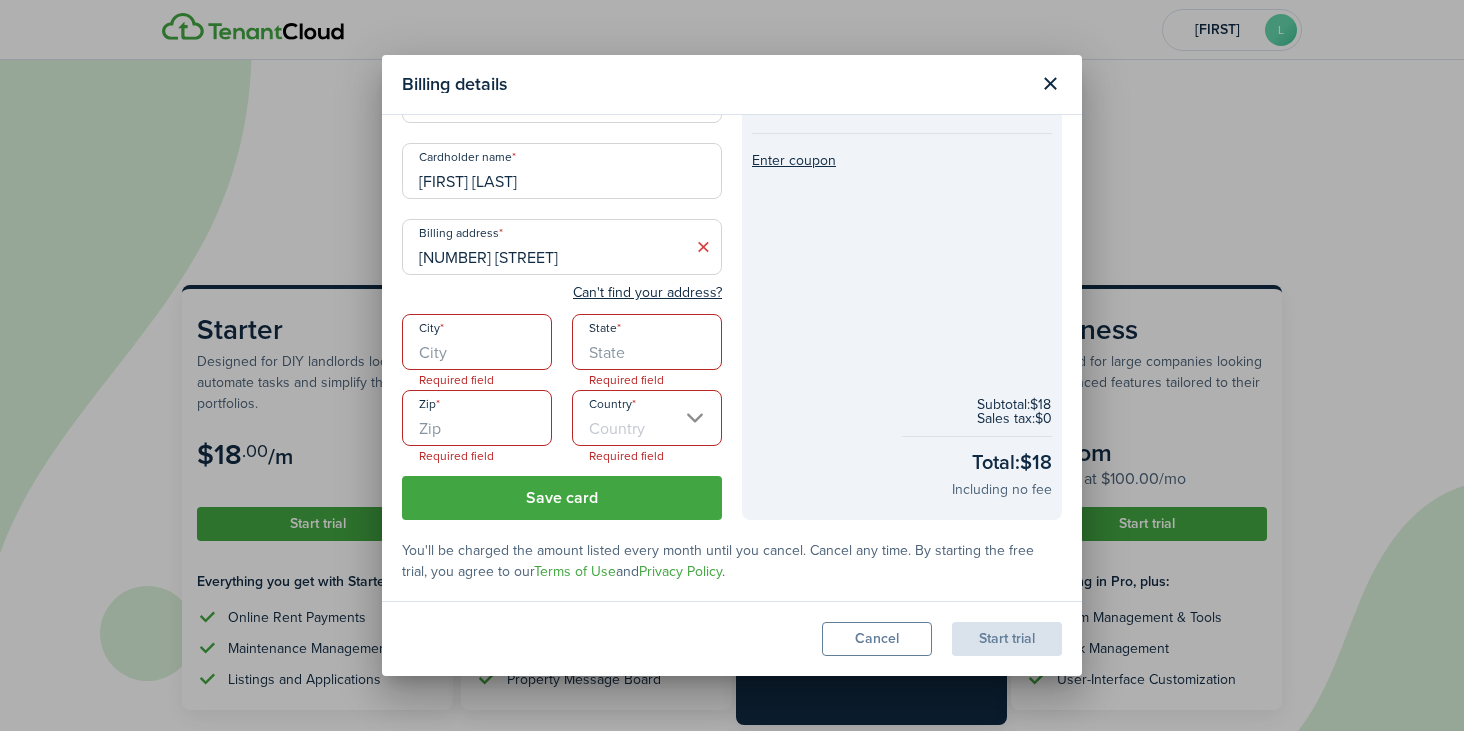 type on "[CITY]" 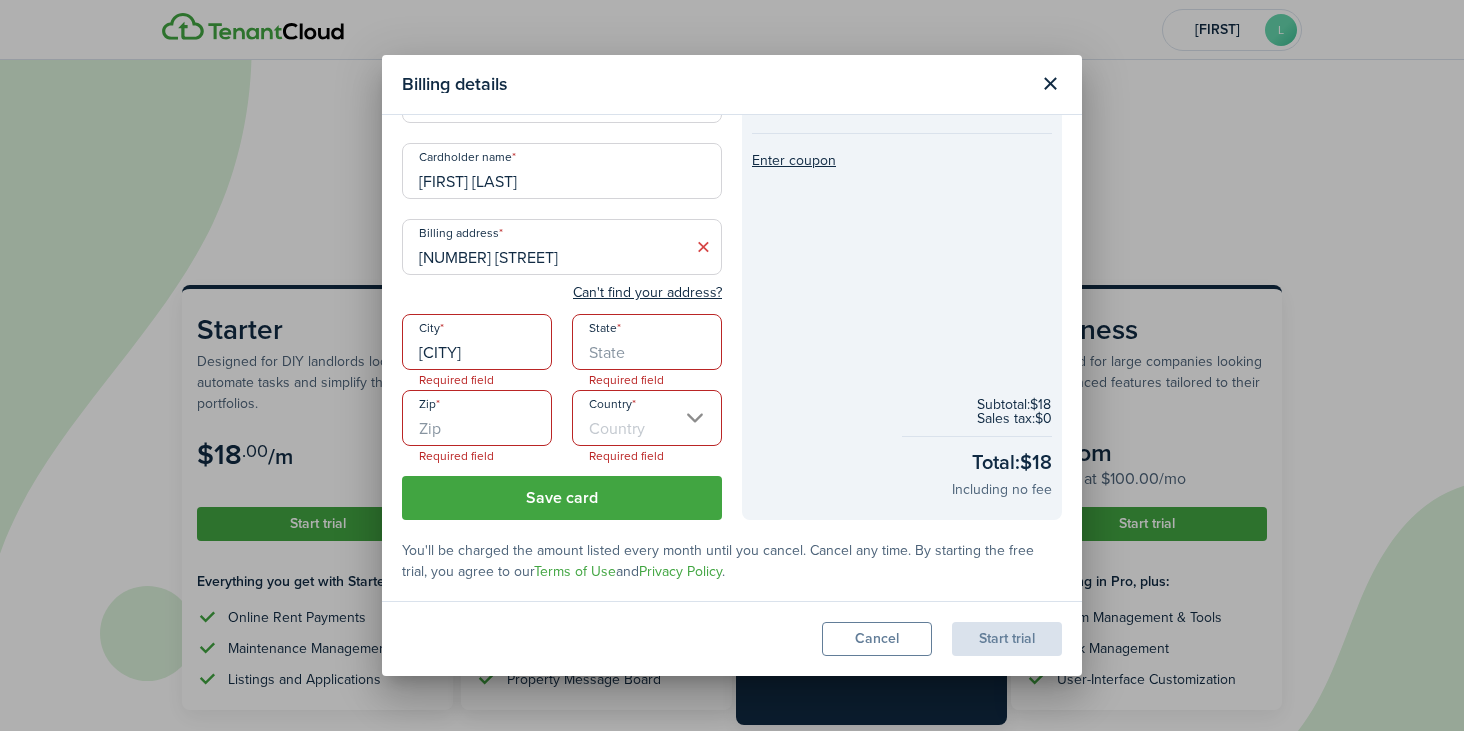 type on "[STATE]" 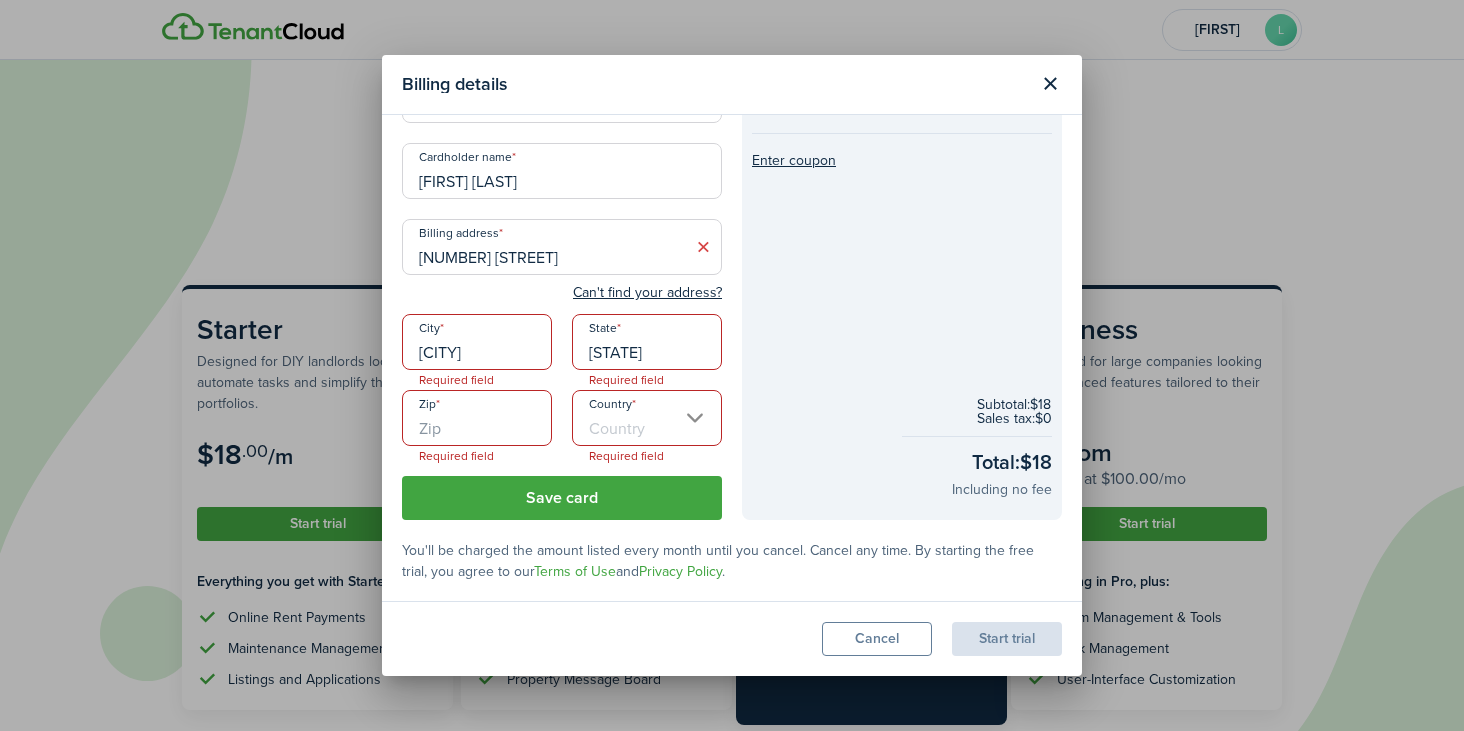 type on "[ZIP]" 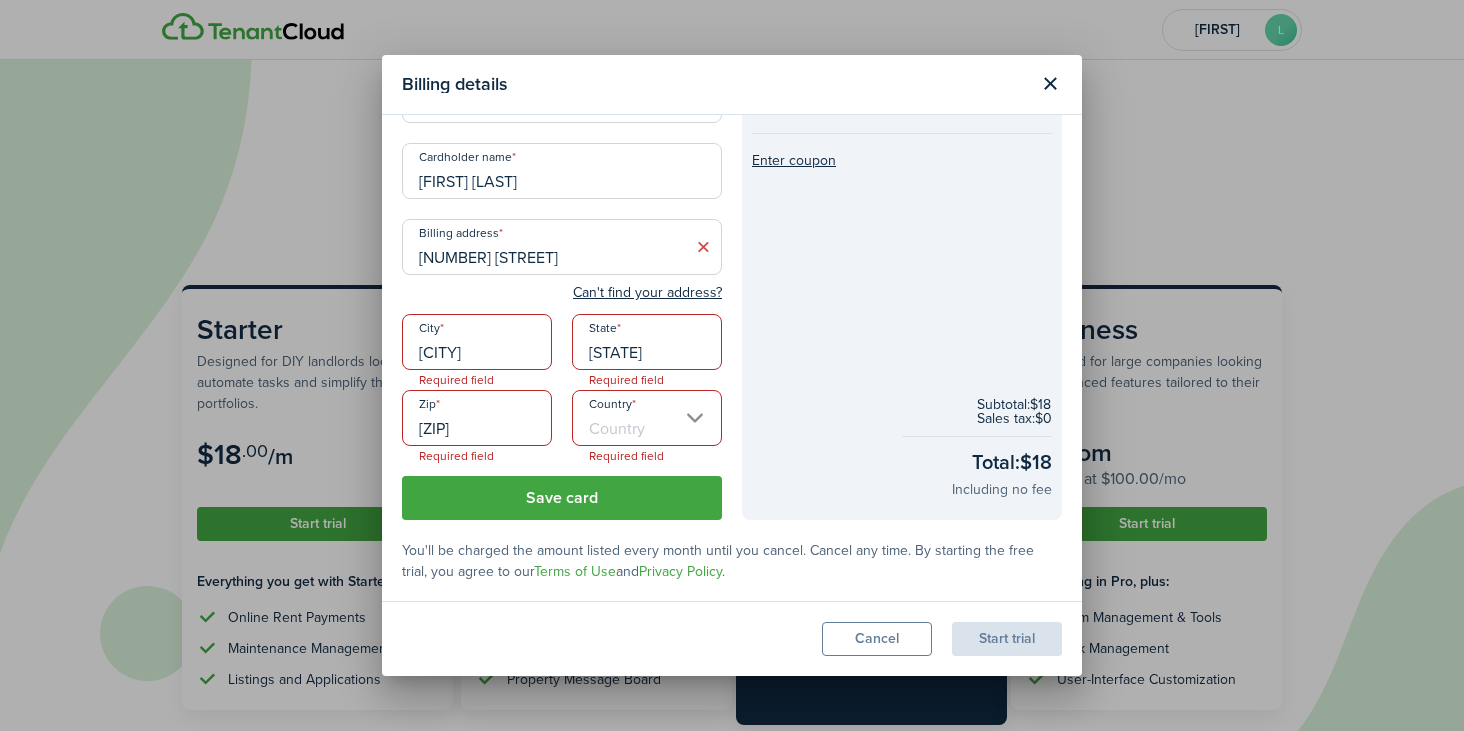 type on "United States" 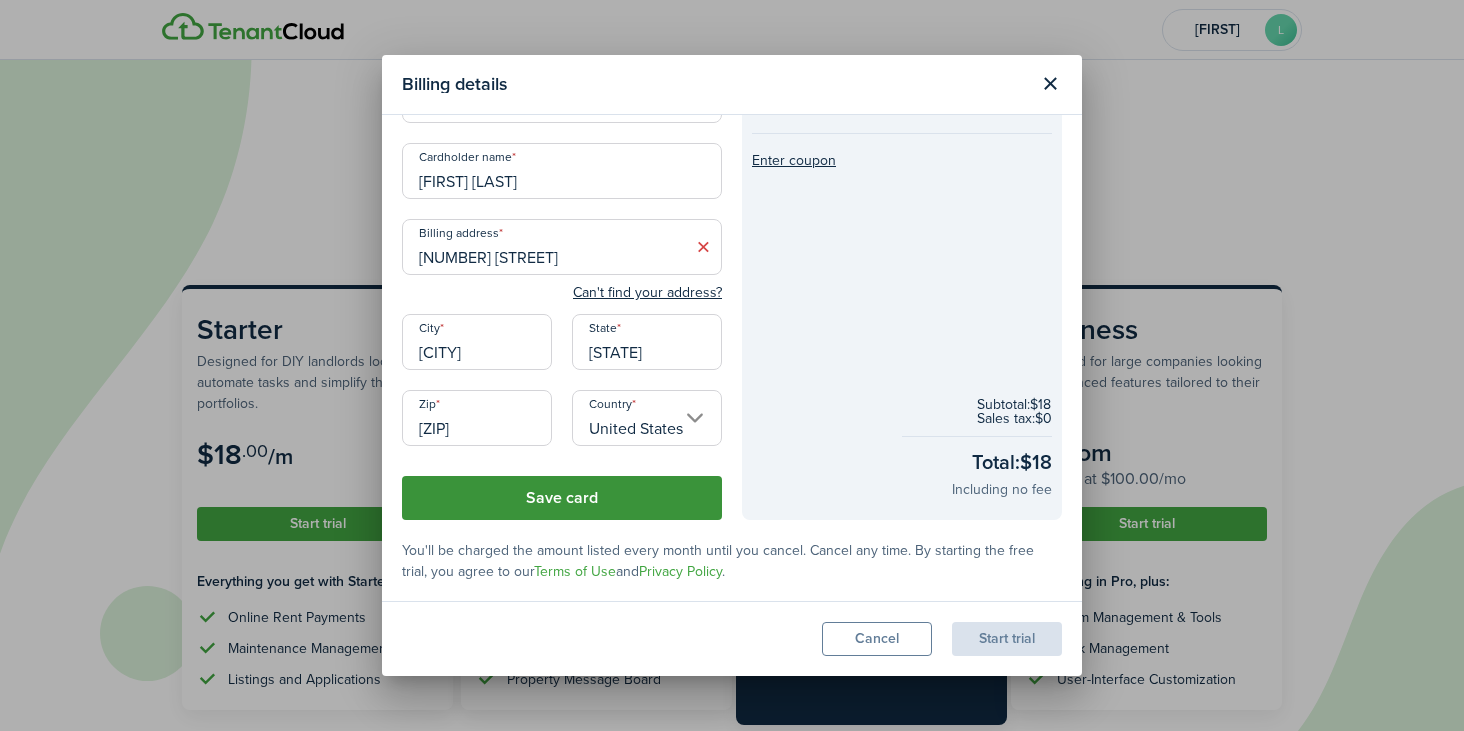 click on "Save card" at bounding box center (562, 498) 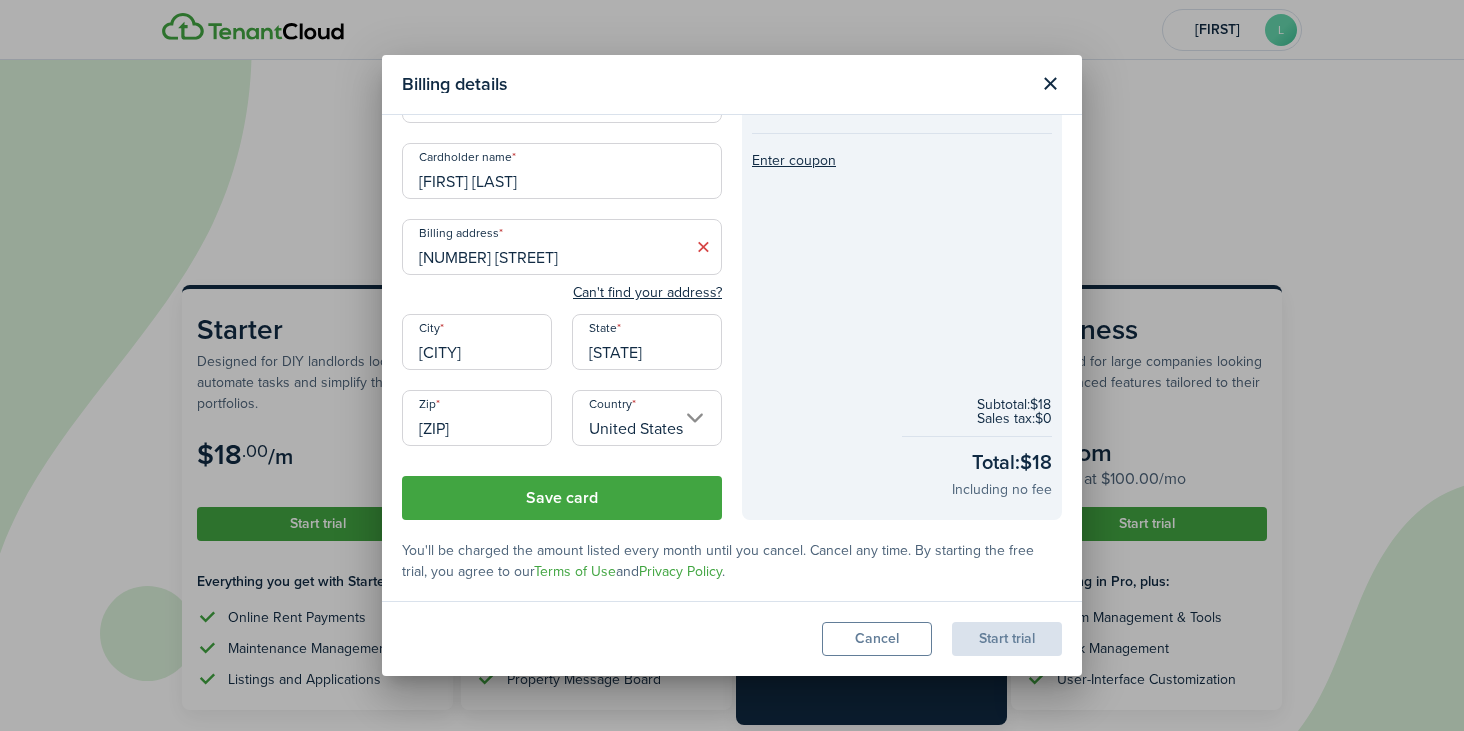 click on "[CITY]" at bounding box center (477, 342) 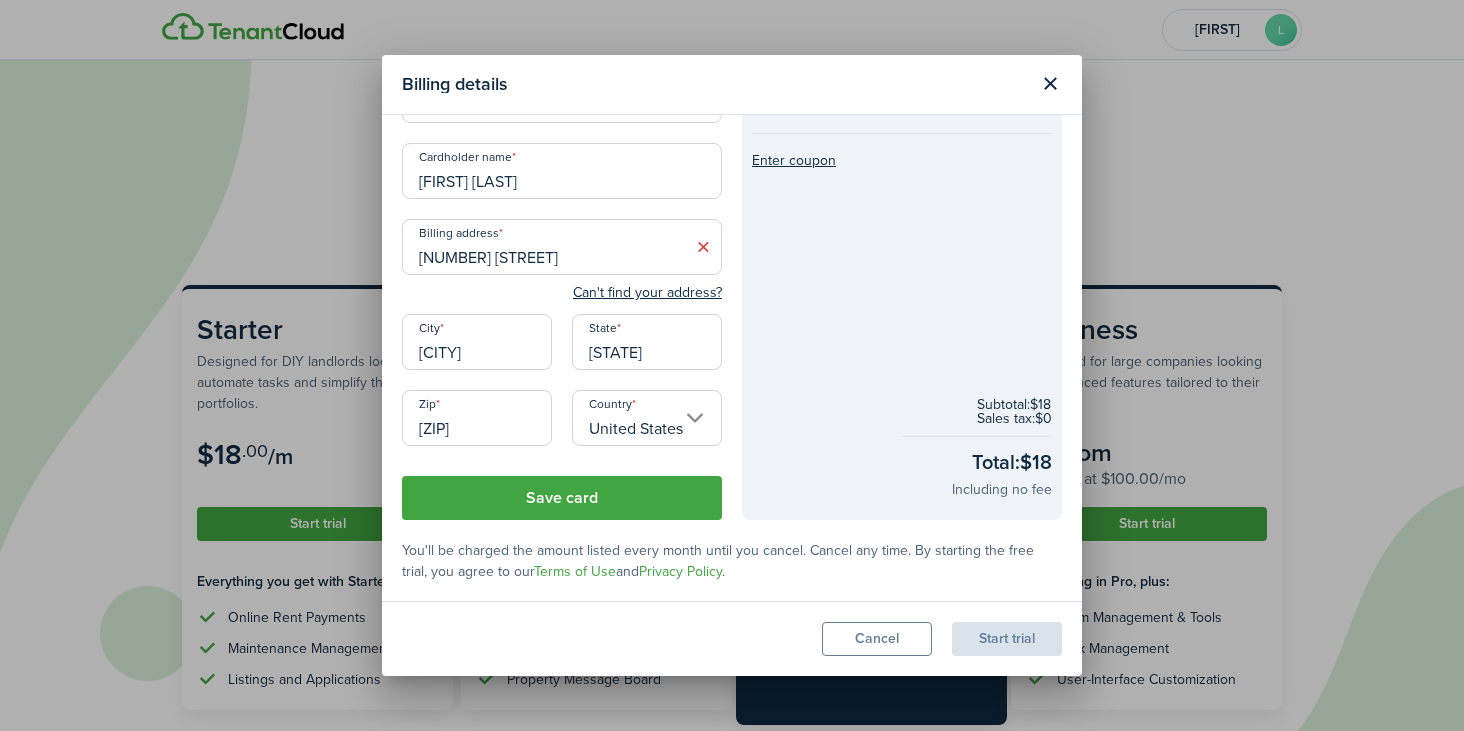 click on "Cancel Start trial" at bounding box center (732, 638) 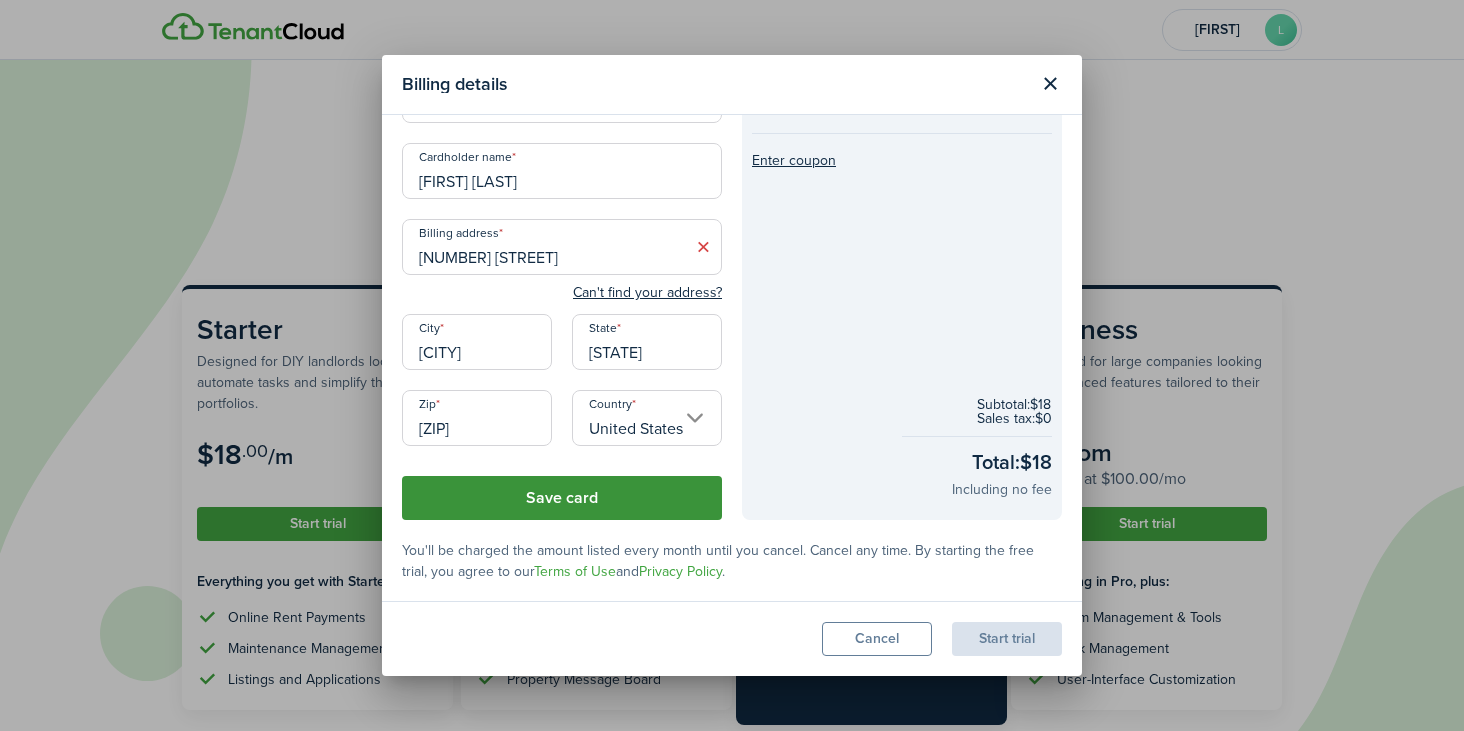 click on "Save card" at bounding box center [562, 498] 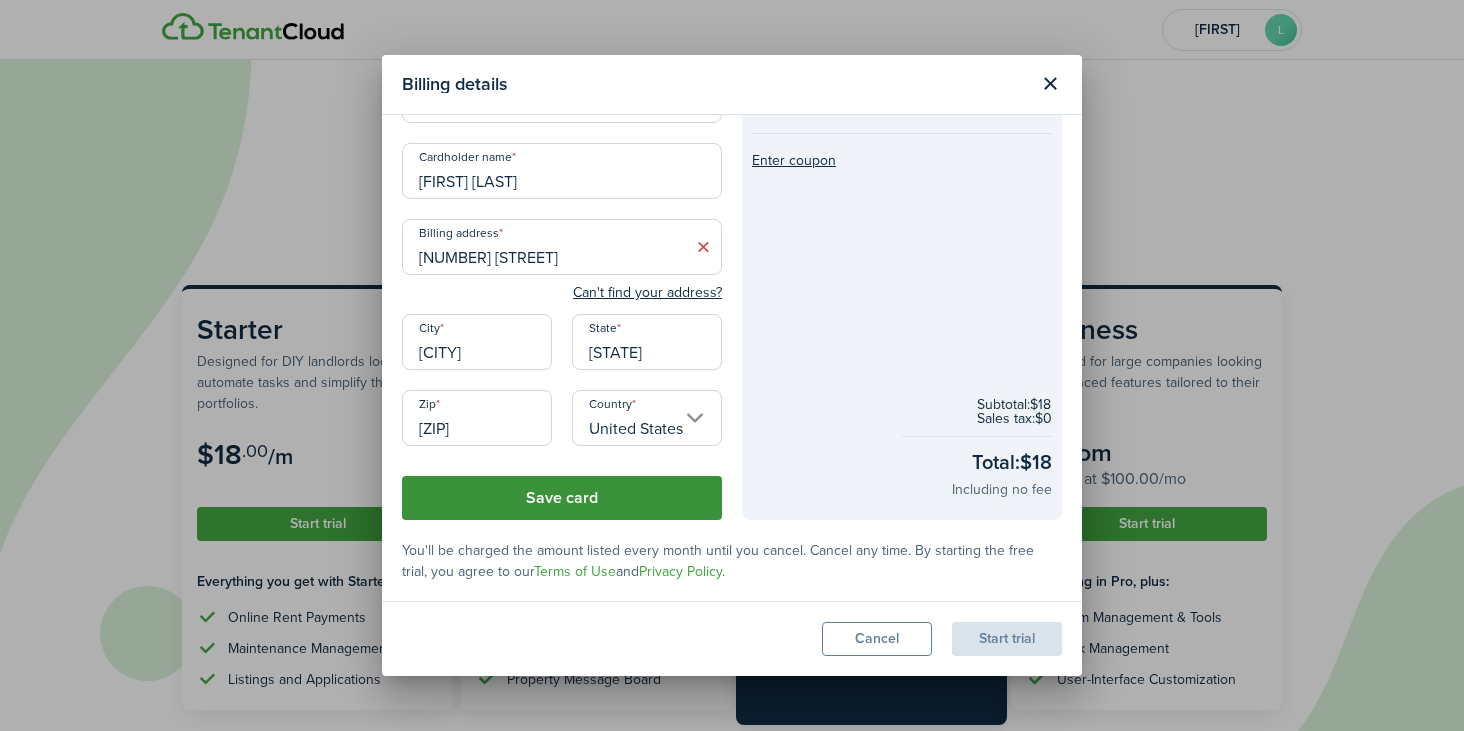 scroll, scrollTop: 0, scrollLeft: 0, axis: both 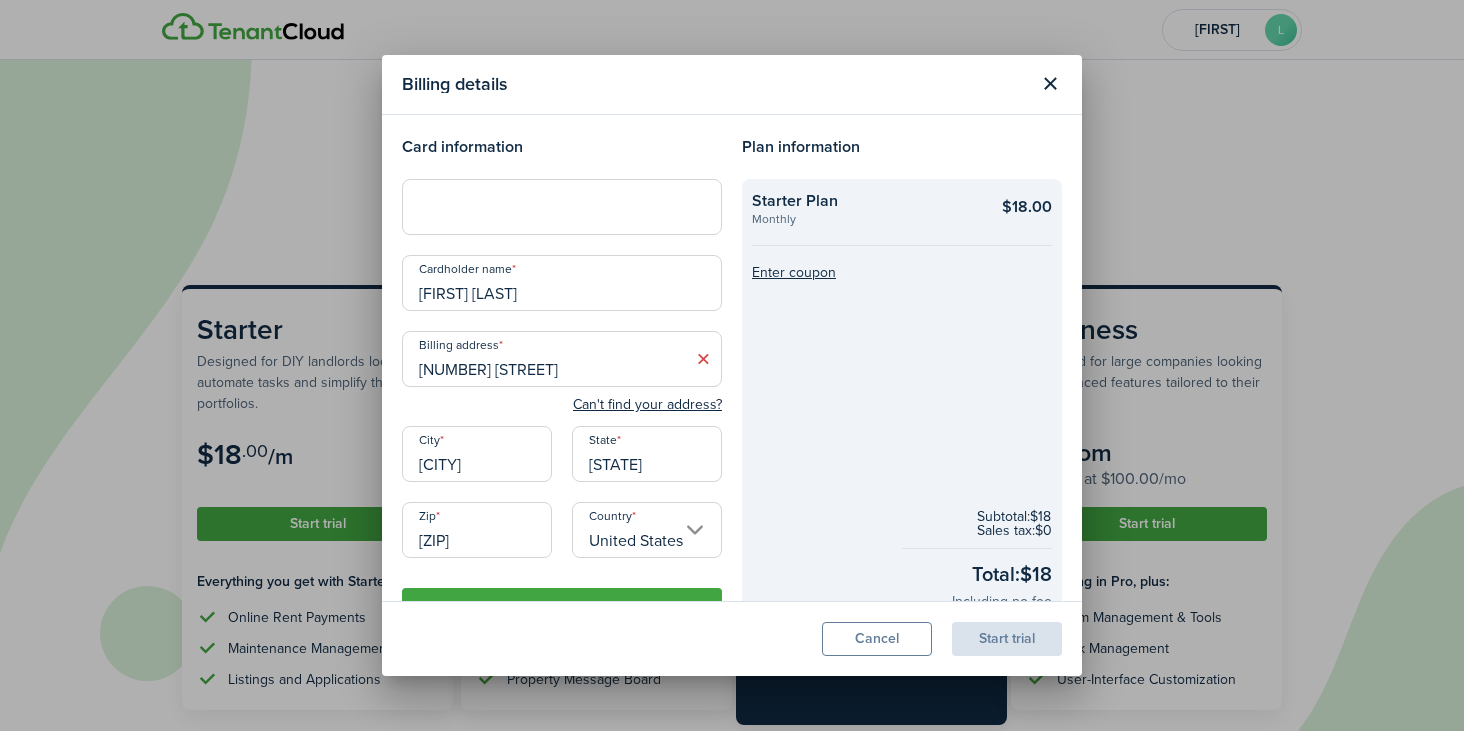 click on "[FIRST] [LAST]" at bounding box center [562, 283] 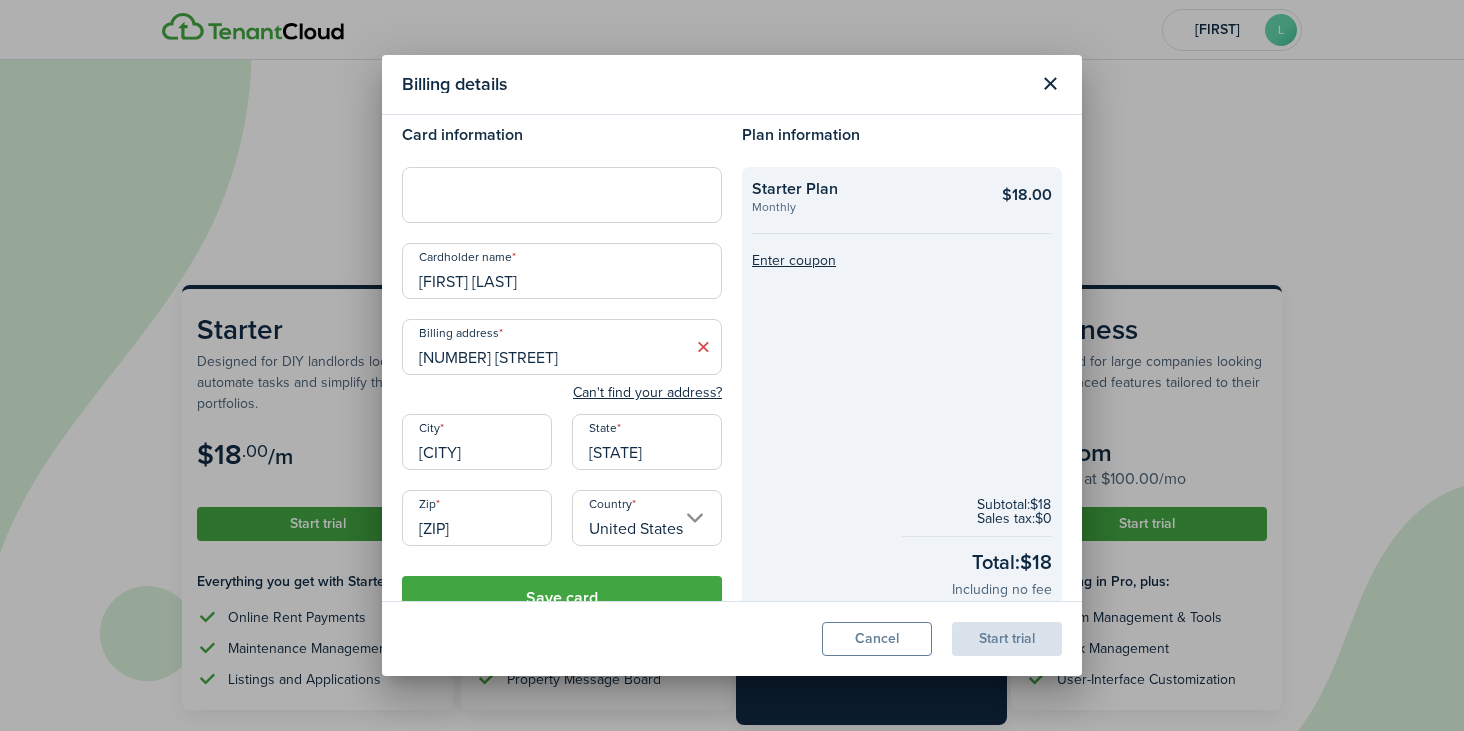 scroll, scrollTop: 112, scrollLeft: 0, axis: vertical 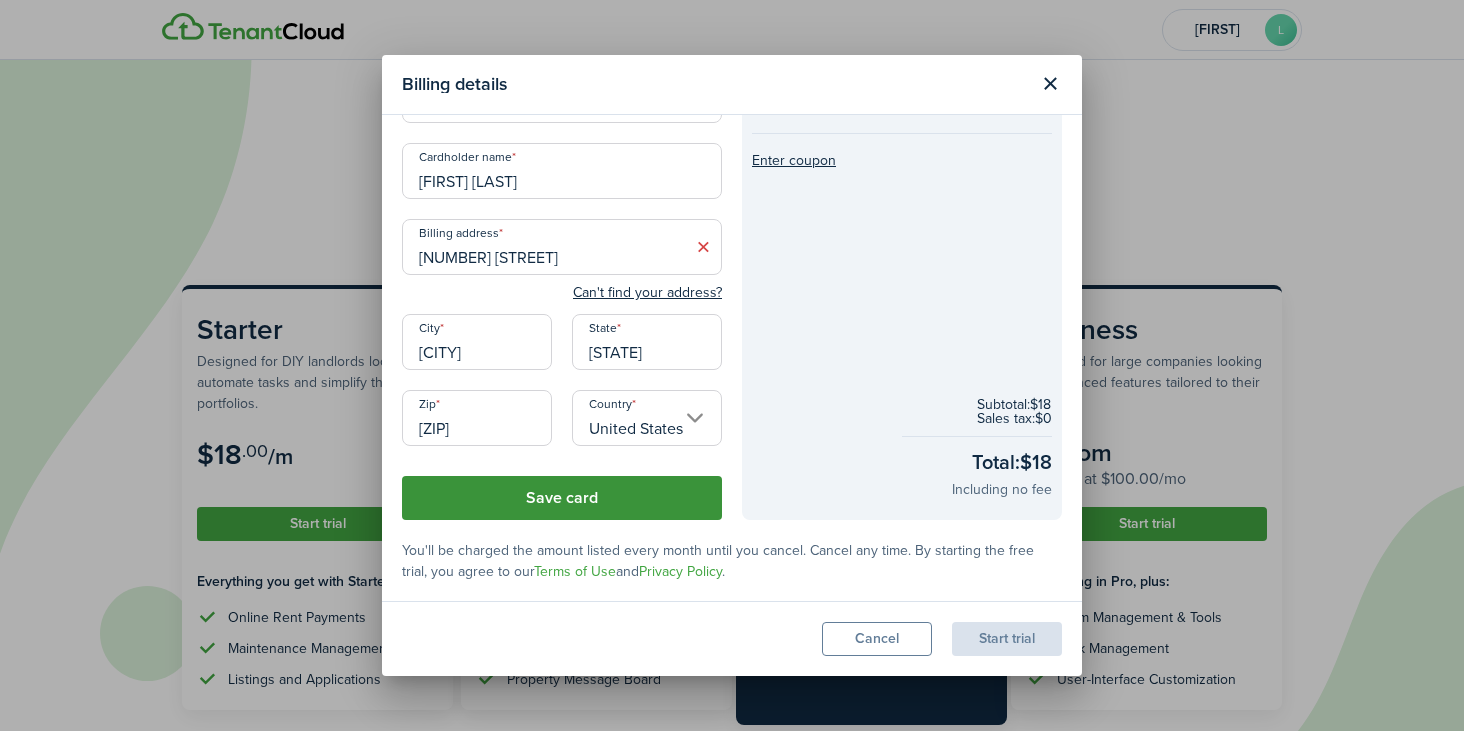 type on "[FIRST] [LAST]" 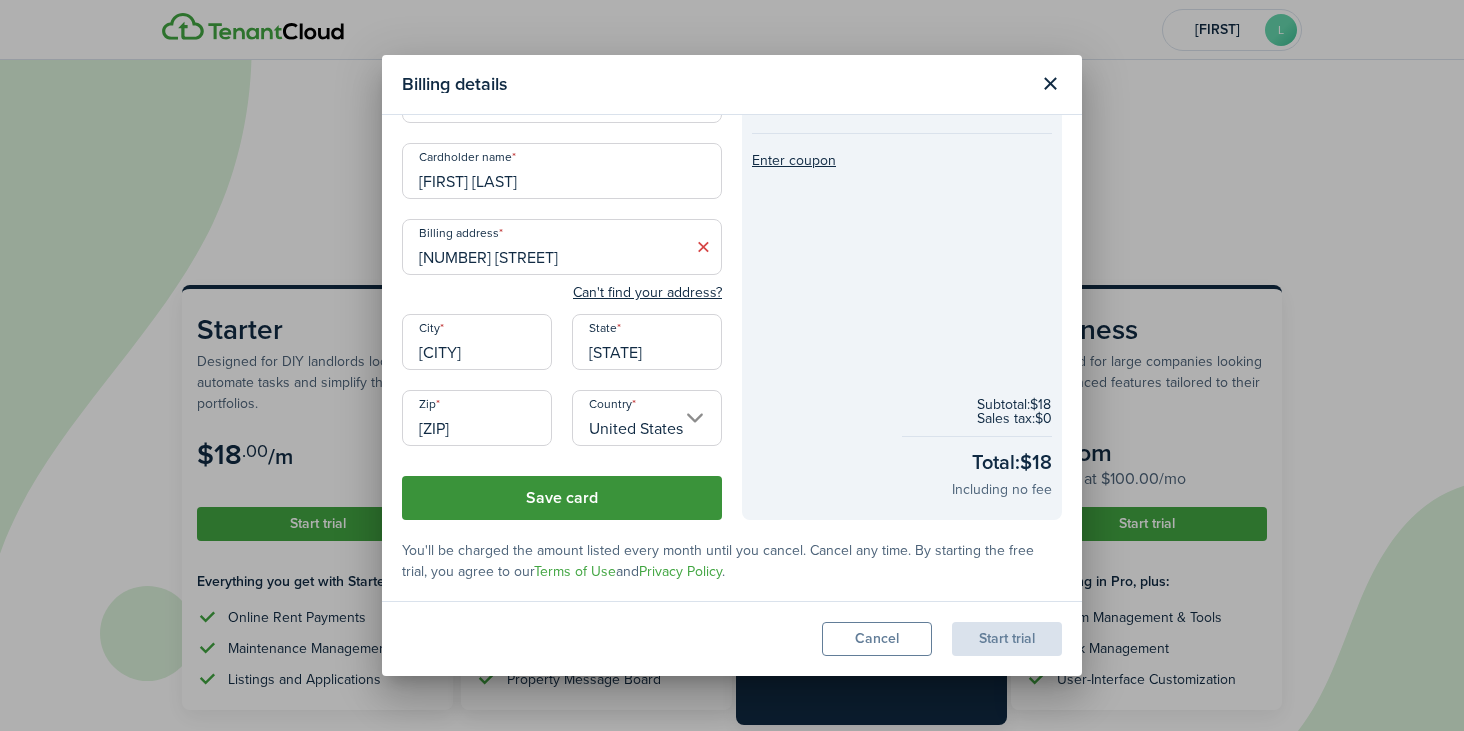 click on "Save card" at bounding box center (562, 498) 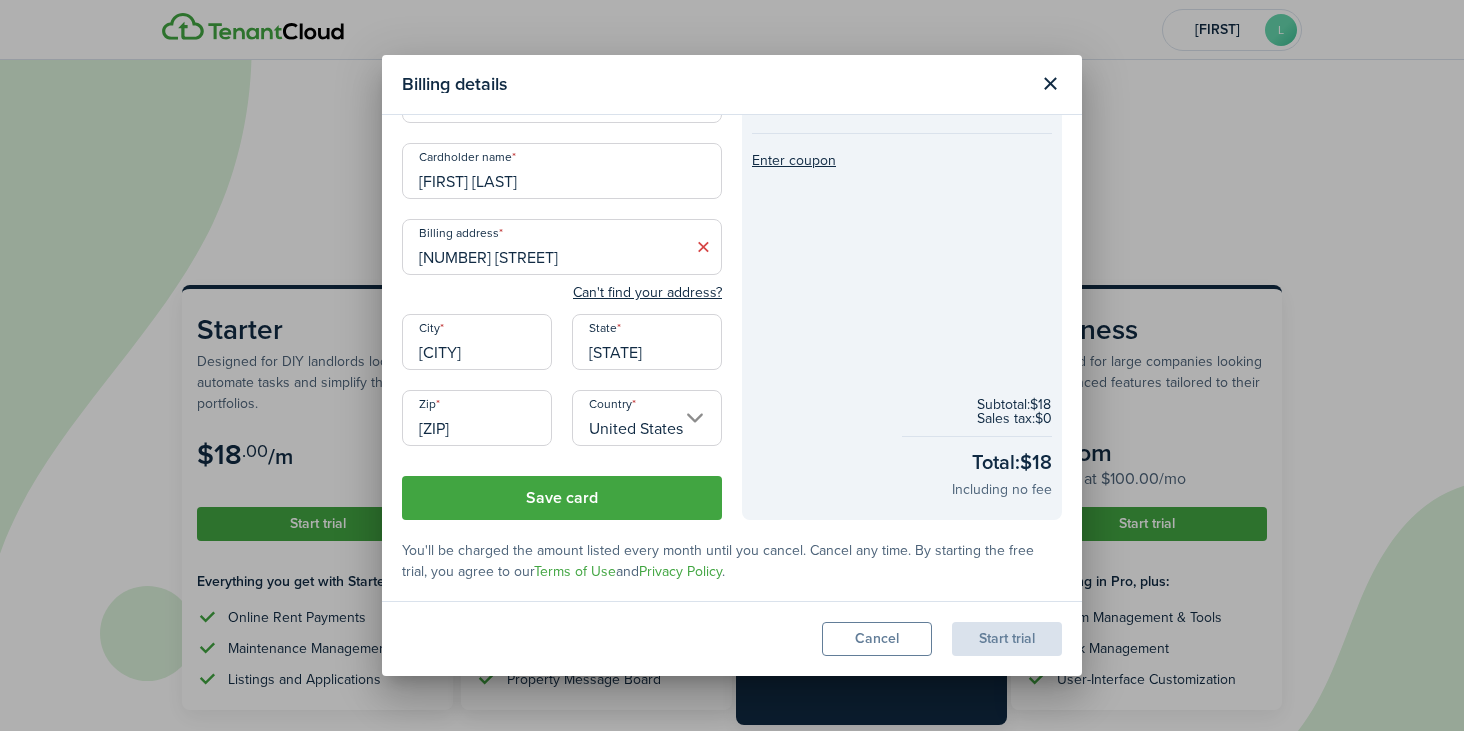 click on "Subtotal:  $18  Sales tax:  $0  Total:  $18  Including no fee" at bounding box center [902, 449] 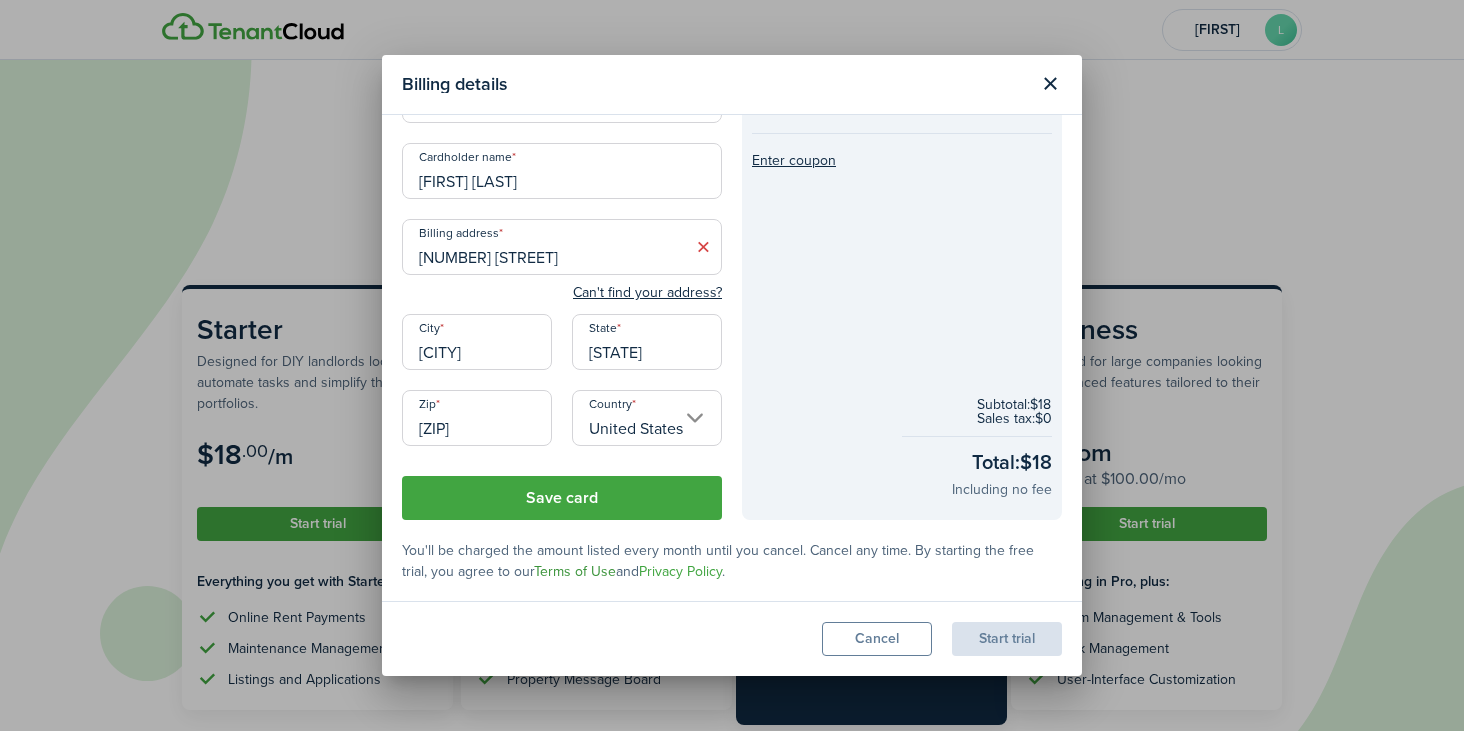 click on "Terms of Use" at bounding box center (575, 571) 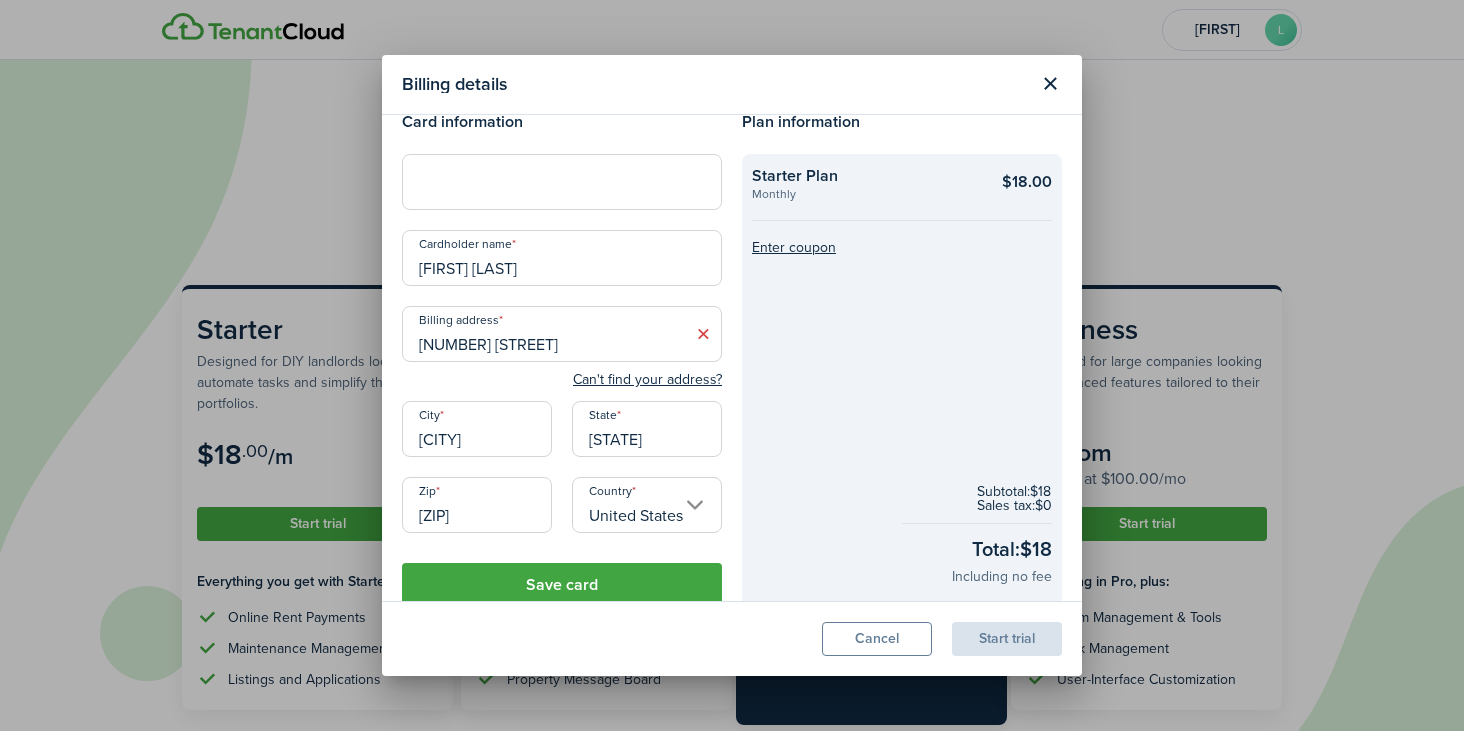 scroll, scrollTop: 0, scrollLeft: 0, axis: both 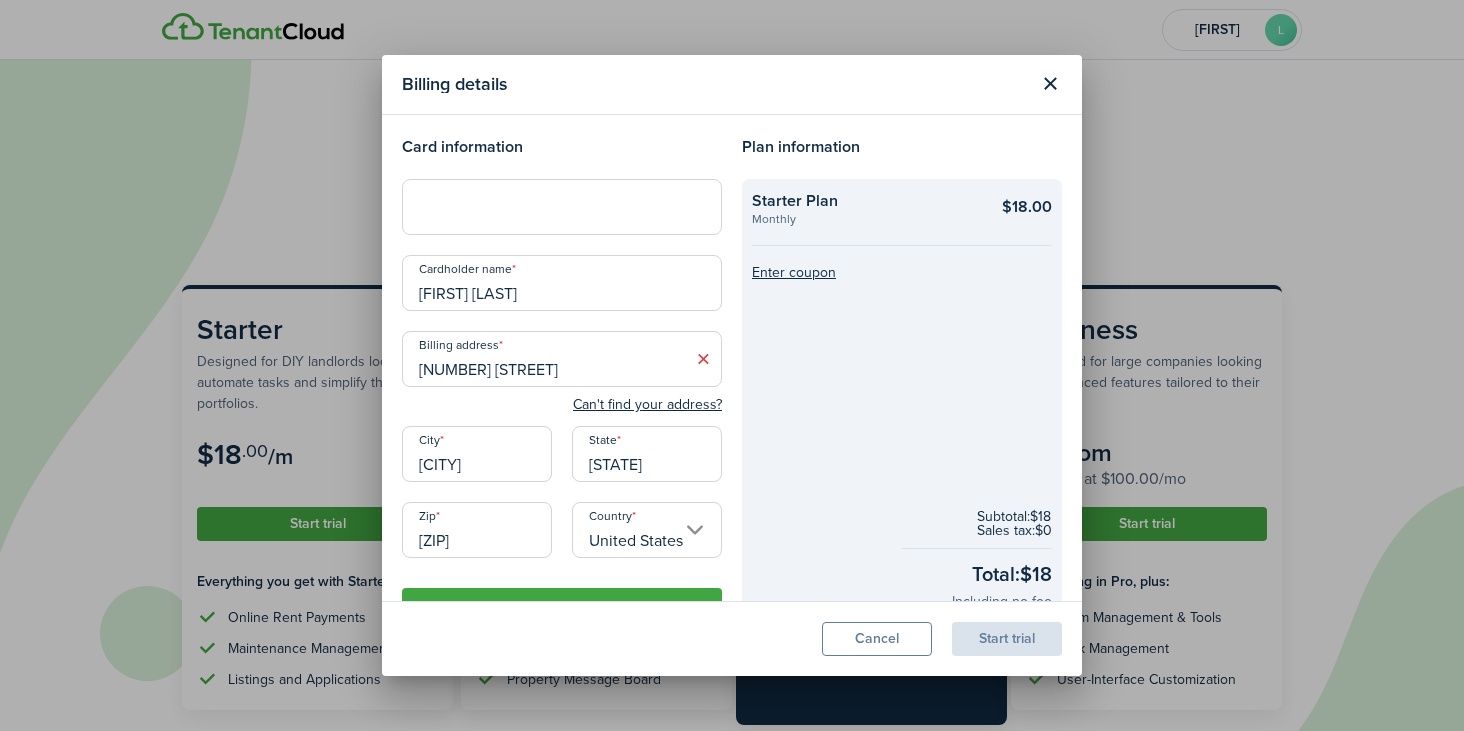 click on "[CITY]" at bounding box center (477, 454) 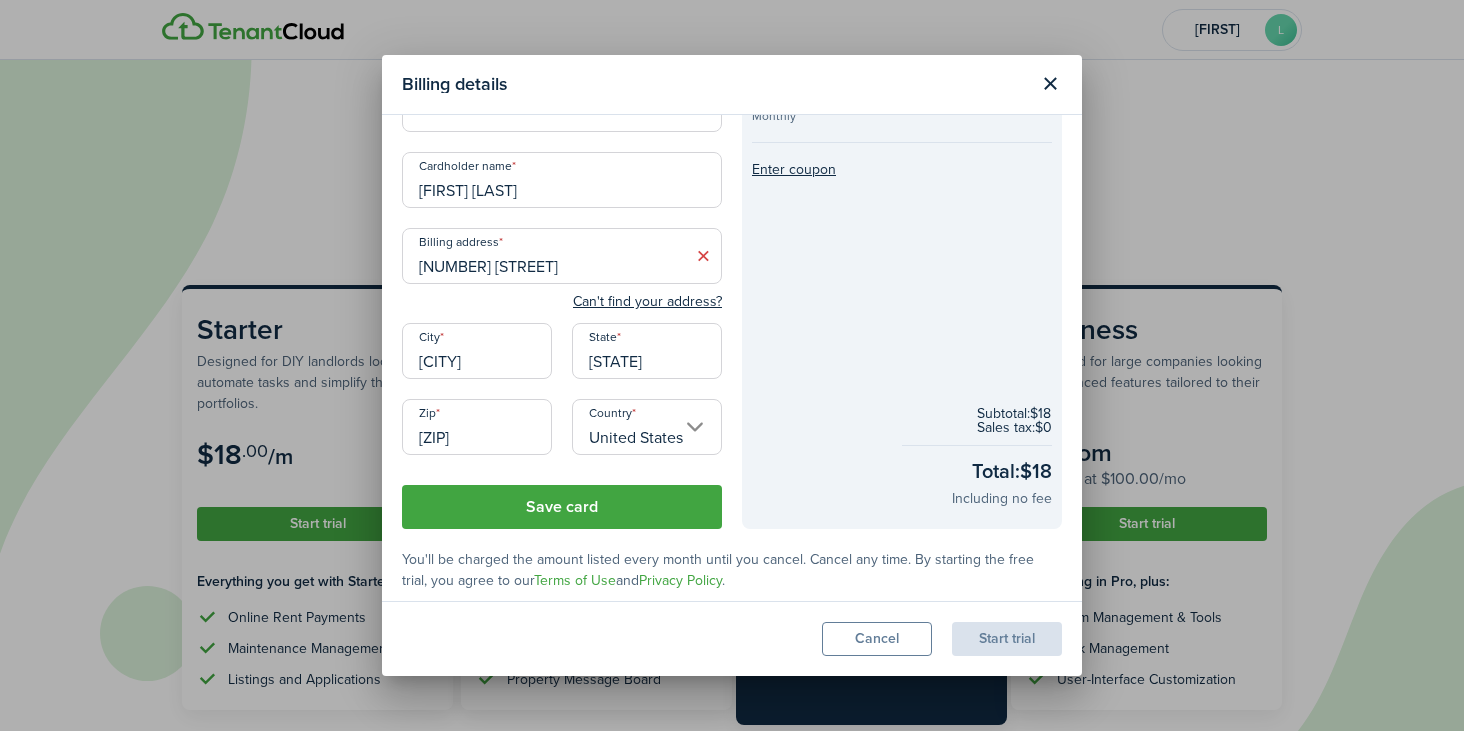 scroll, scrollTop: 112, scrollLeft: 0, axis: vertical 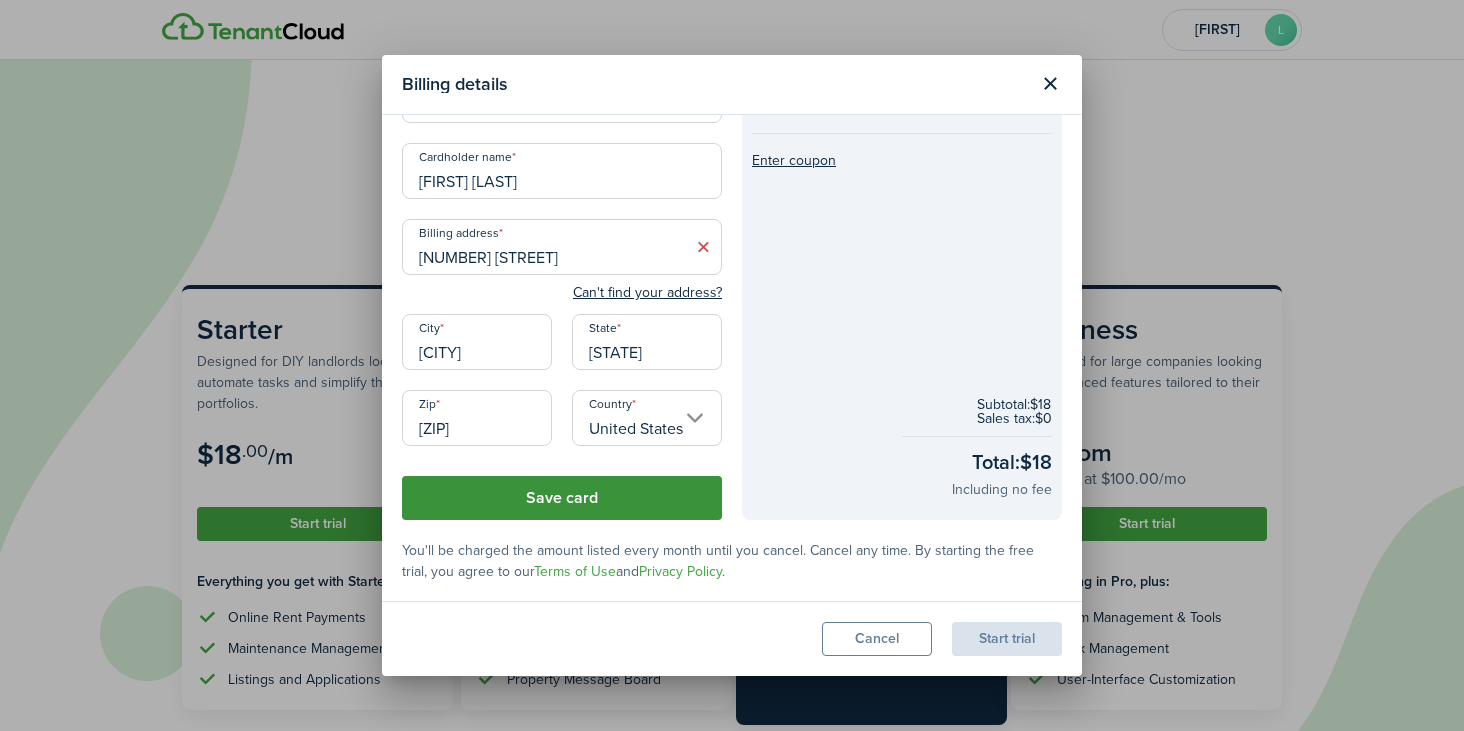 click on "Save card" at bounding box center [562, 498] 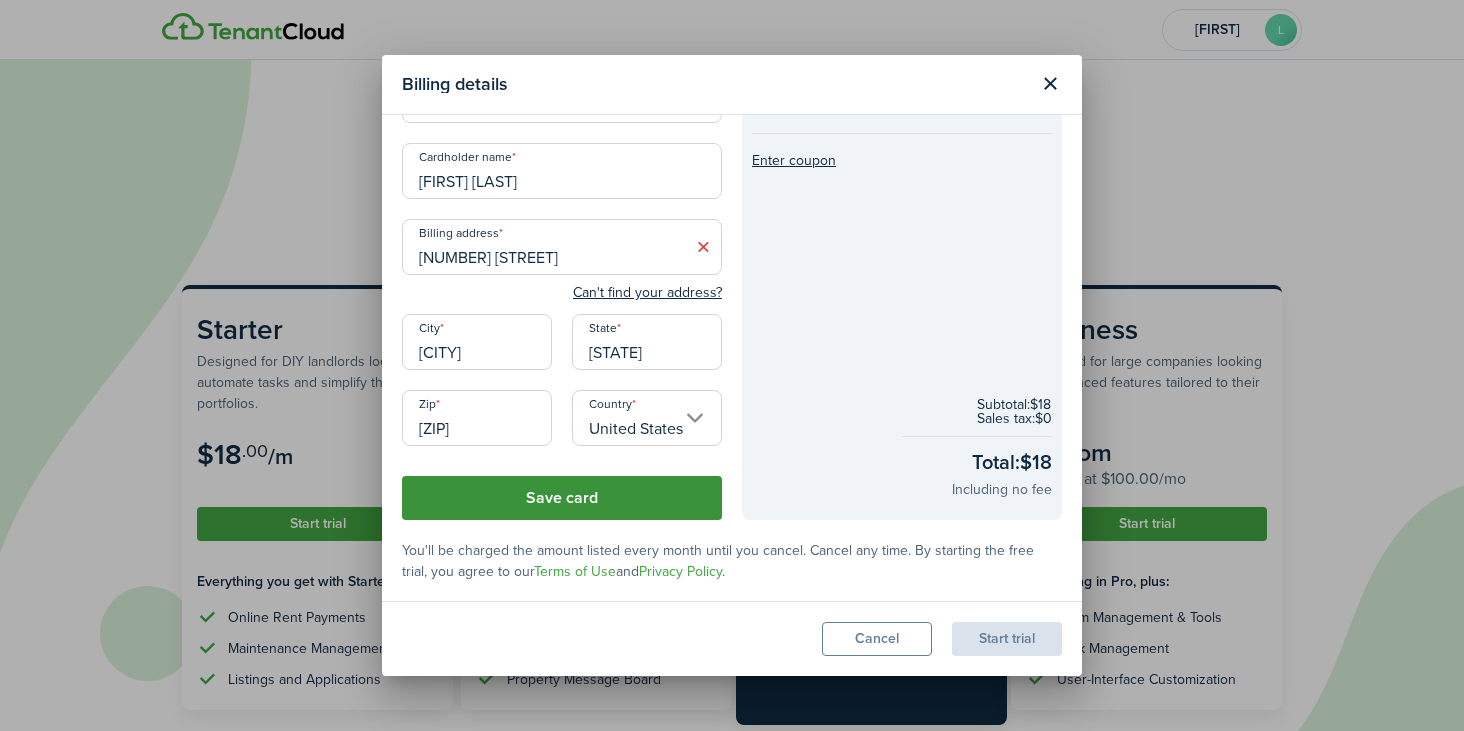 click on "Save card" at bounding box center [562, 498] 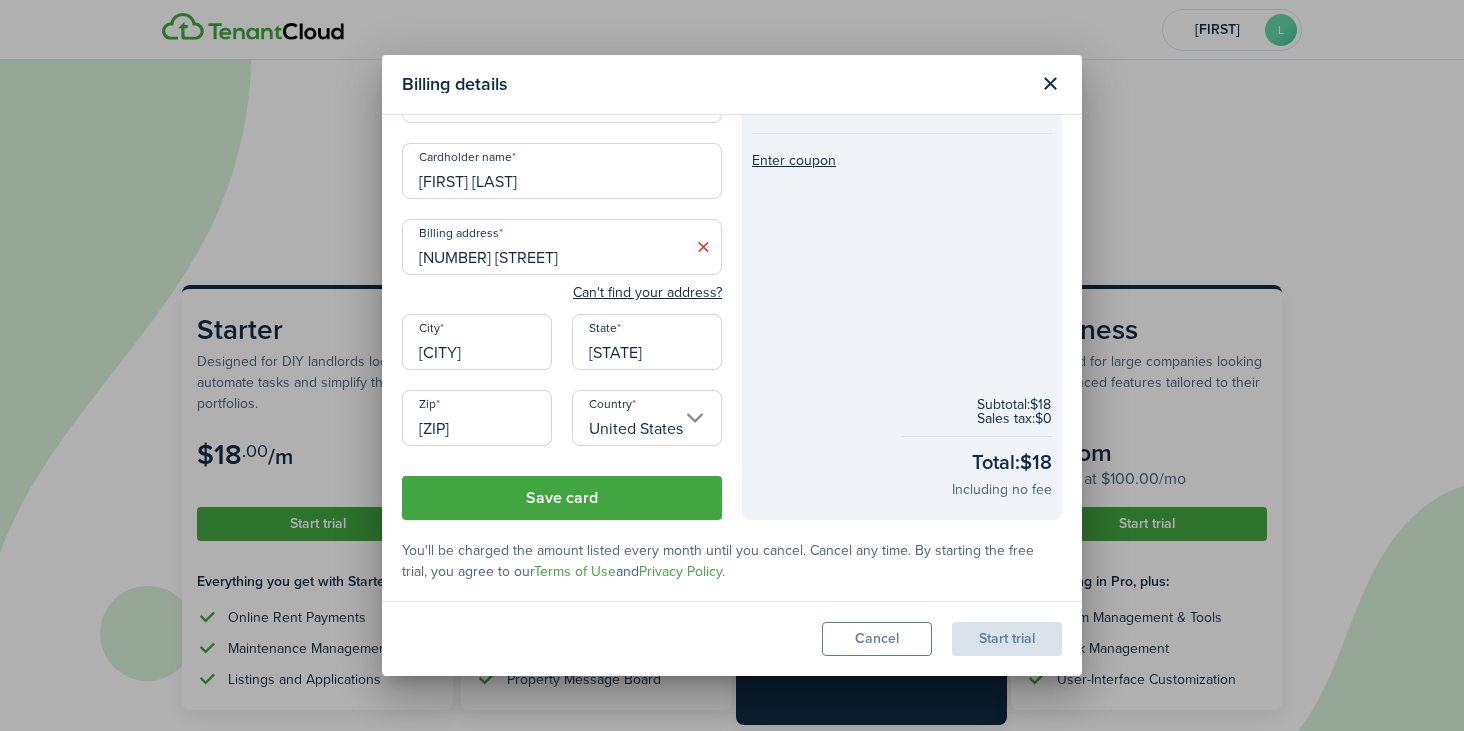 click on "Start trial" at bounding box center [1007, 639] 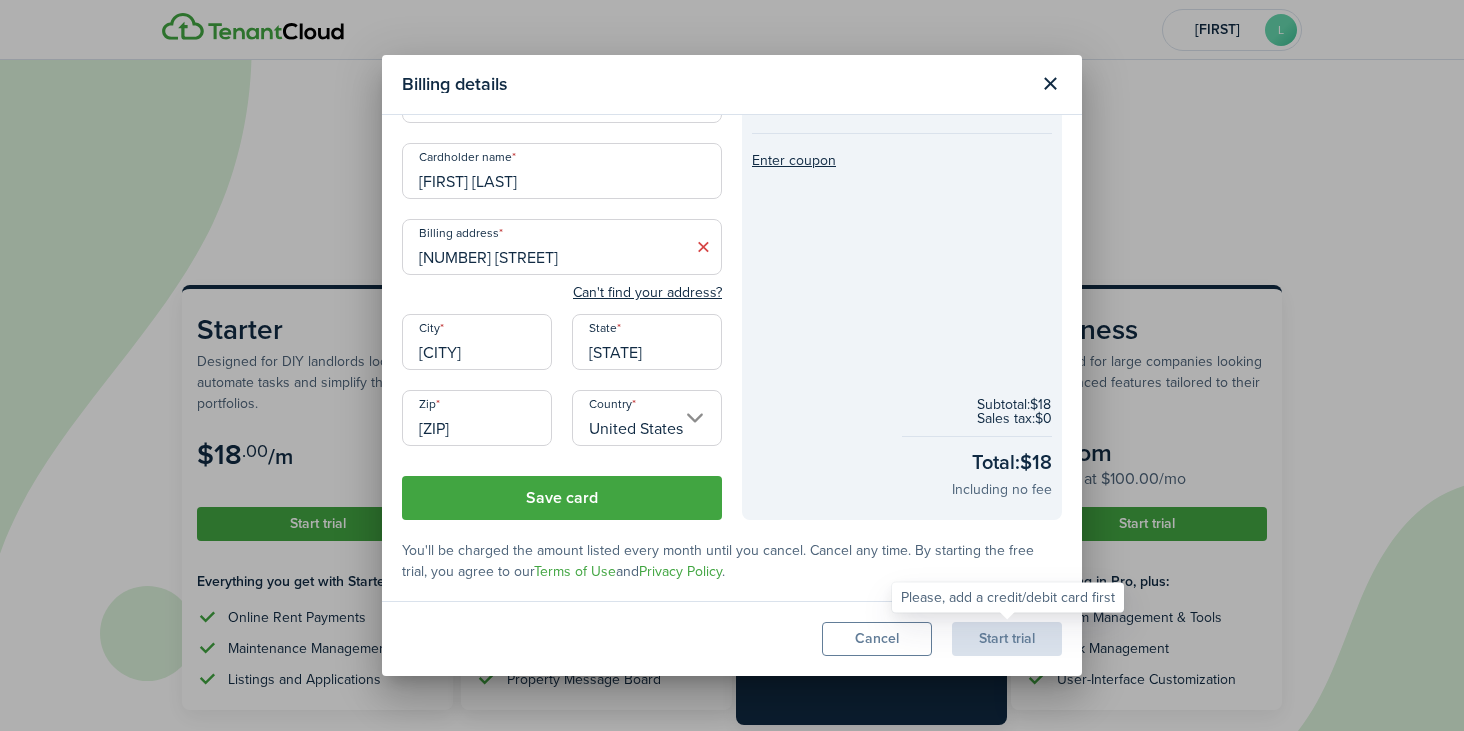 click on "Start trial" at bounding box center (1007, 639) 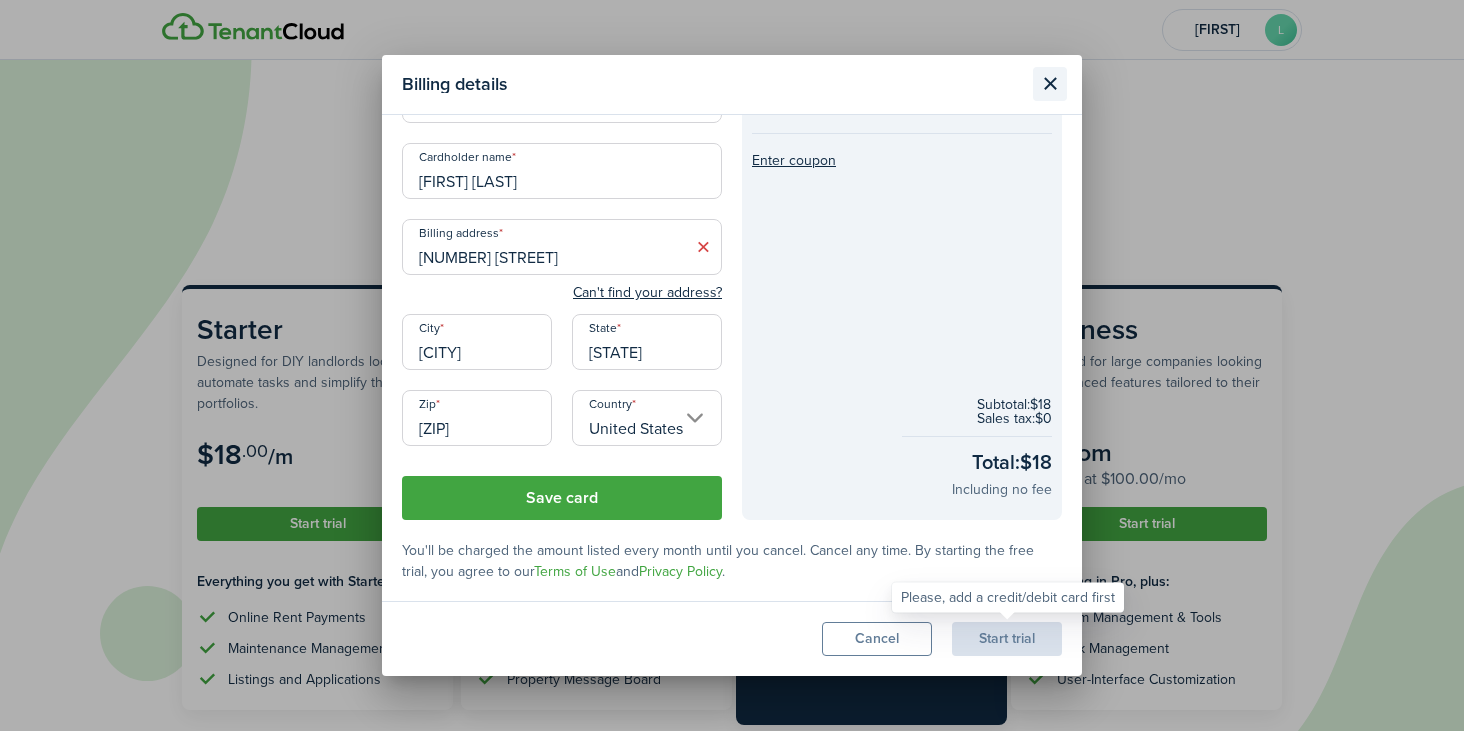 click at bounding box center [1050, 84] 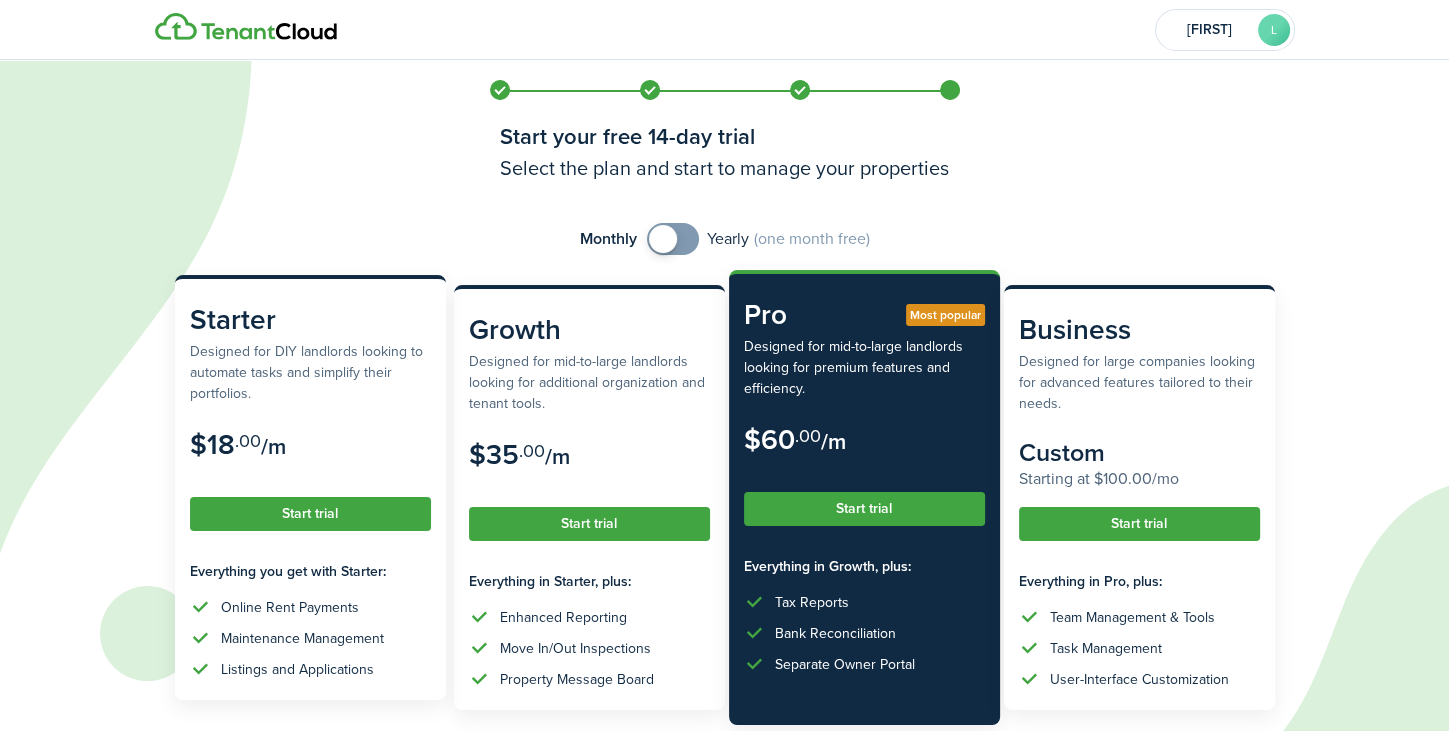 click on ".00" at bounding box center (248, 441) 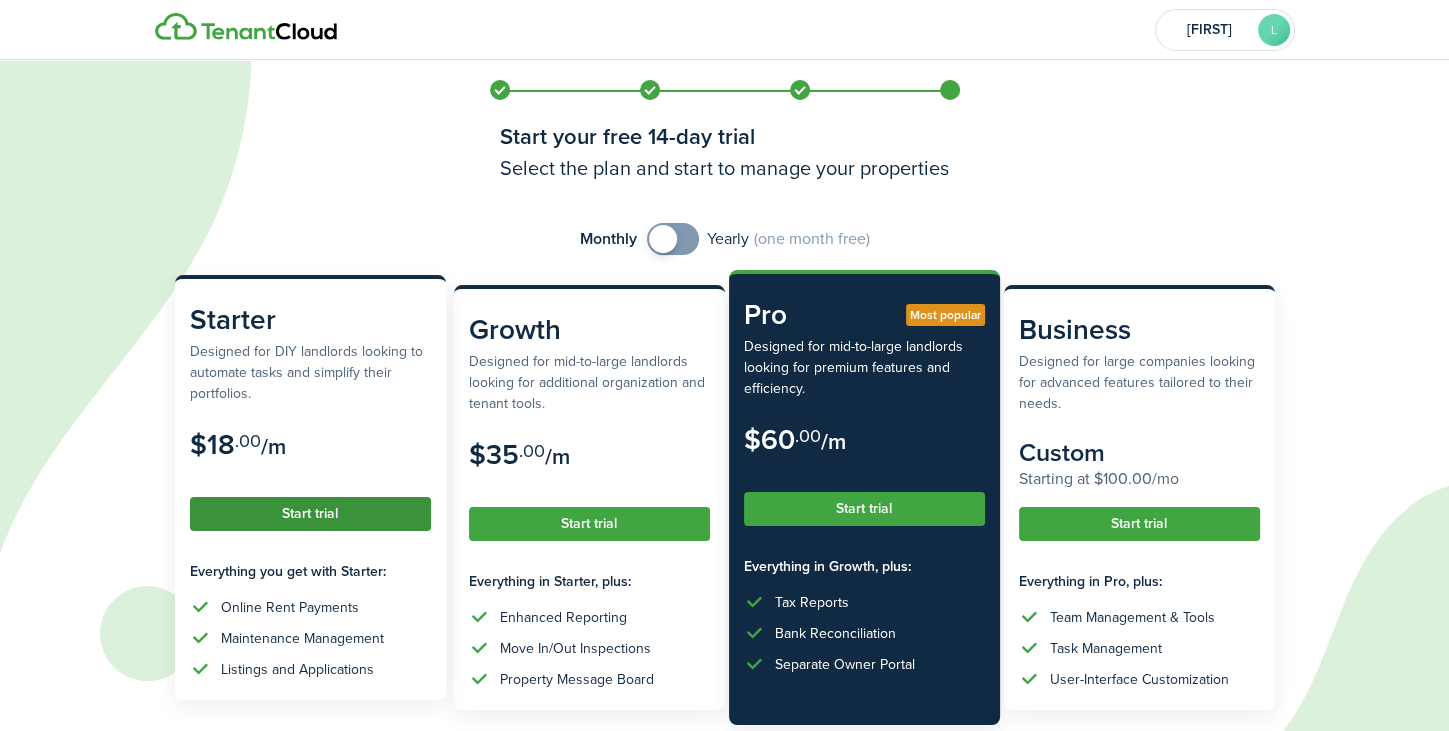 click on "Start trial" at bounding box center (310, 514) 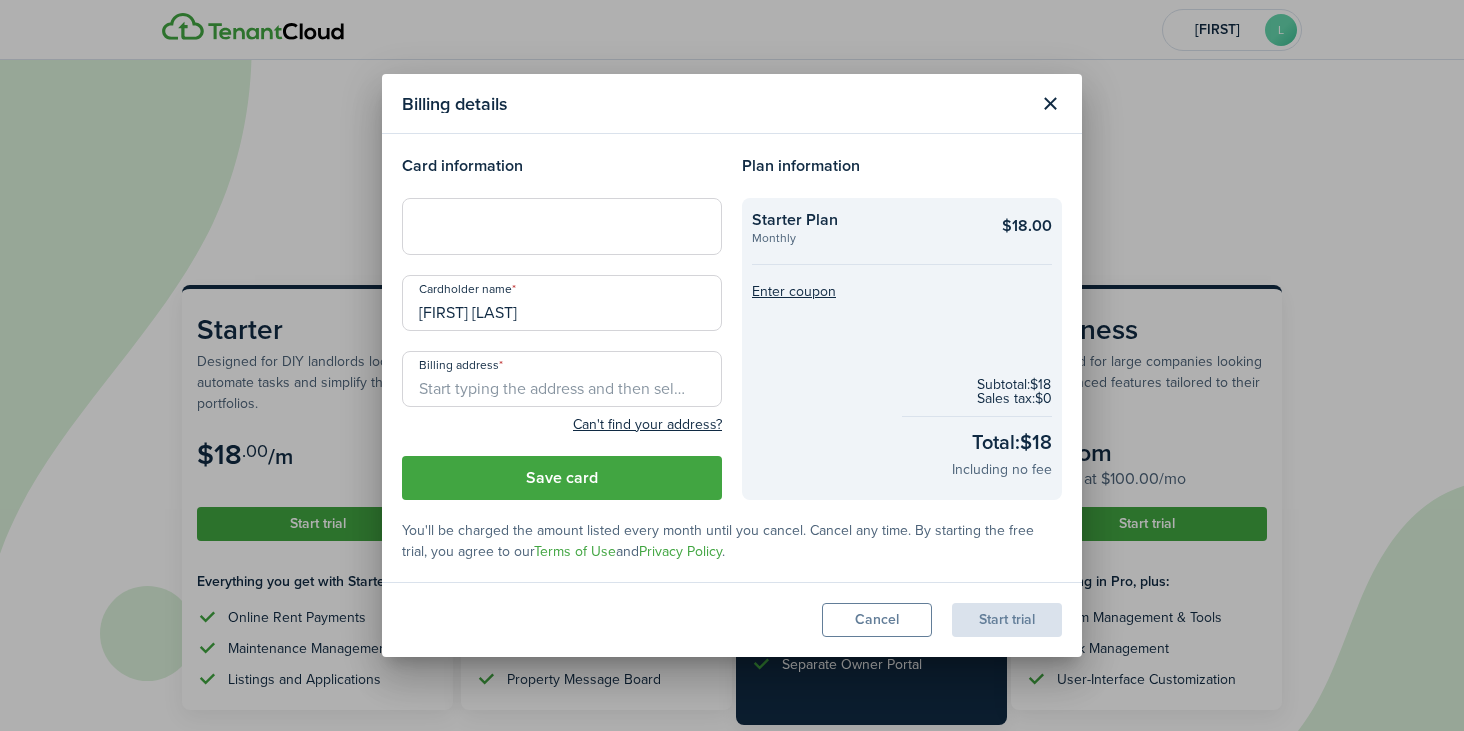 click on "[FIRST] [LAST]" at bounding box center (562, 303) 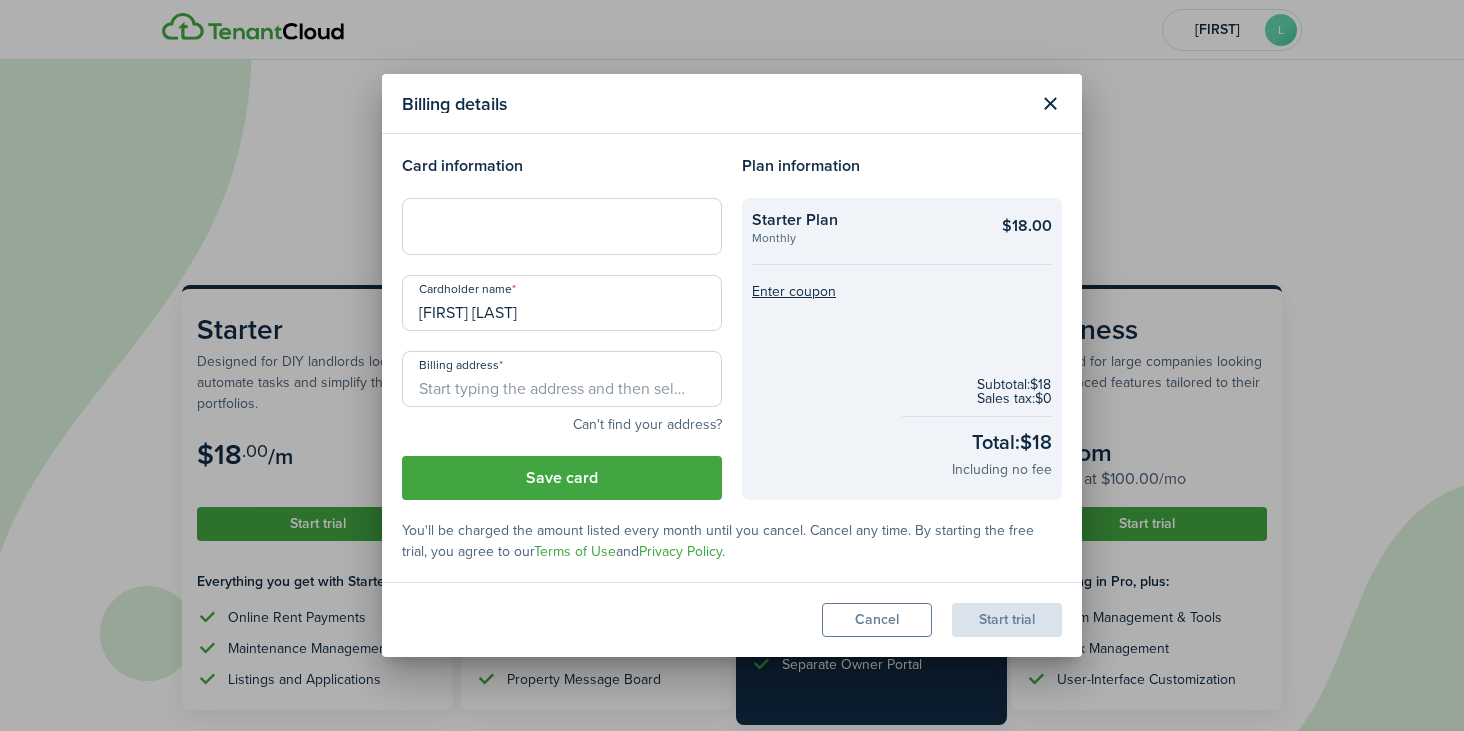 click on "Can't find your address?" at bounding box center [647, 425] 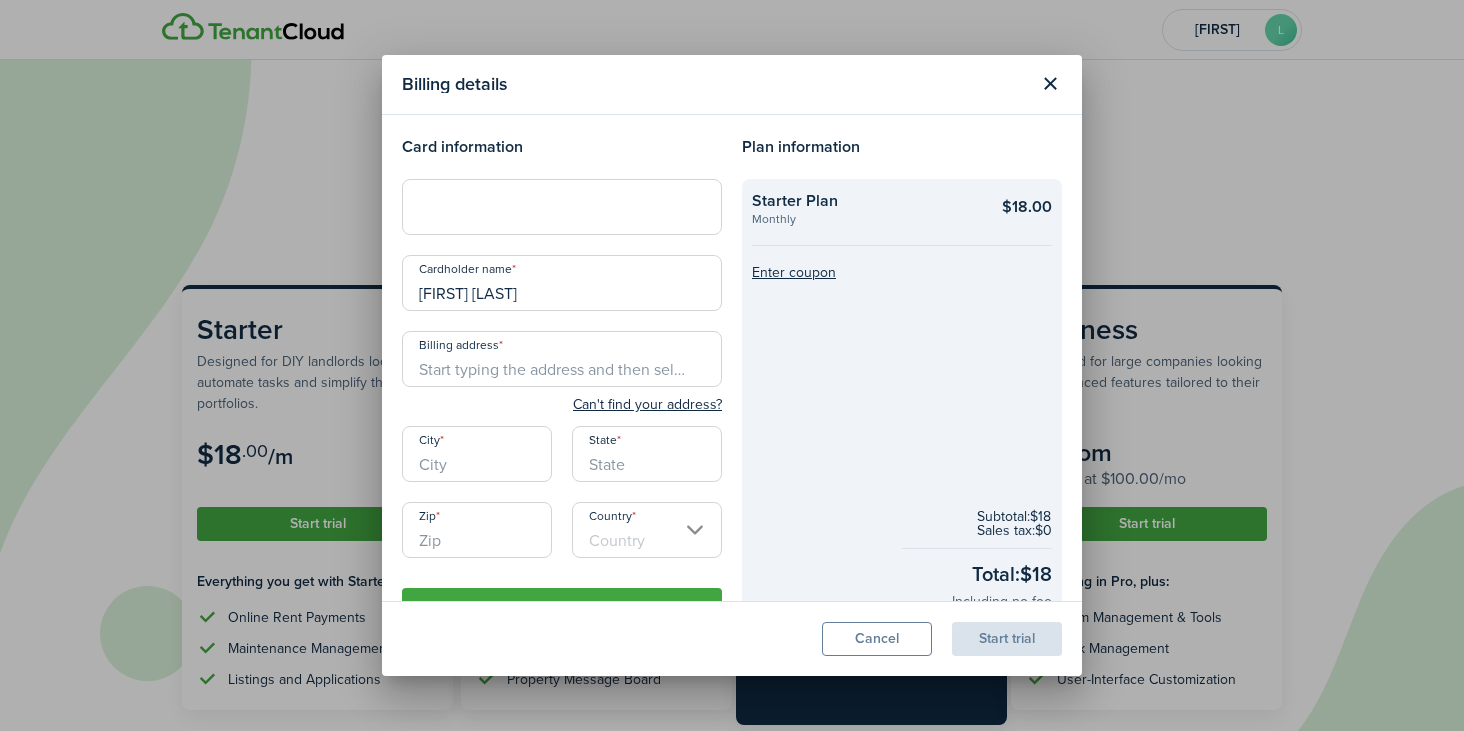 click on "Billing address" at bounding box center (562, 359) 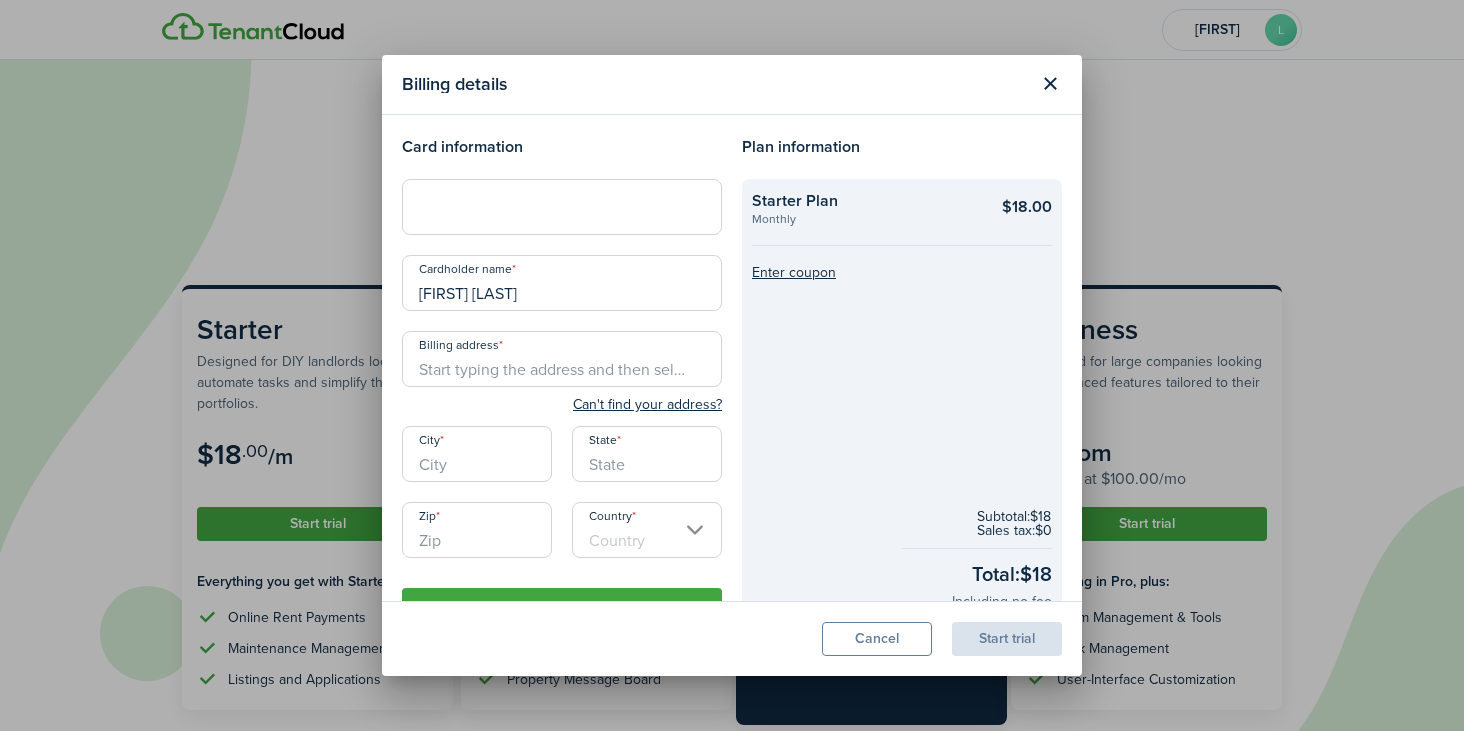 type on "[NUMBER] [STREET]" 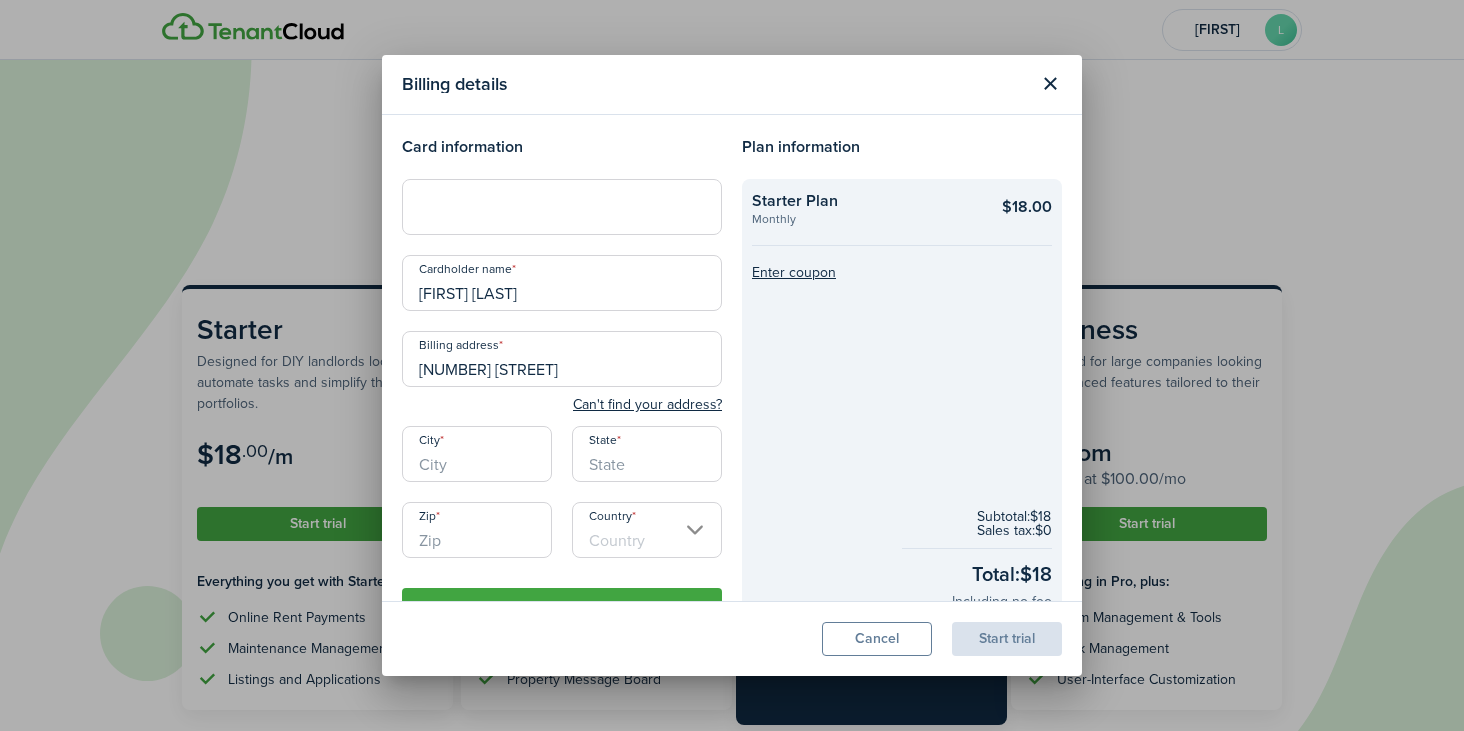 type on "[CITY]" 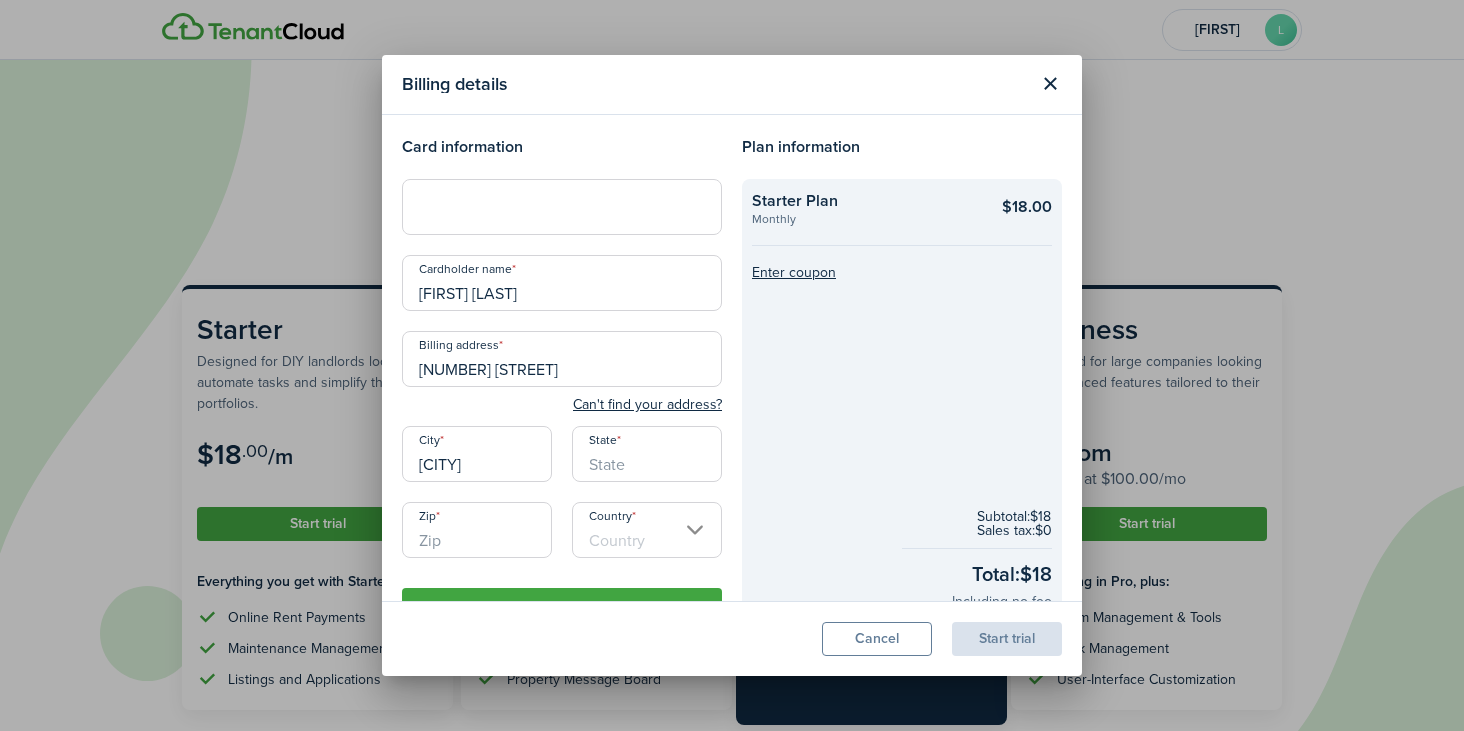 type on "[STATE]" 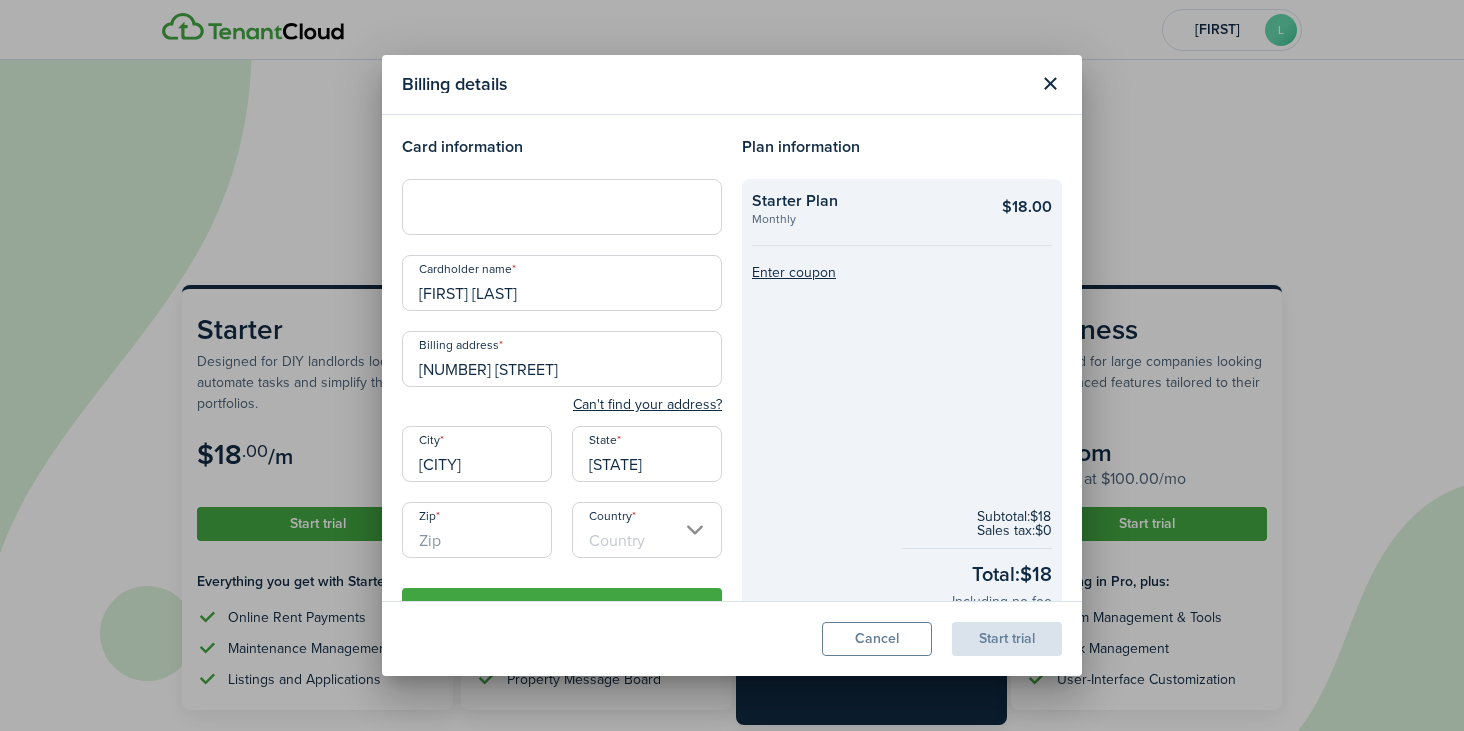 type on "[ZIP]" 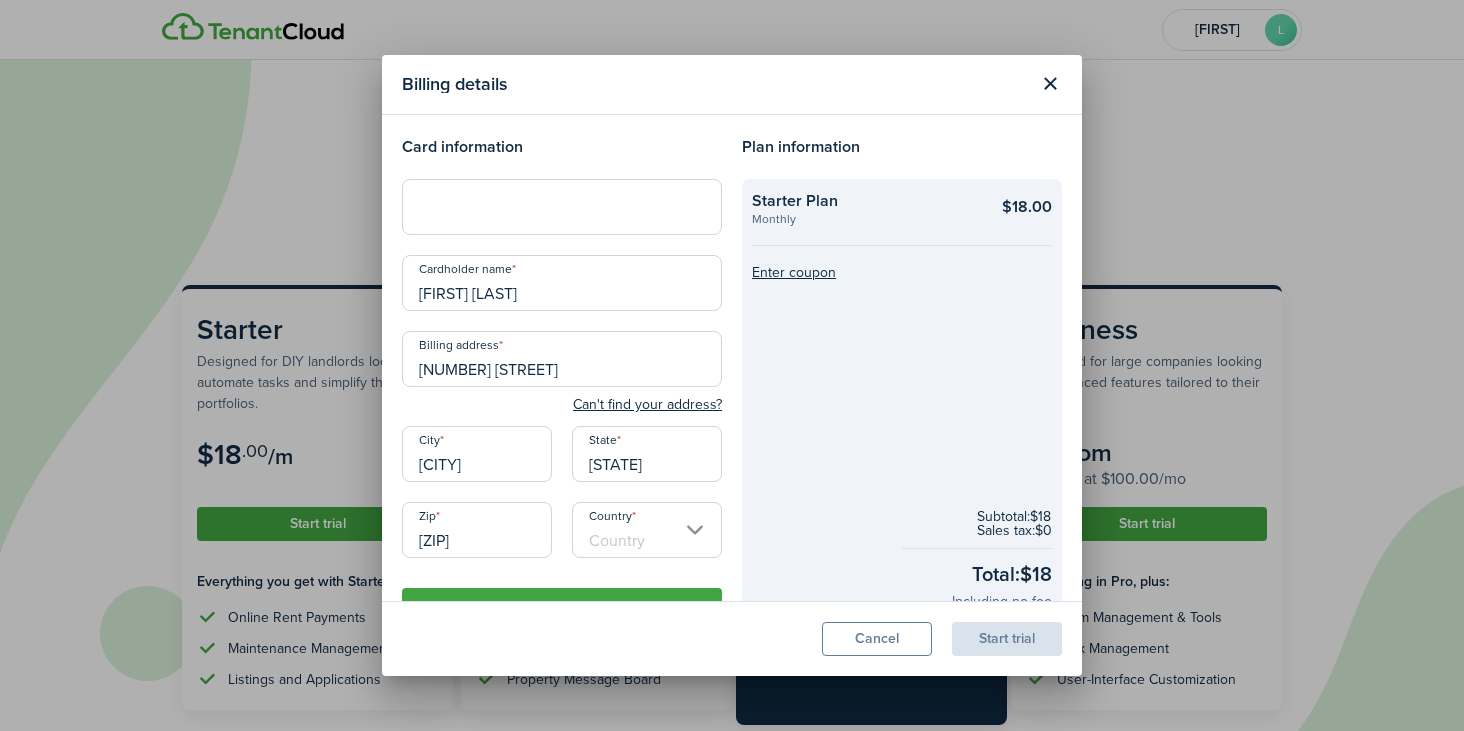 type on "United States" 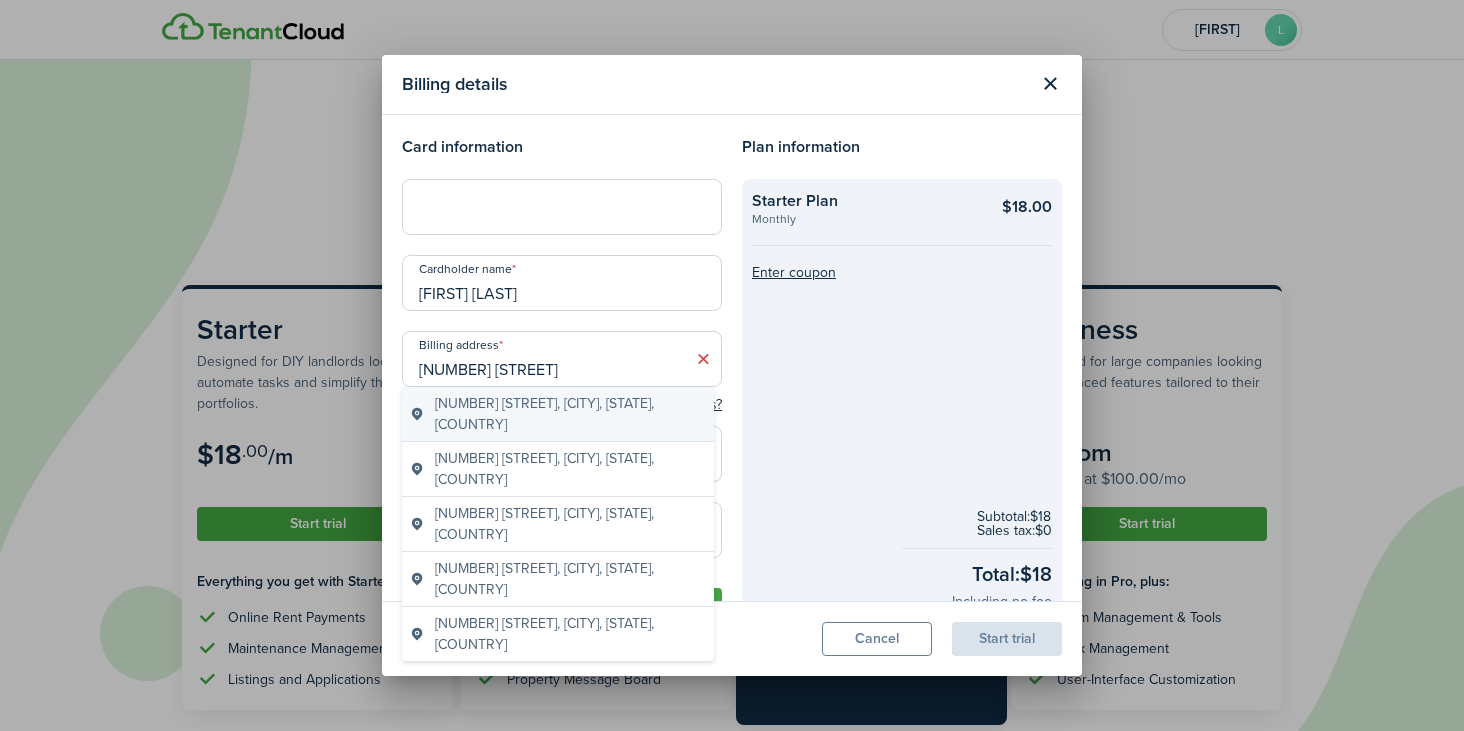 click on "[NUMBER] [STREET], [CITY], [STATE], [COUNTRY]" at bounding box center [558, 414] 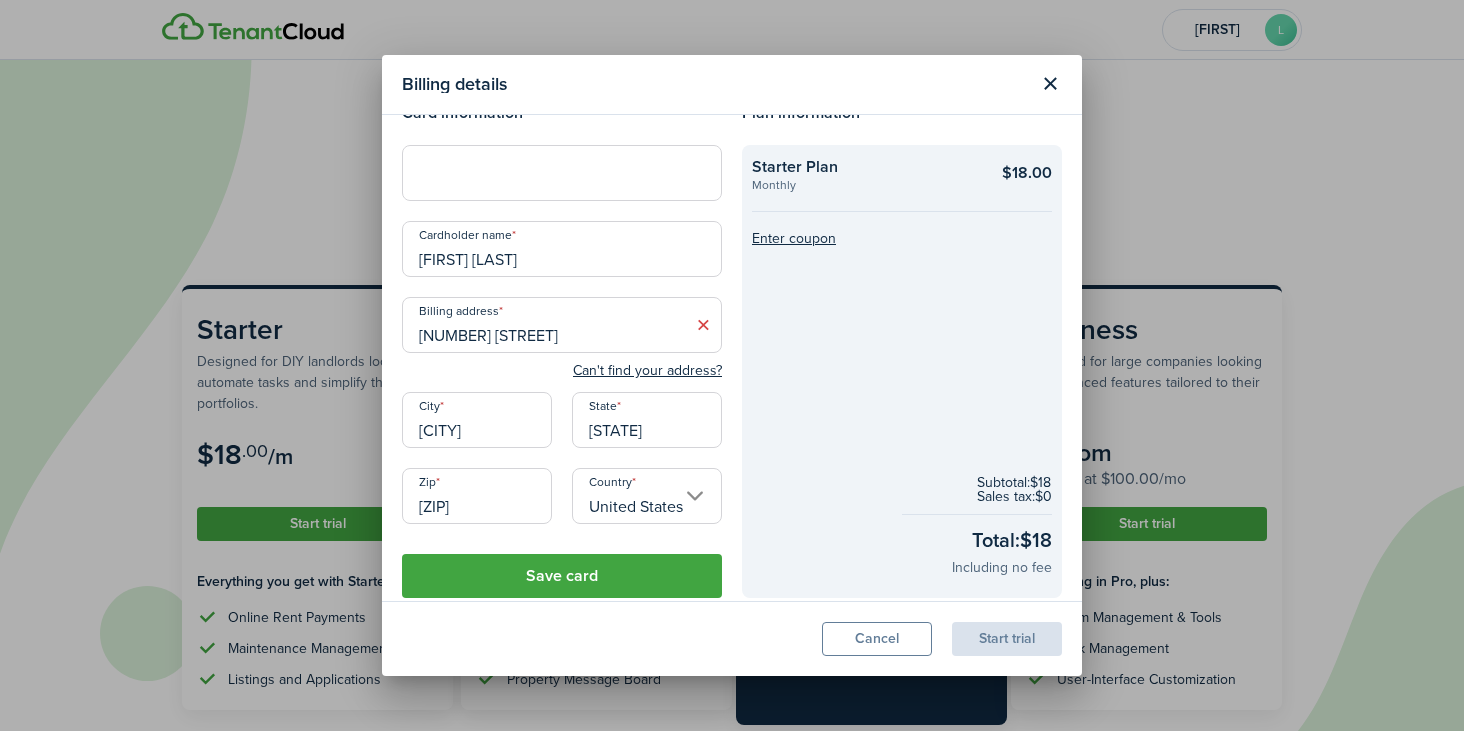 scroll, scrollTop: 30, scrollLeft: 0, axis: vertical 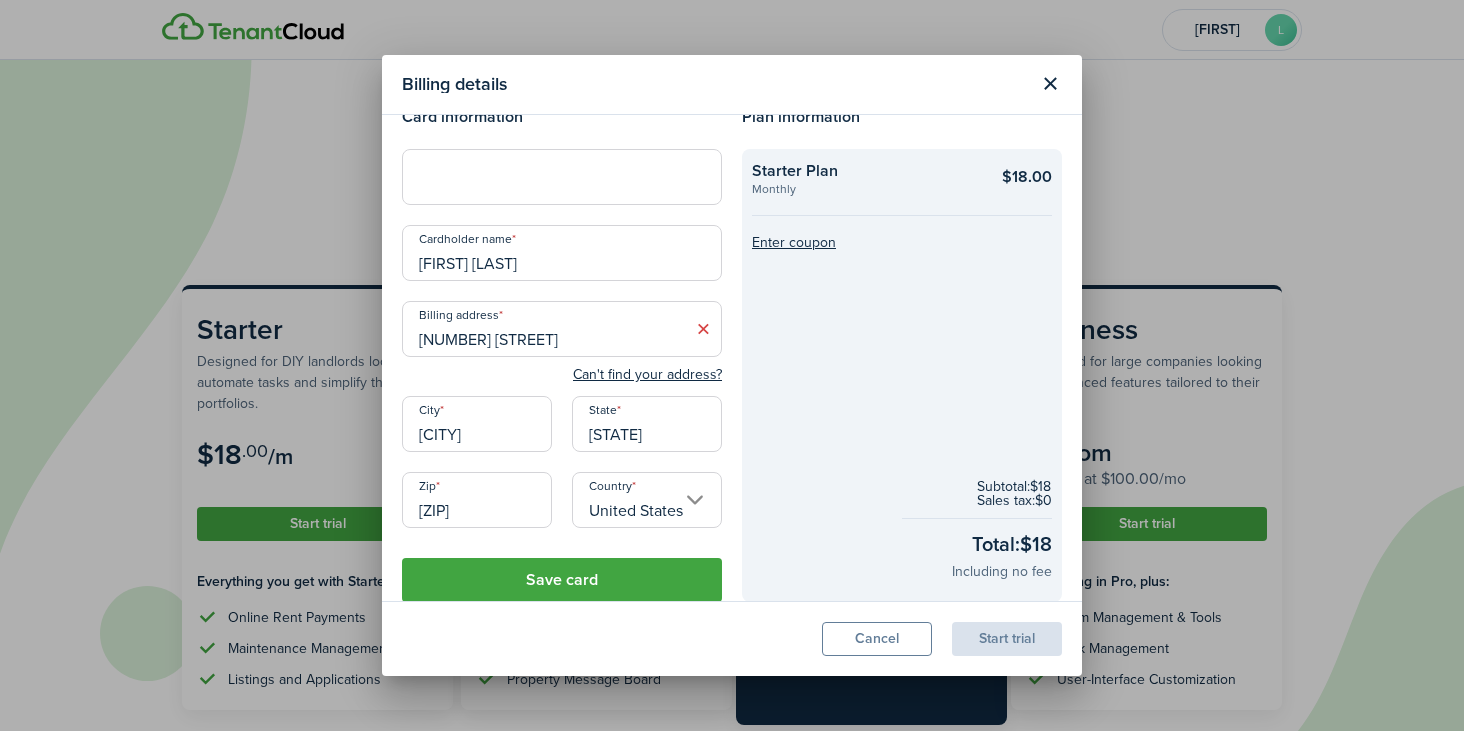 click on "[FIRST] [LAST]" at bounding box center (562, 253) 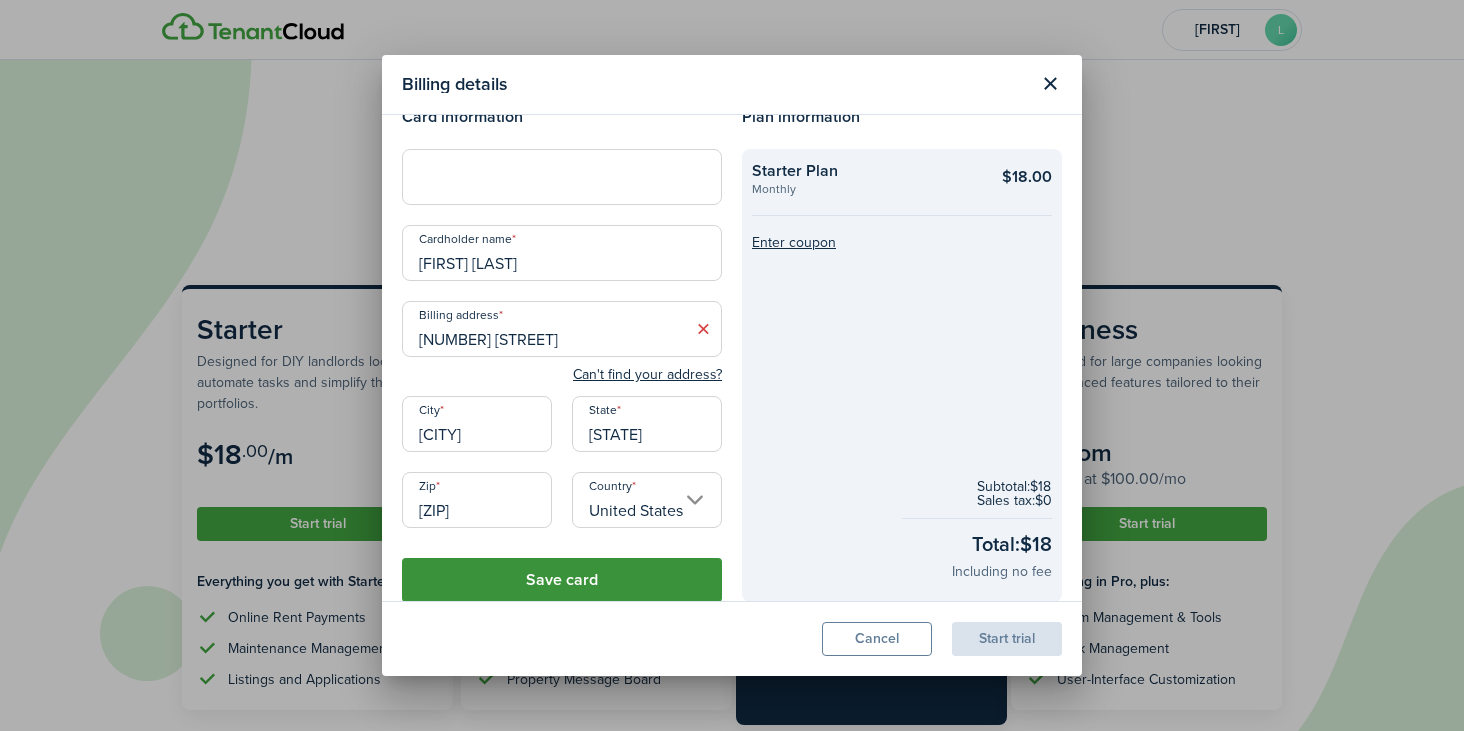 type on "[FIRST] [LAST]" 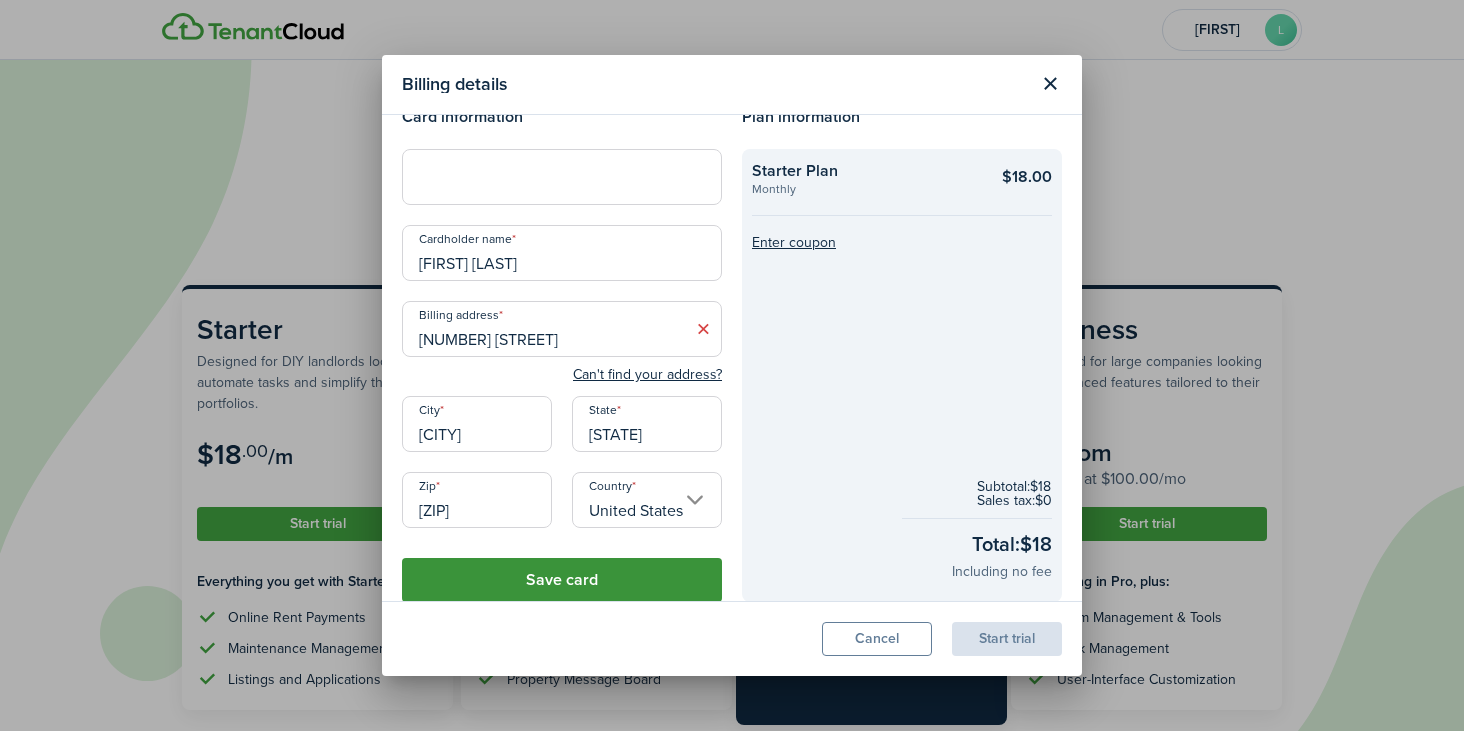 click on "Save card" at bounding box center [562, 580] 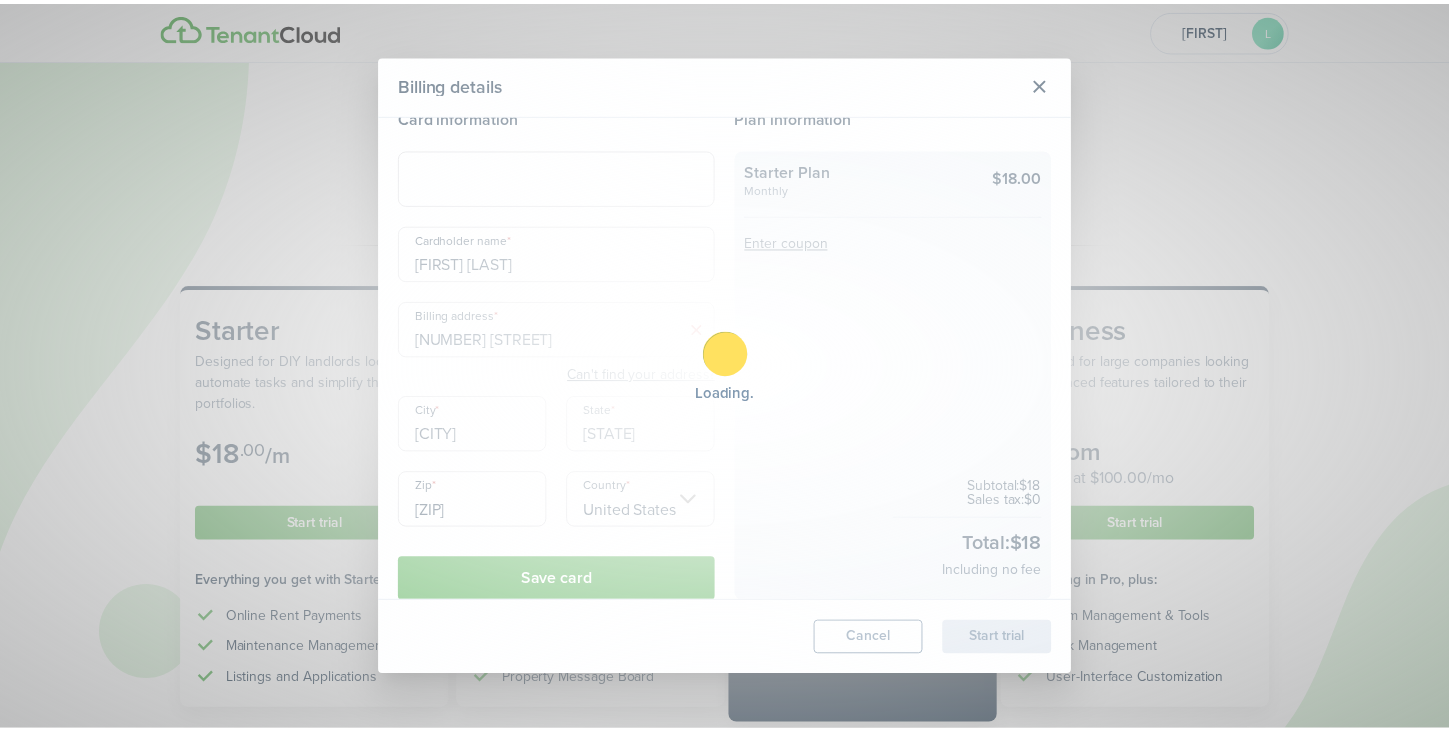 scroll, scrollTop: 0, scrollLeft: 0, axis: both 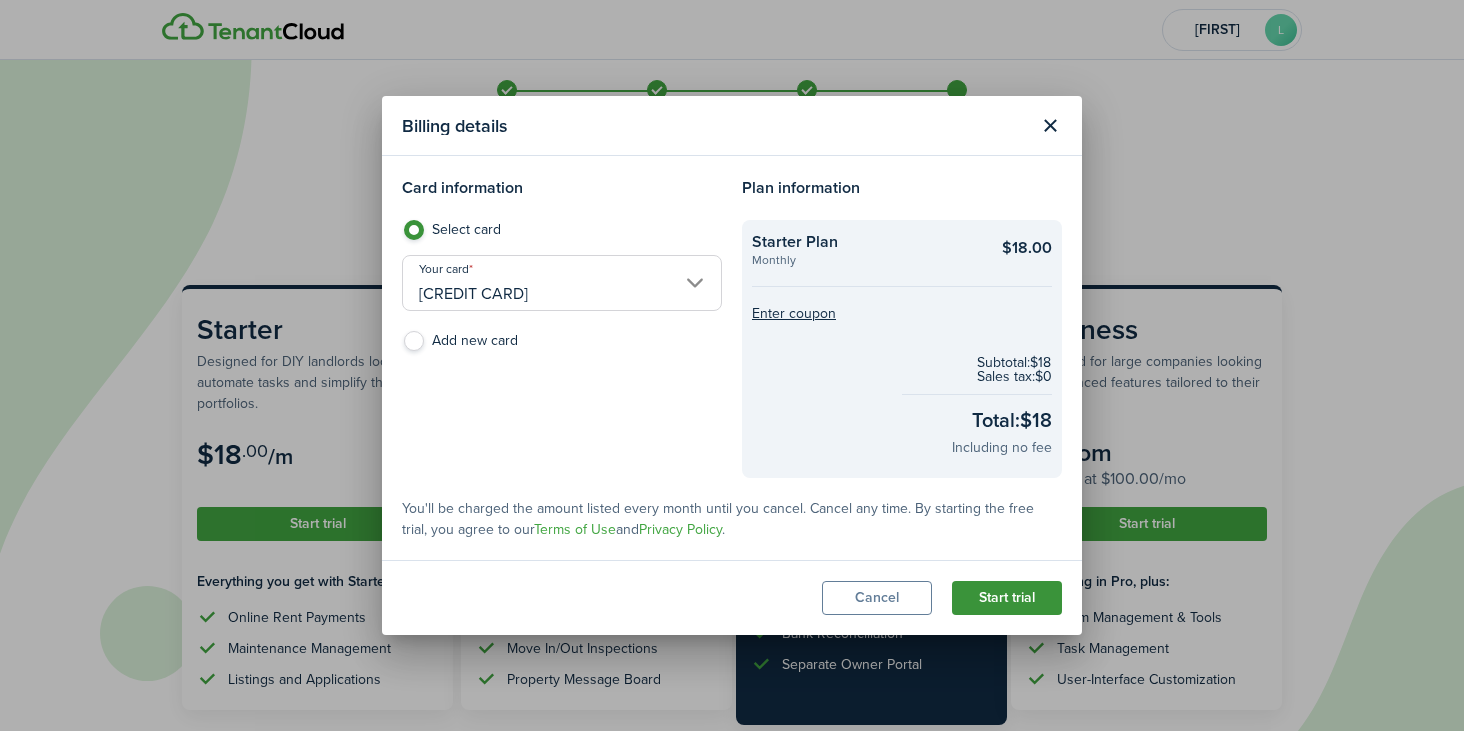 click on "Start trial" at bounding box center [1007, 598] 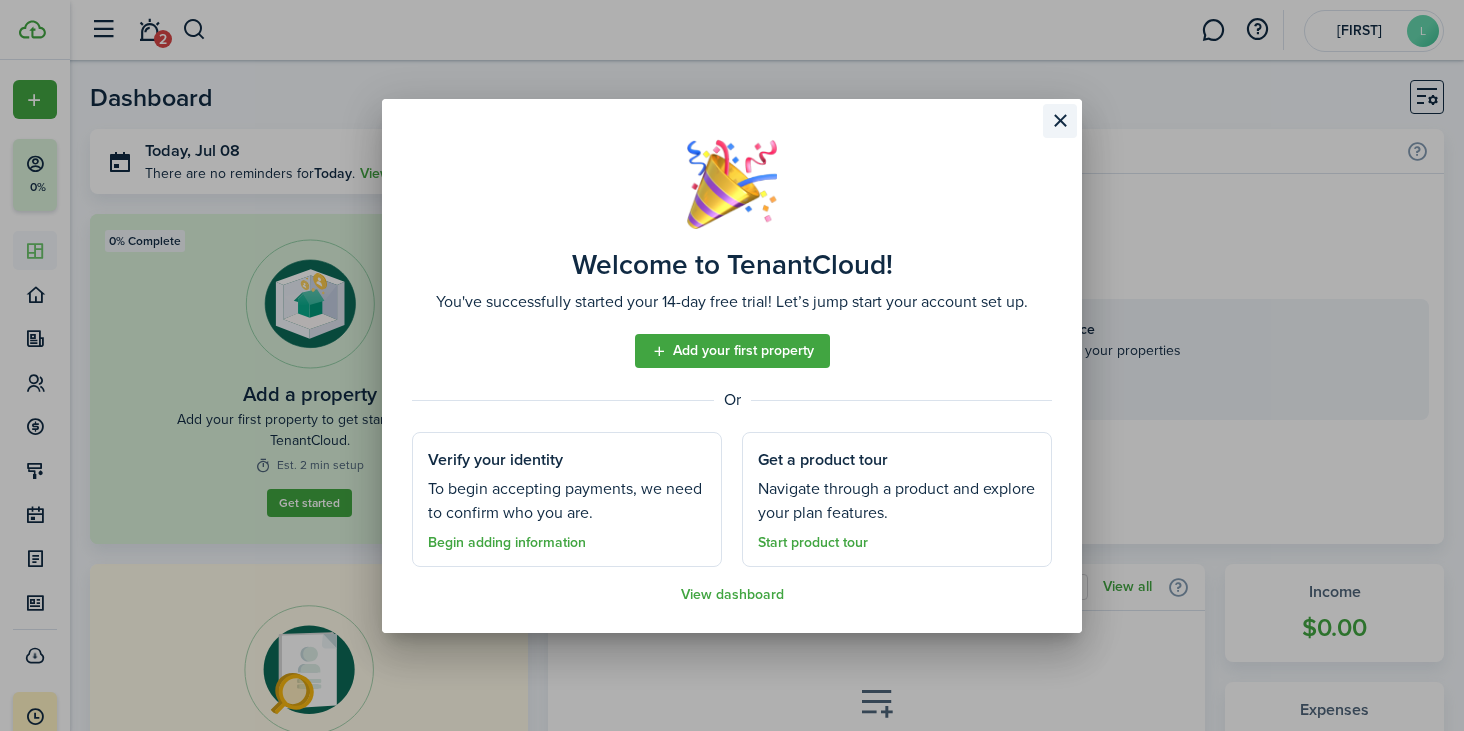 click at bounding box center (1060, 121) 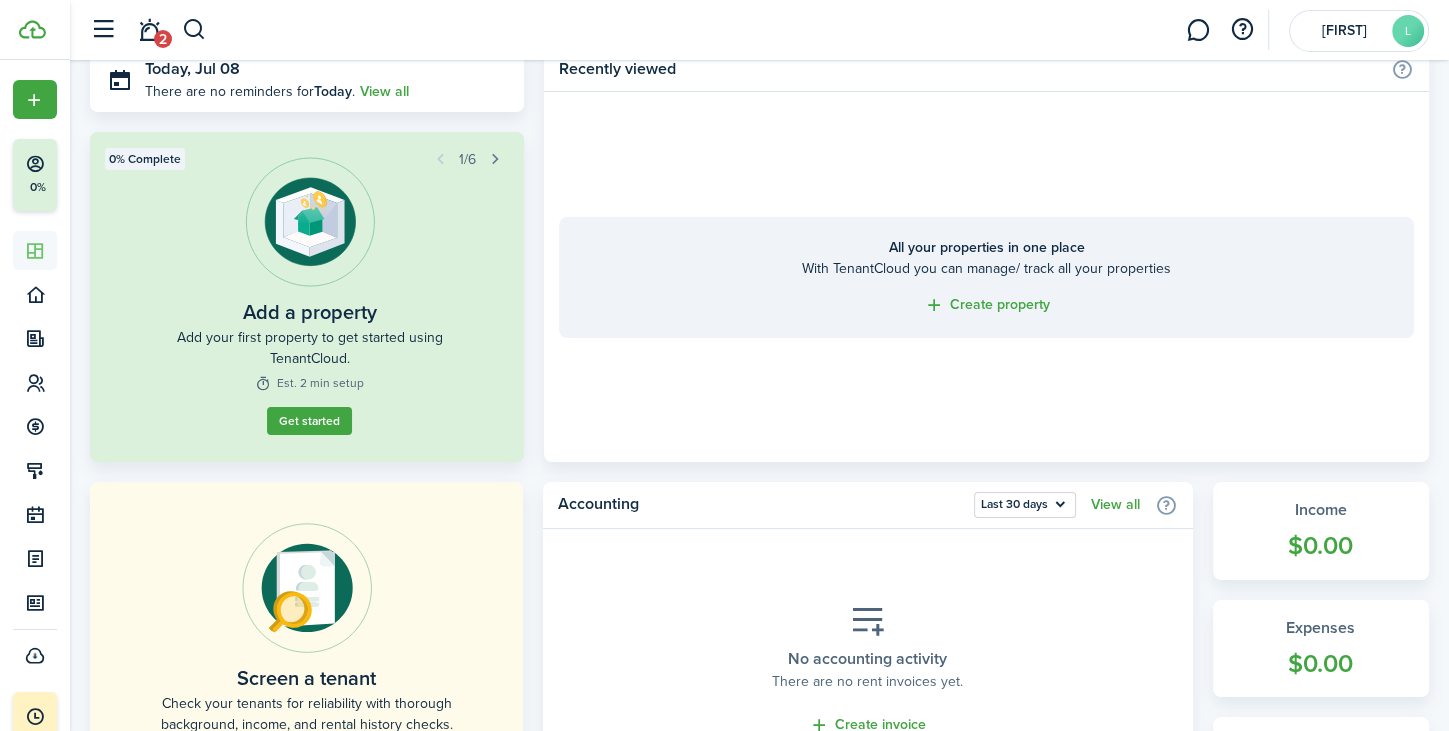 scroll, scrollTop: 75, scrollLeft: 0, axis: vertical 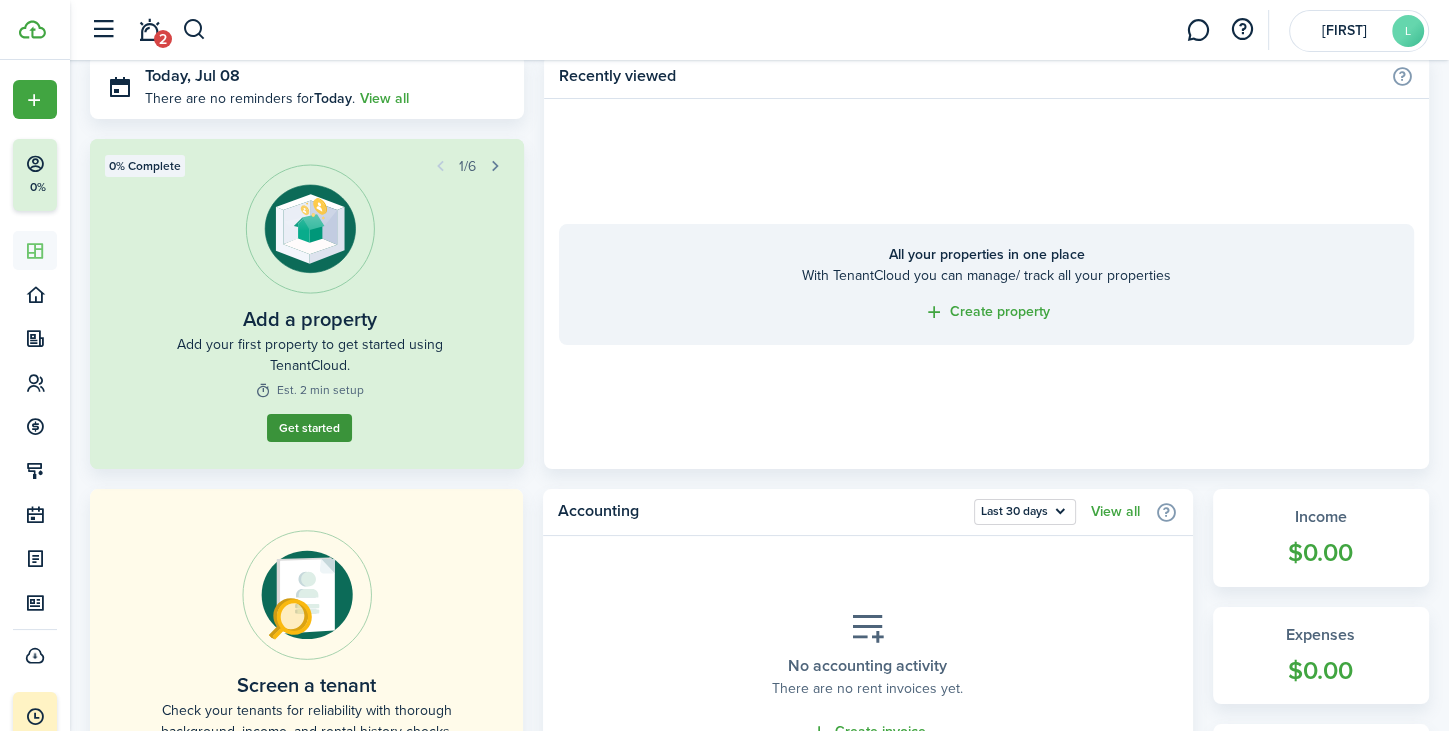click on "Get started" at bounding box center [309, 428] 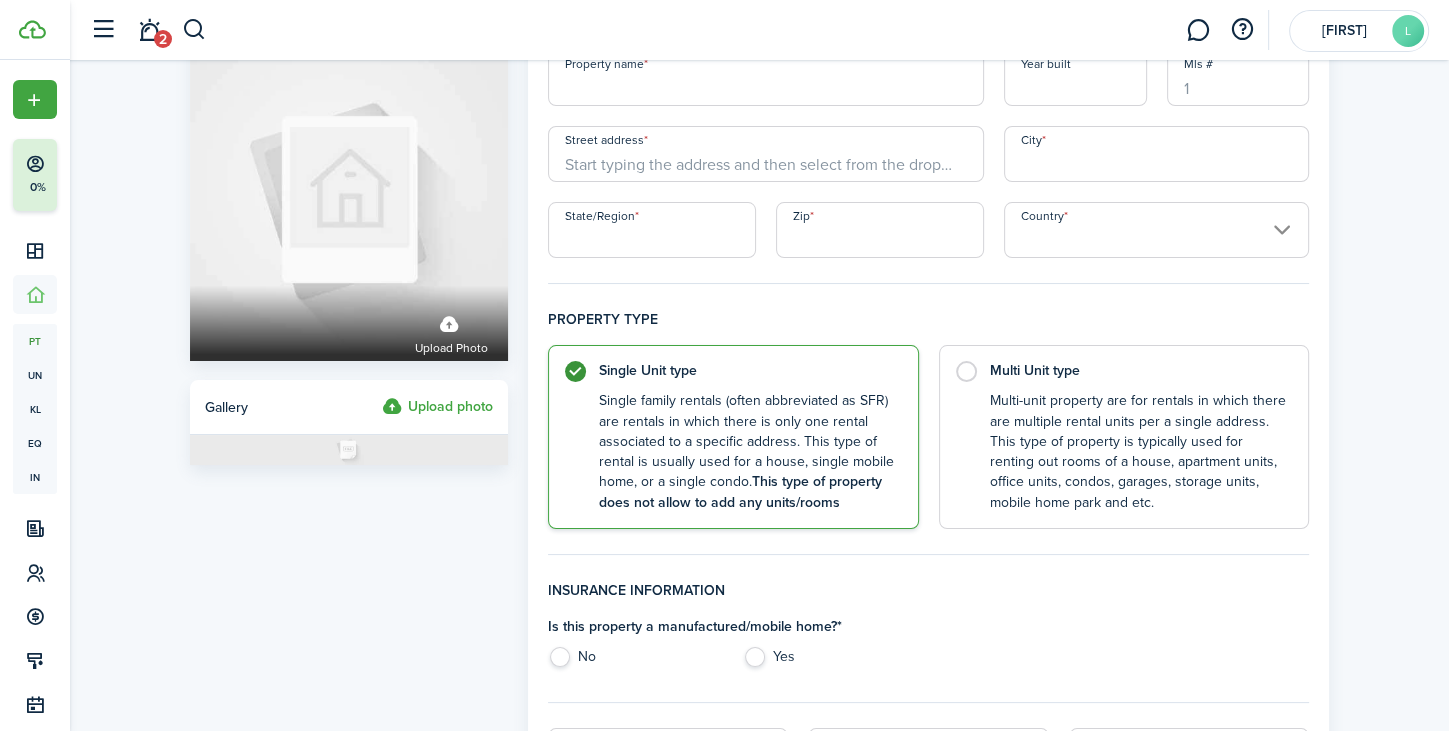 scroll, scrollTop: 0, scrollLeft: 0, axis: both 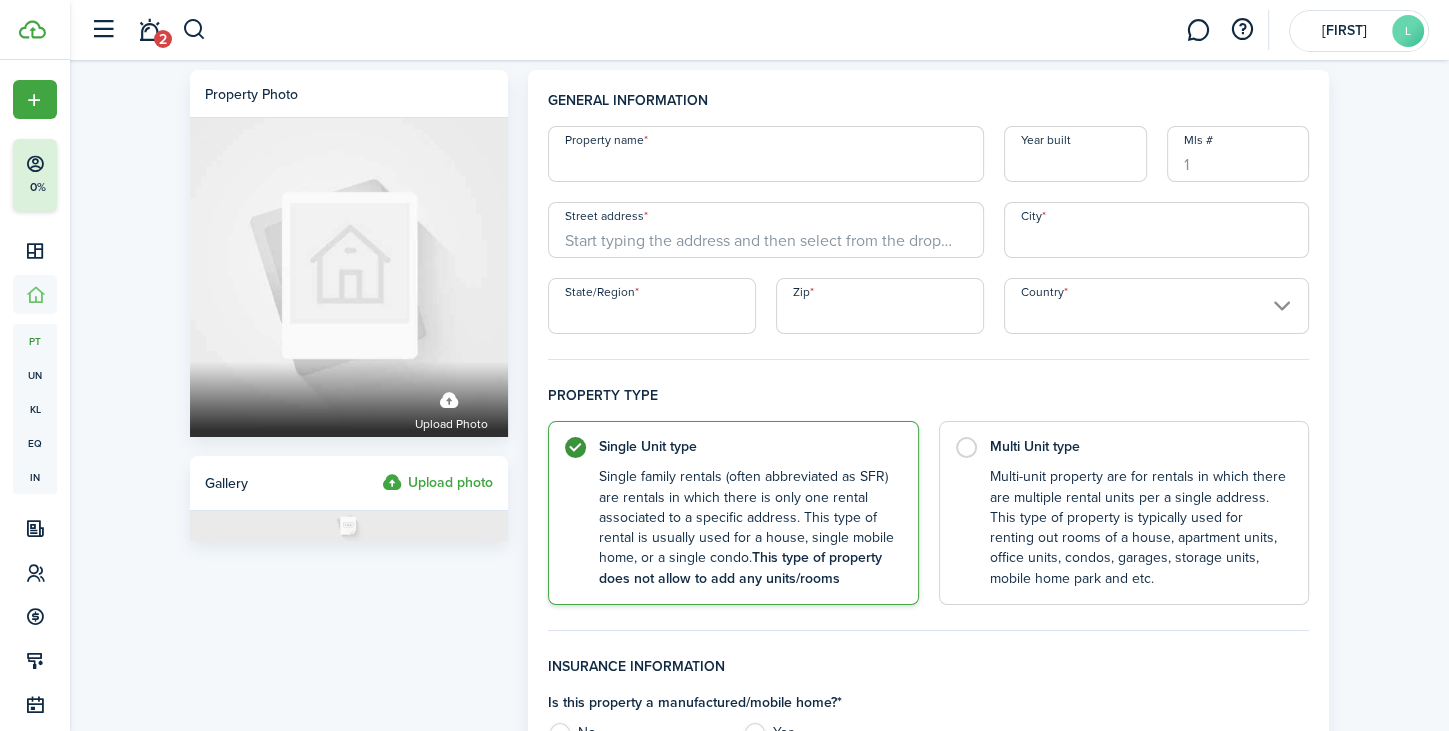 click on "Property name" at bounding box center [766, 154] 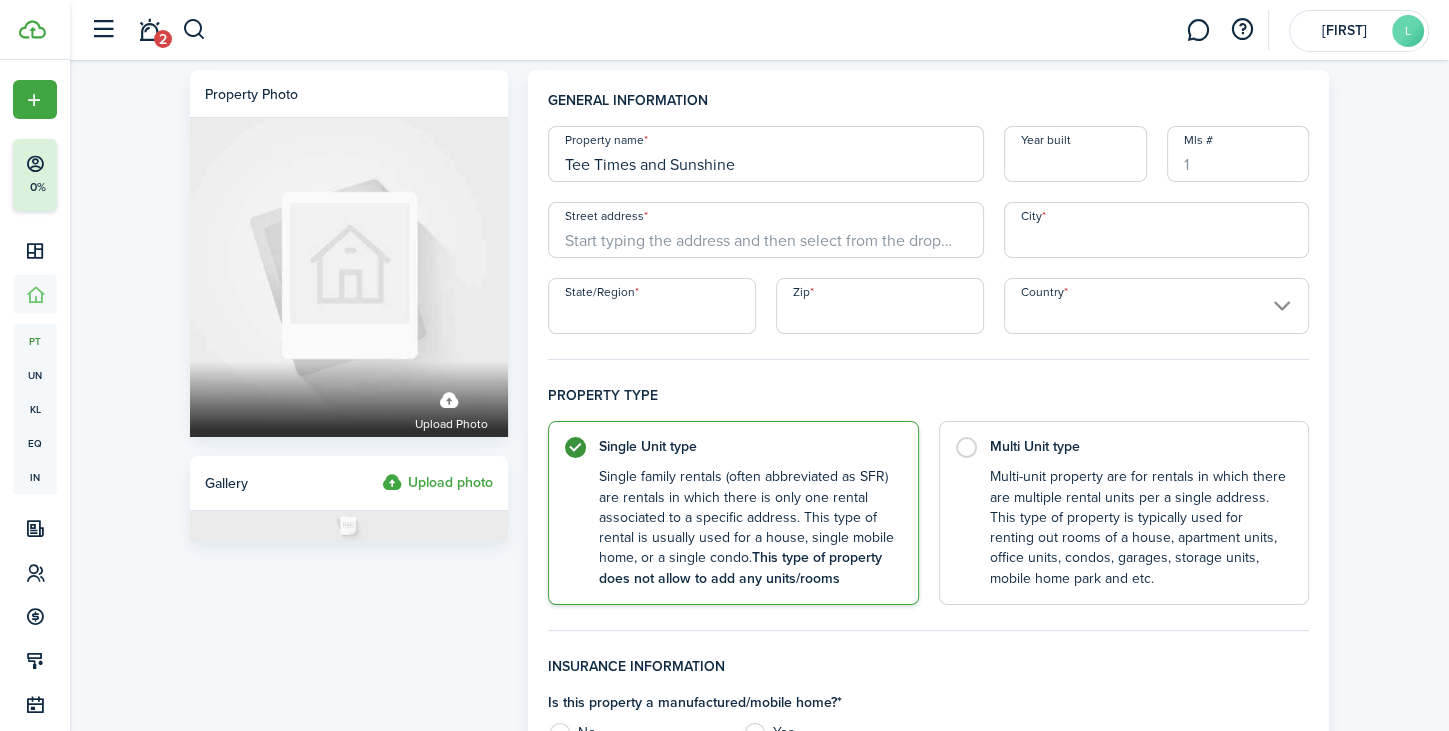 type on "Tee Times and Sunshine" 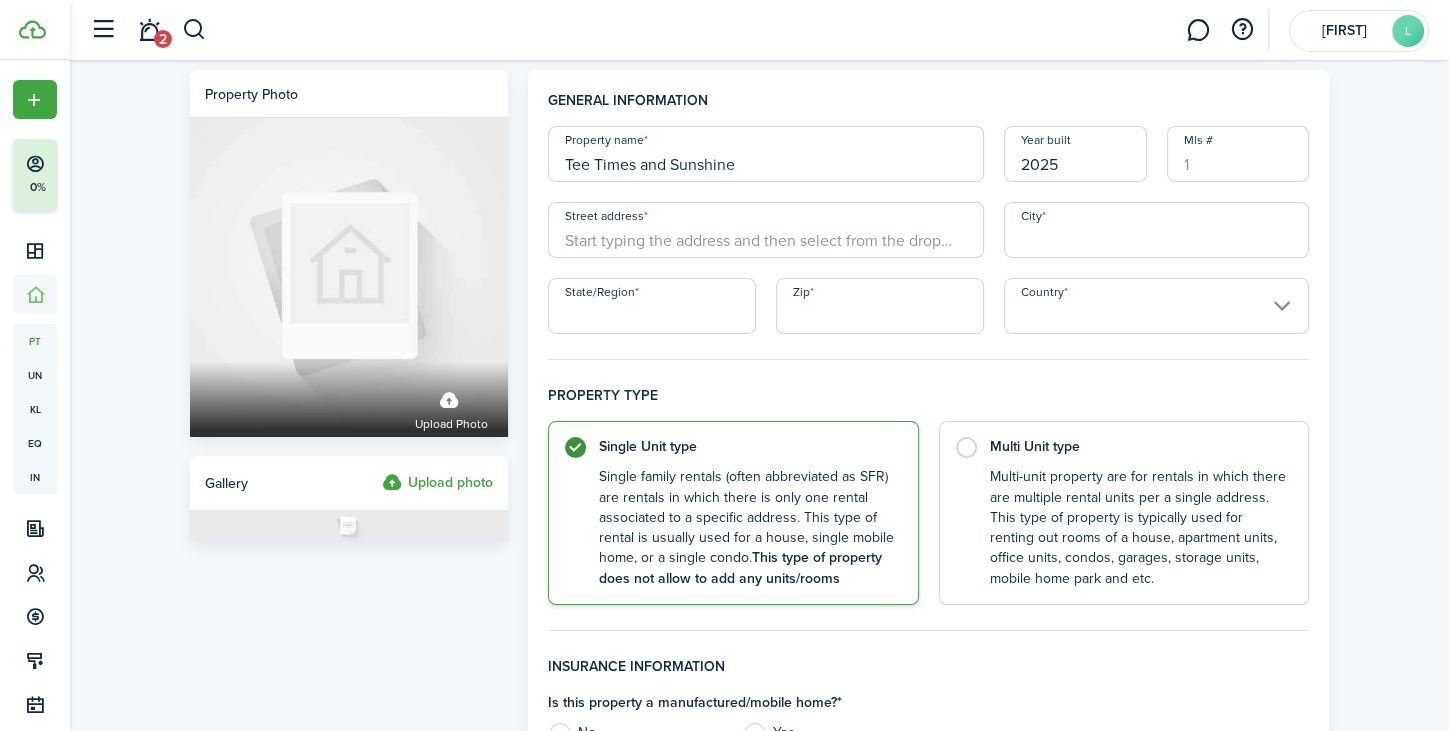 type on "2025" 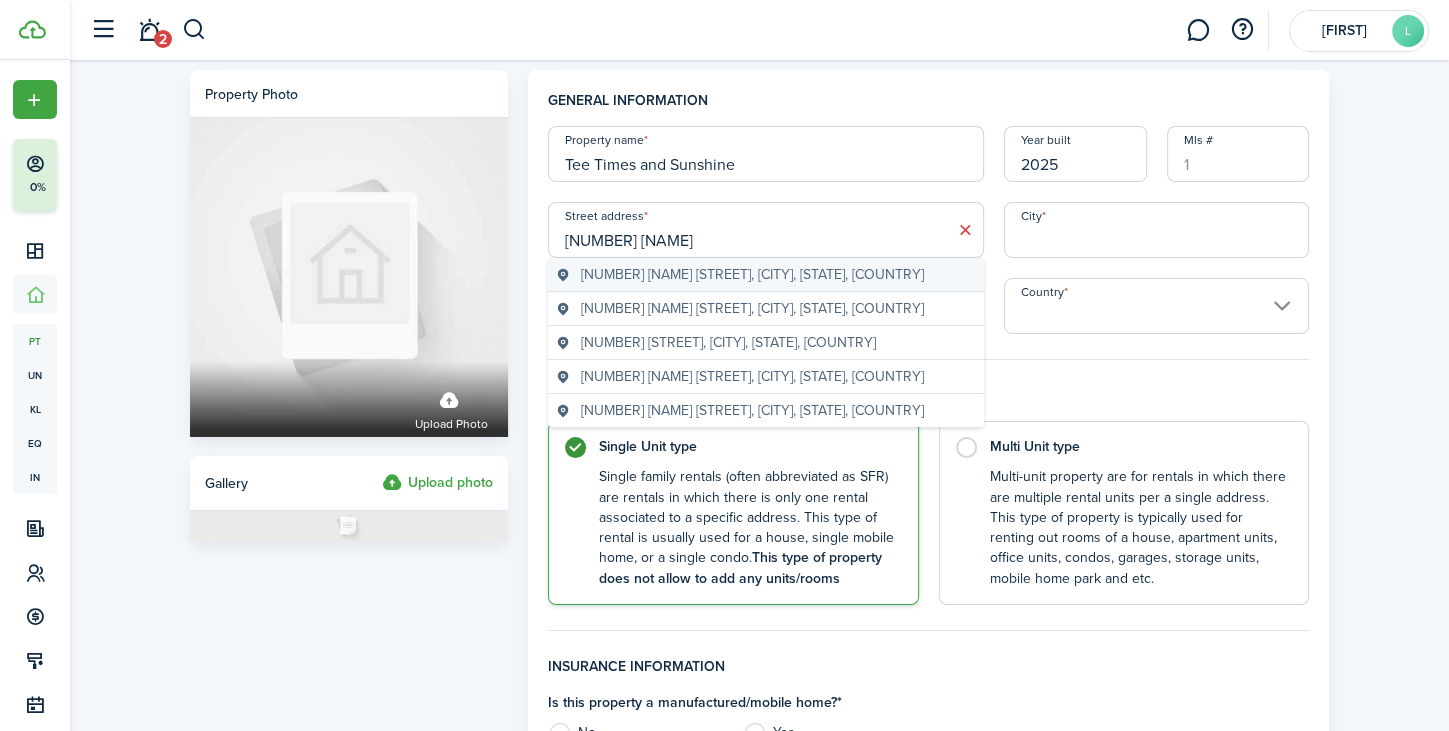 click on "[NUMBER] [NAME] [STREET], [CITY], [STATE], [COUNTRY]" at bounding box center [766, 275] 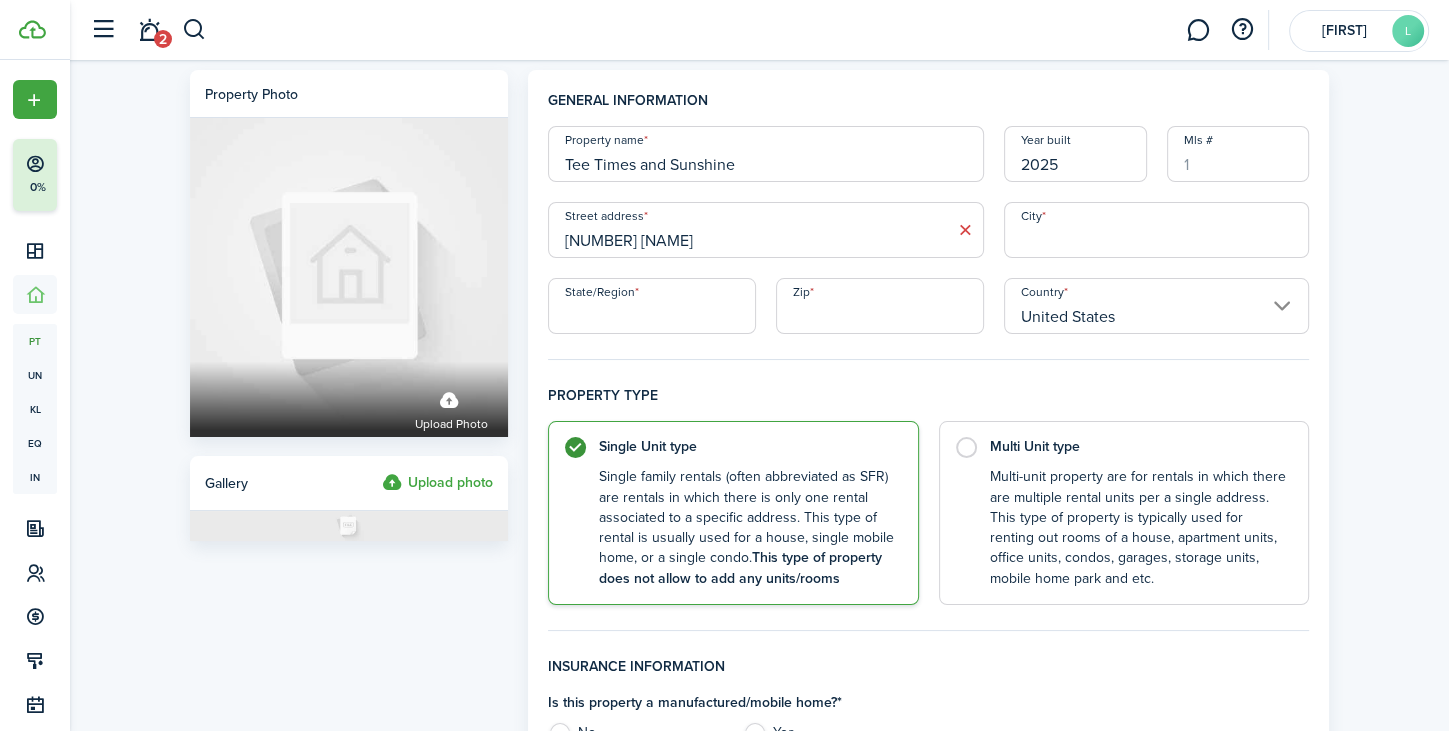 click on "Mls #" at bounding box center [1238, 154] 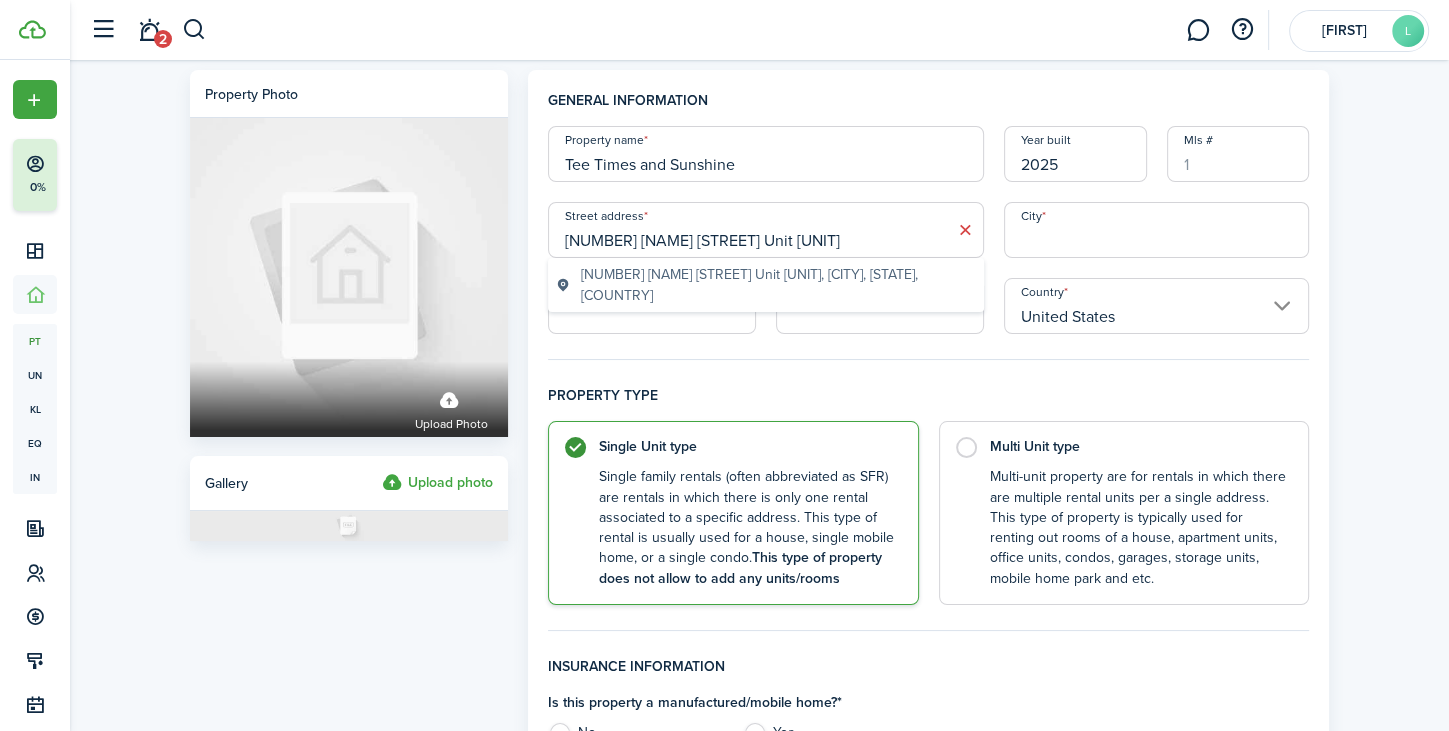 type on "[NUMBER] [NAME] [STREET] Unit [UNIT]" 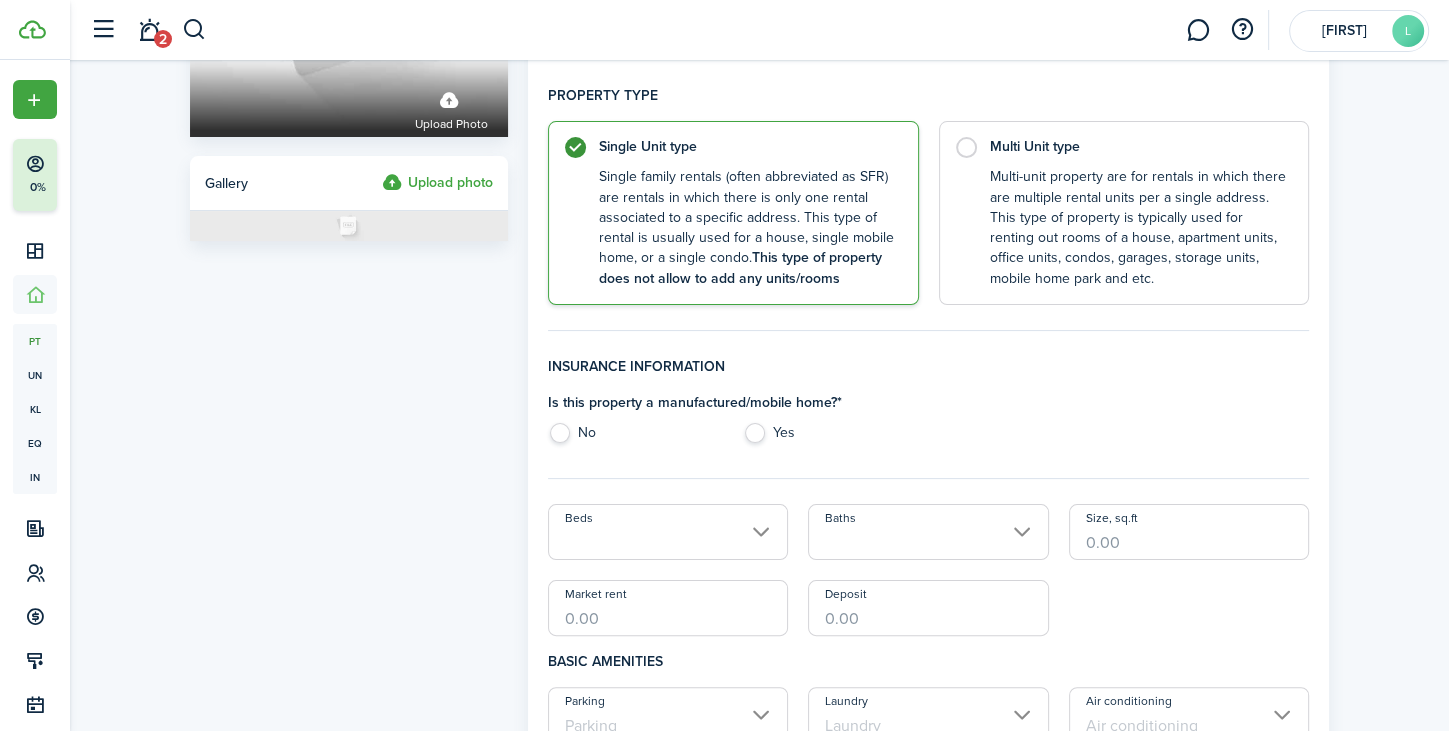 scroll, scrollTop: 303, scrollLeft: 0, axis: vertical 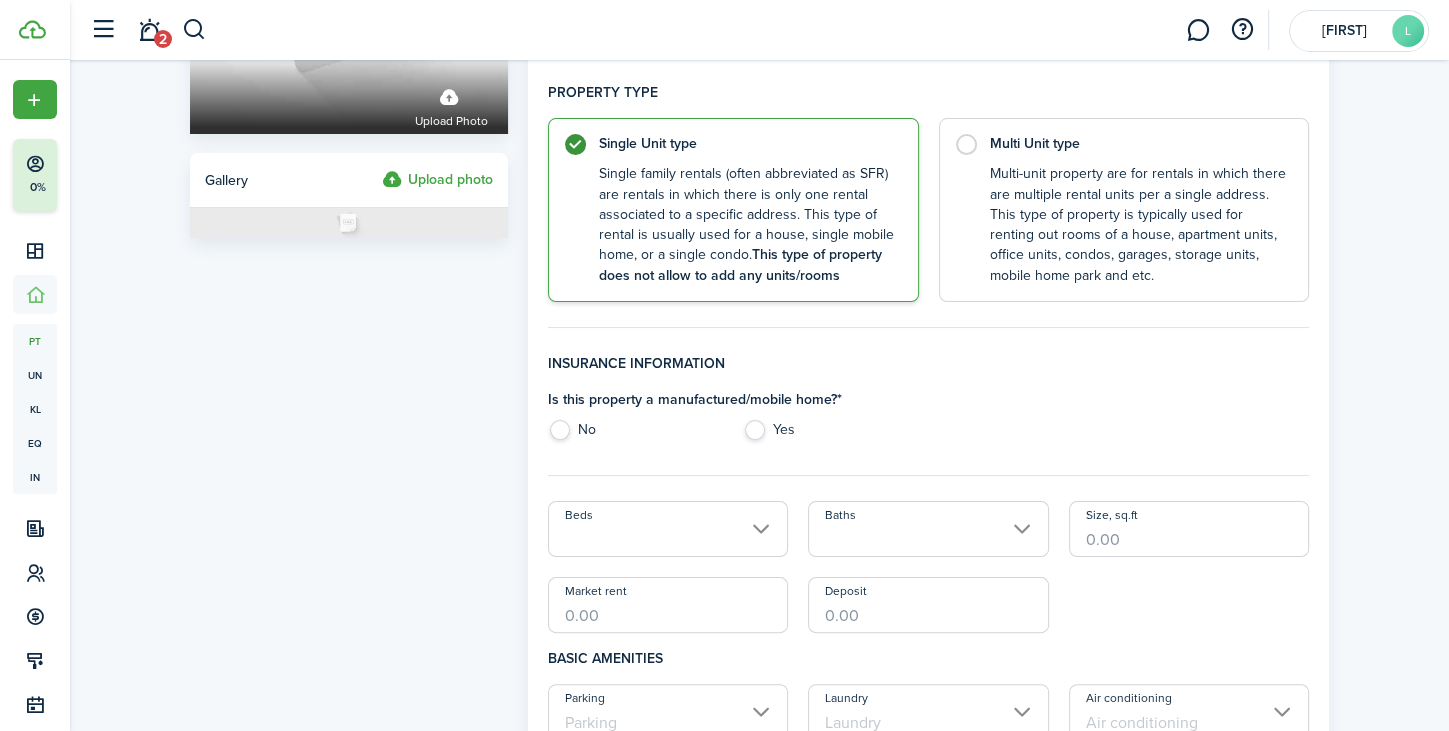 click on "No" at bounding box center [635, 435] 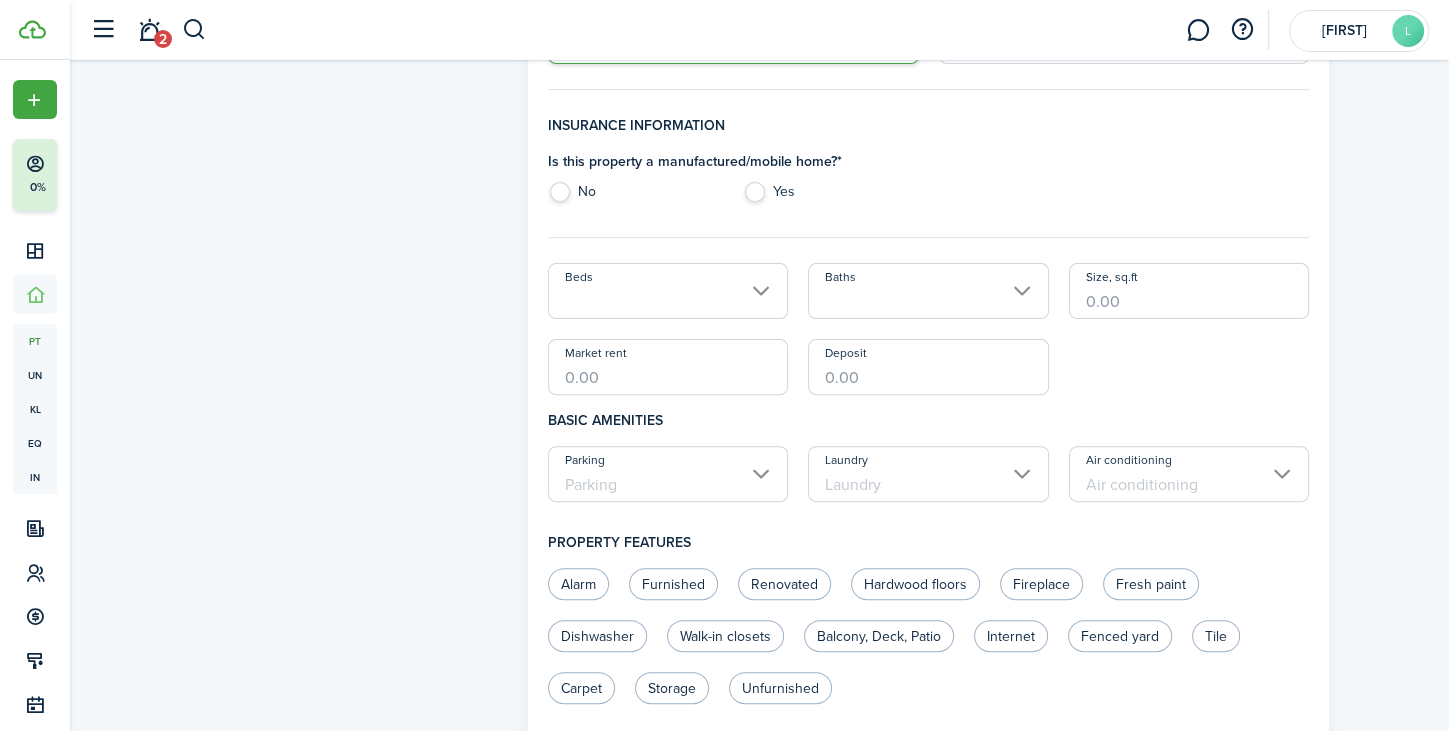 scroll, scrollTop: 546, scrollLeft: 0, axis: vertical 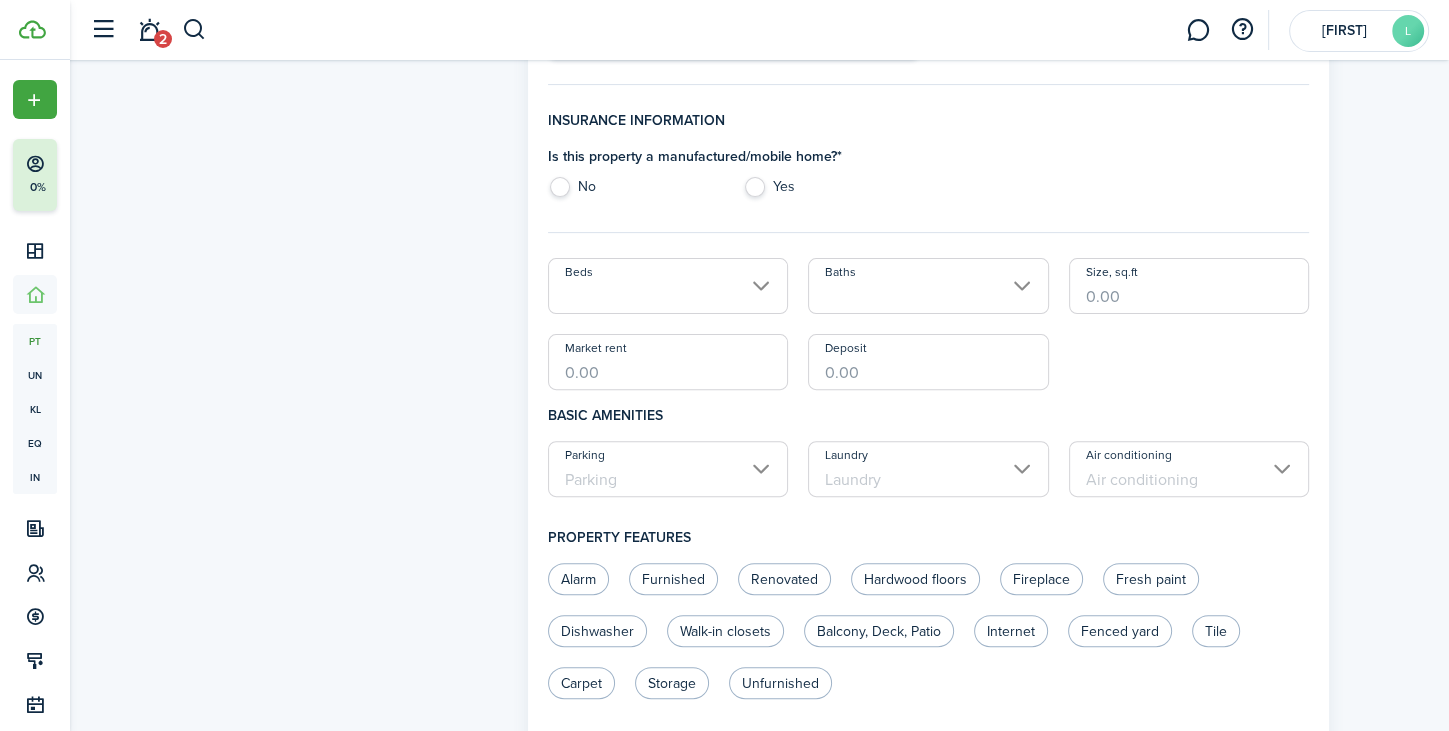 click on "Beds" at bounding box center (668, 286) 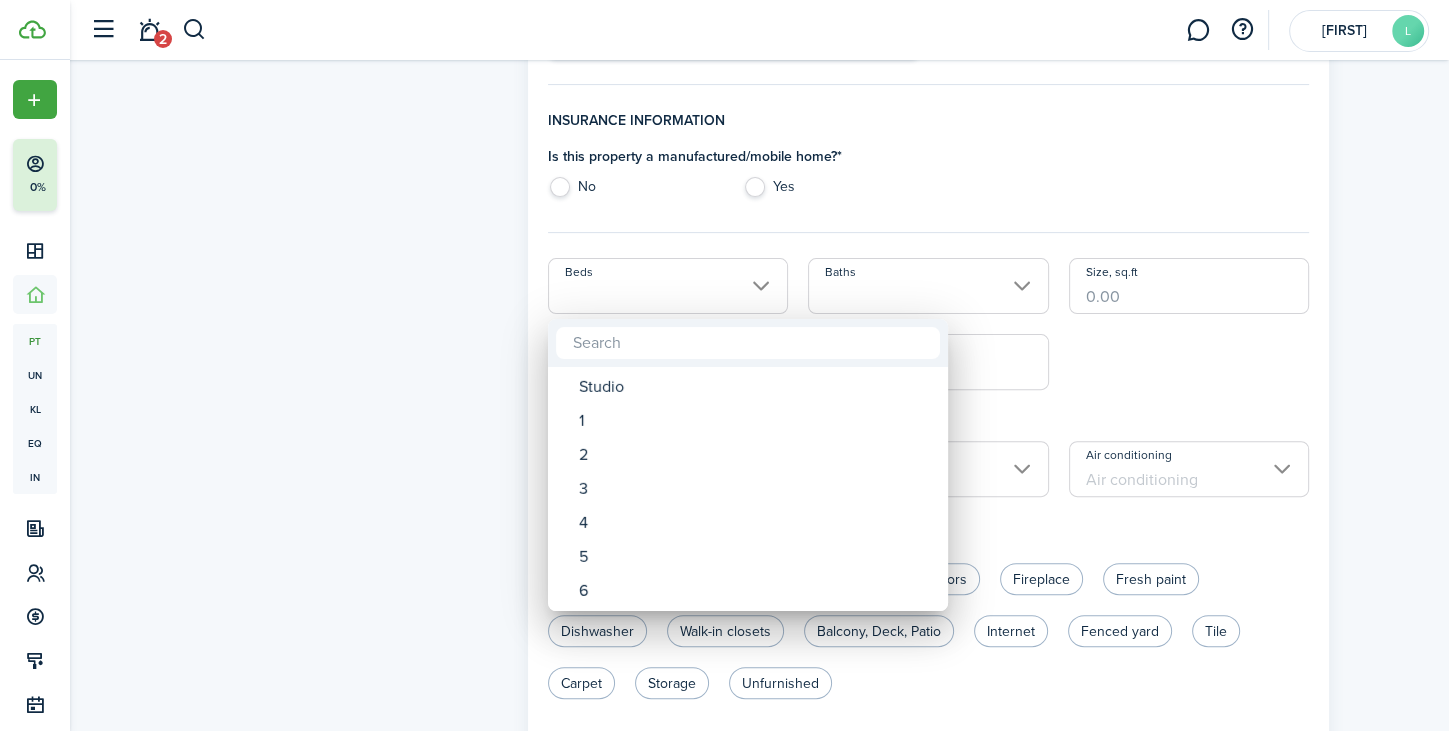 click on "2" at bounding box center (756, 387) 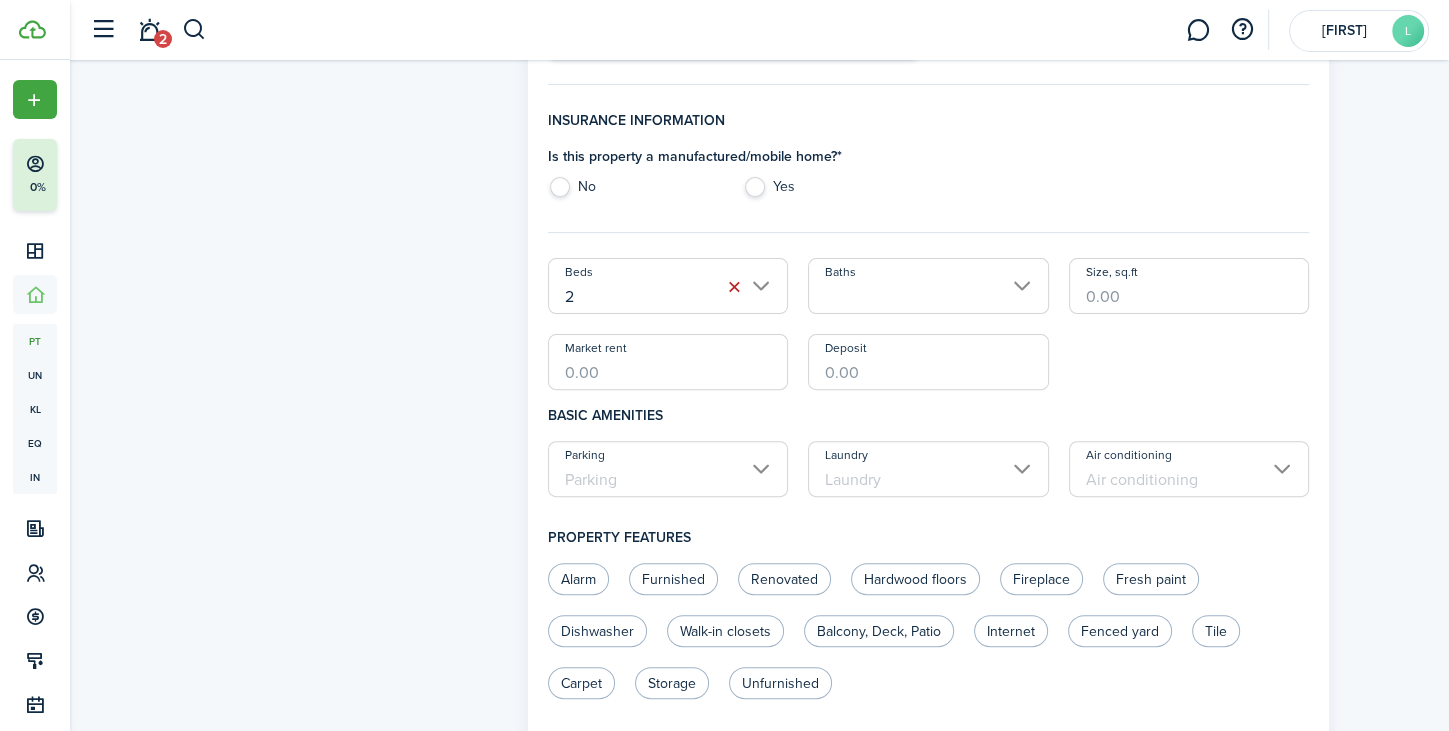 click on "Baths" at bounding box center [928, 286] 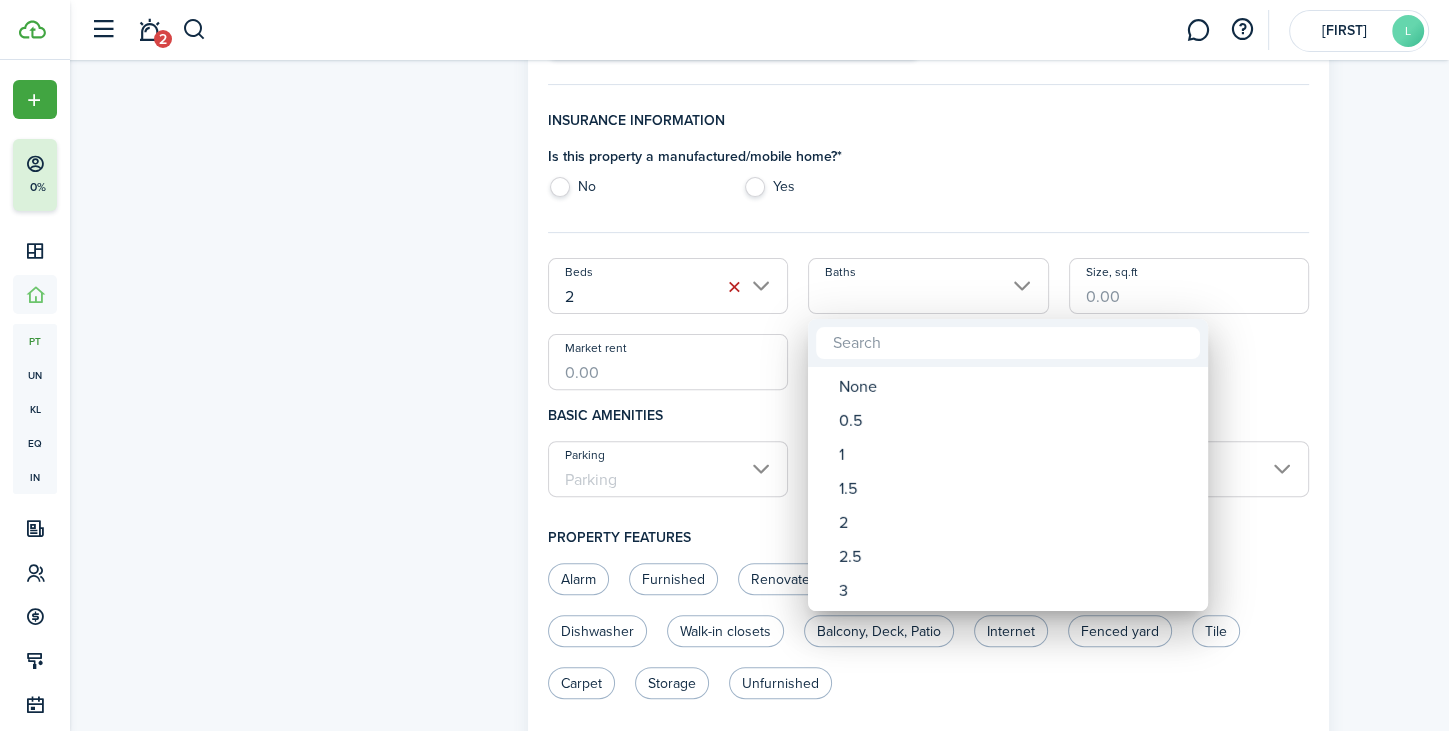 click on "2" at bounding box center [1016, 387] 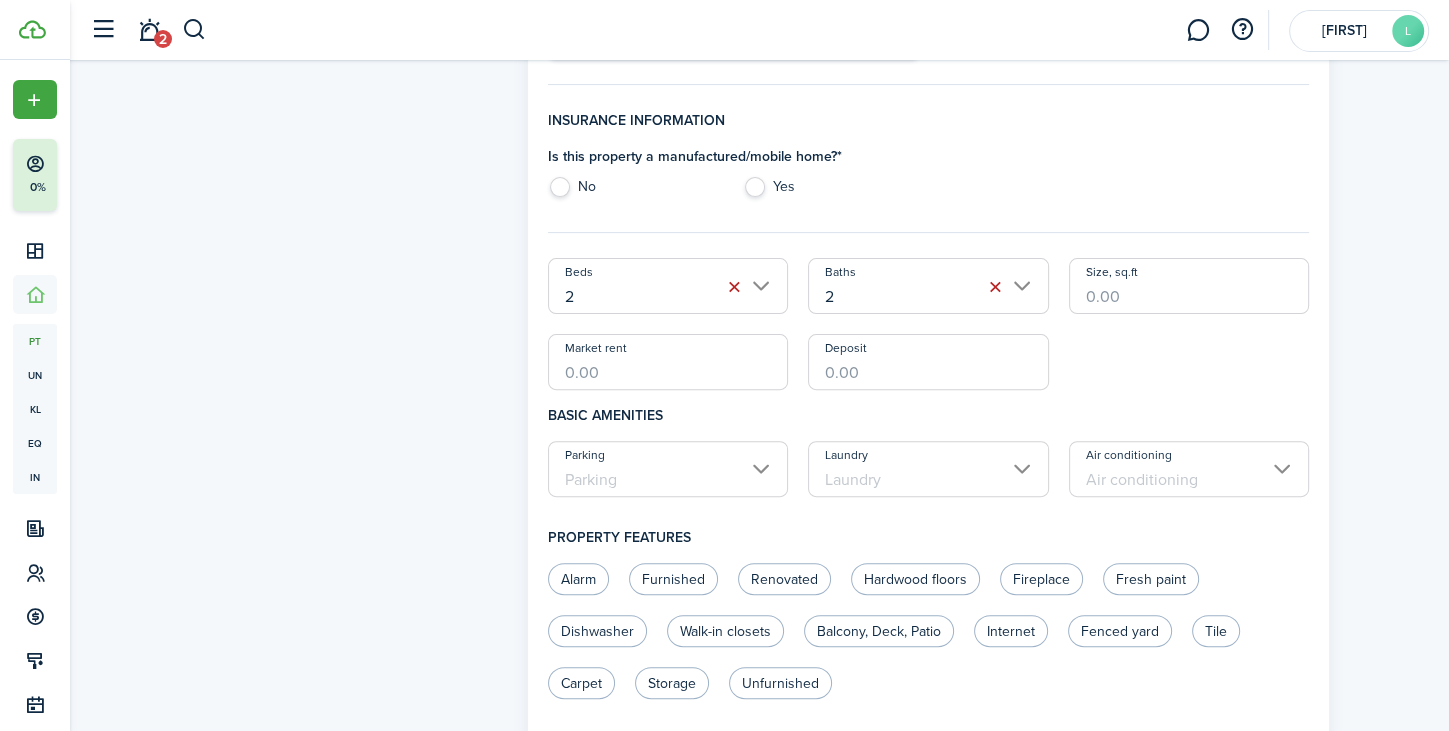 click on "Market rent" at bounding box center [668, 362] 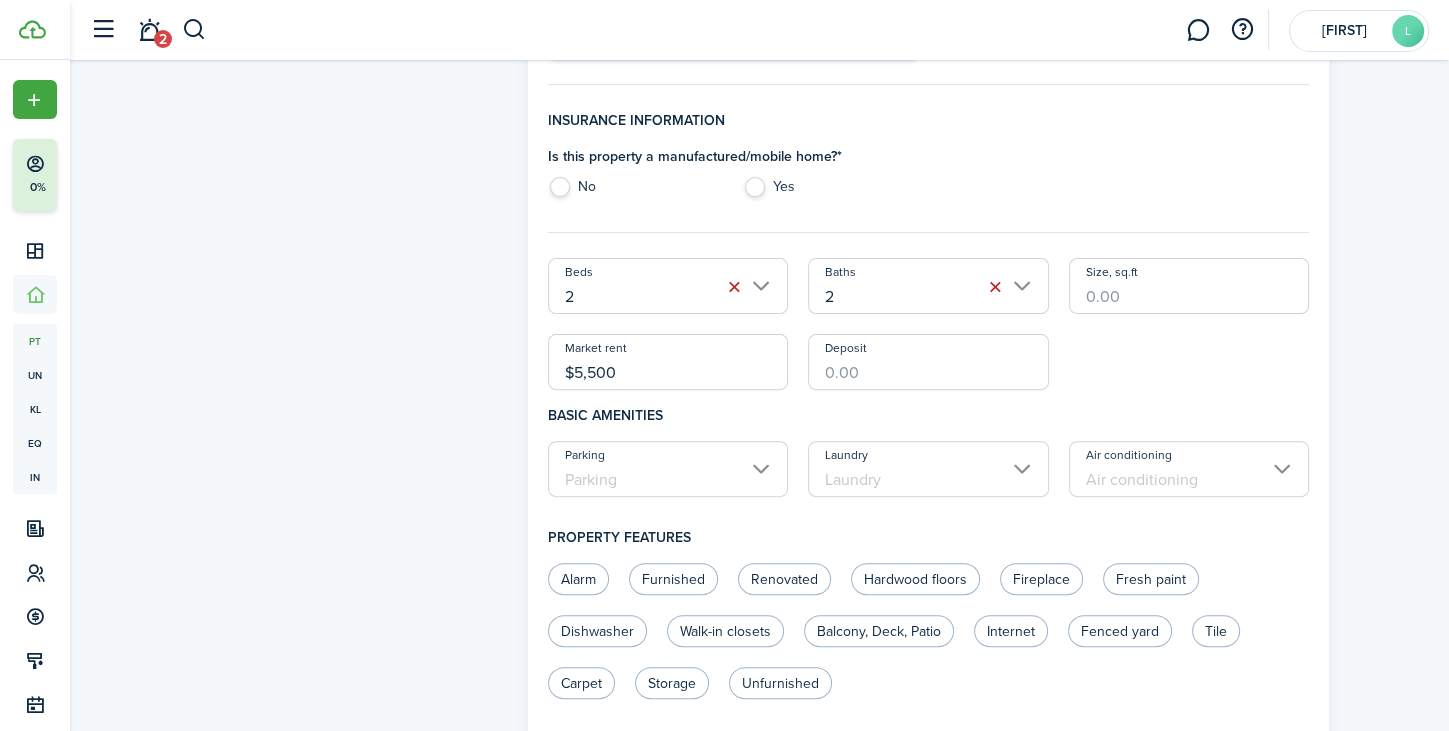 type on "$5,500" 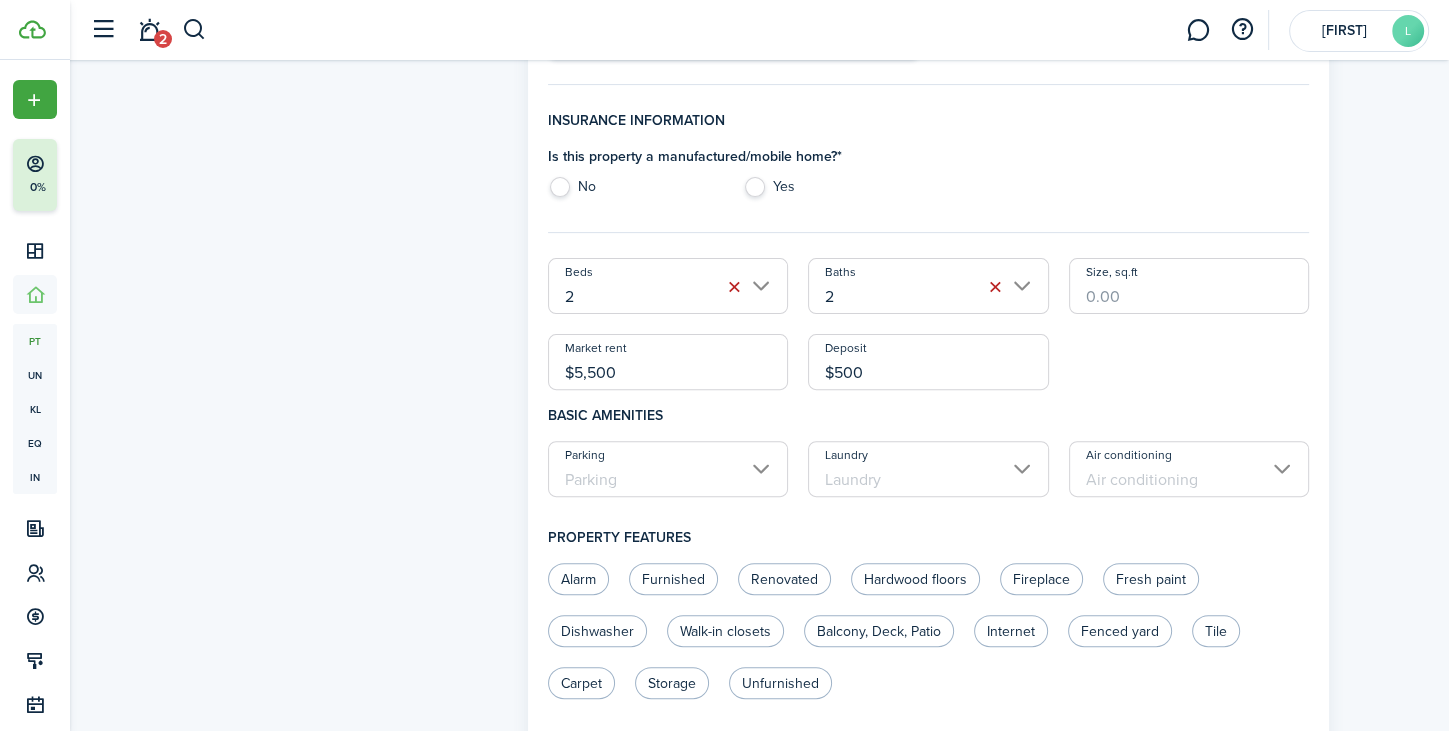 click on "Parking" at bounding box center [668, 469] 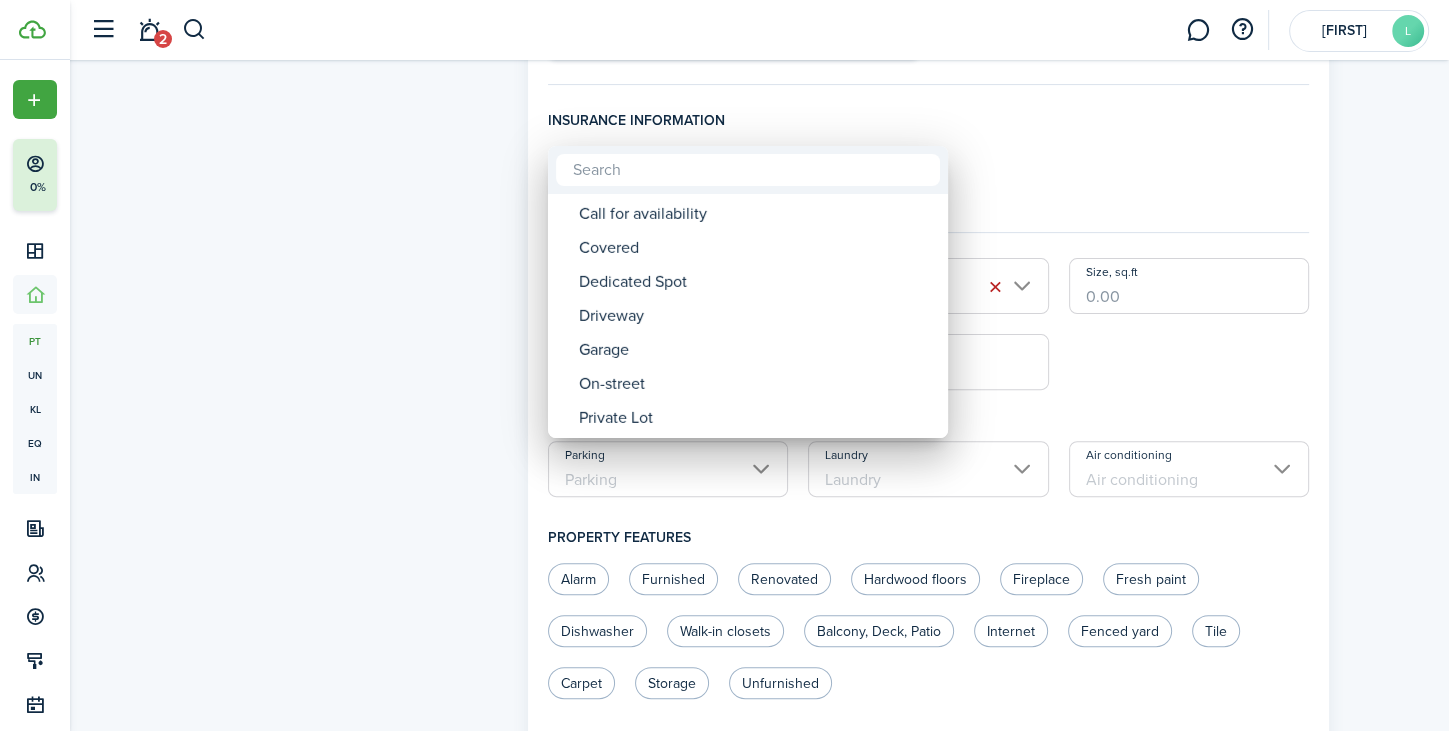 click on "Covered" at bounding box center [756, 214] 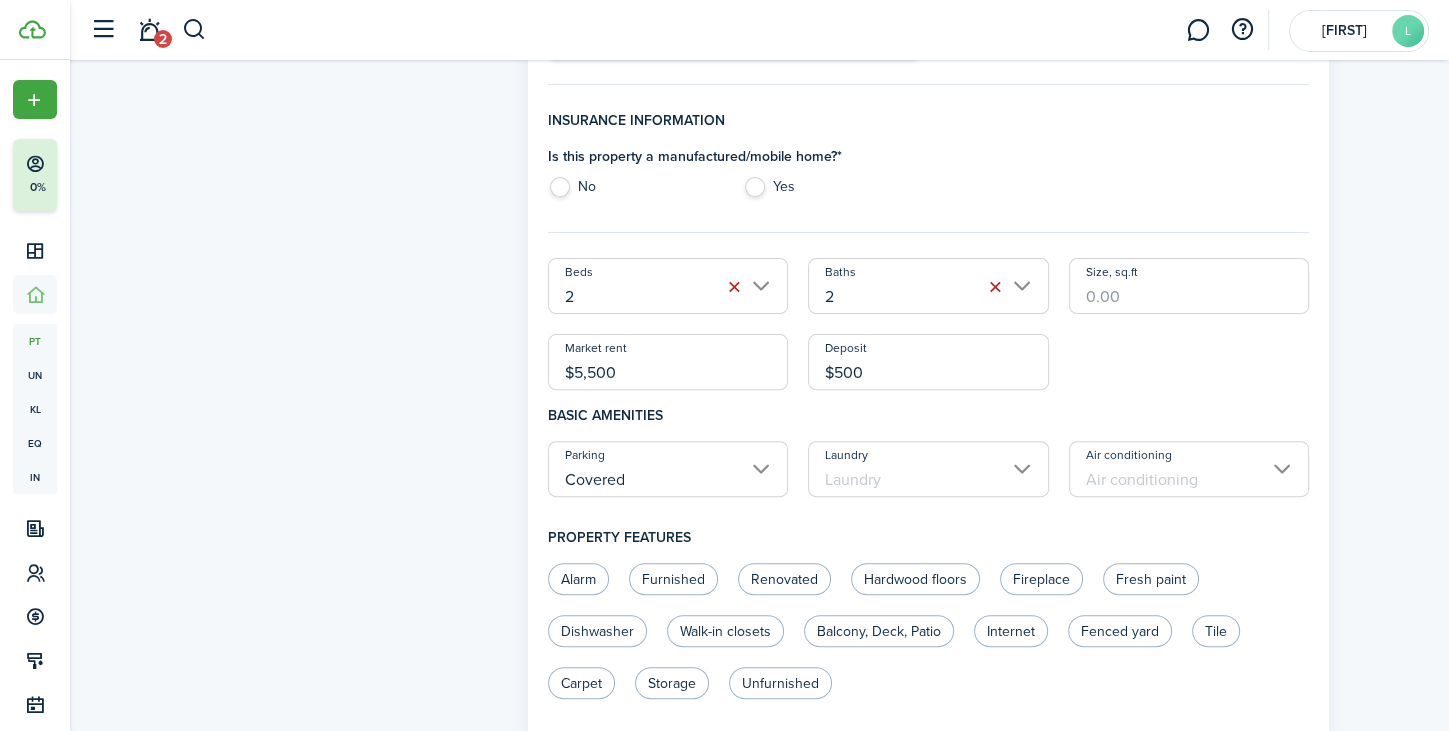 click on "Covered" at bounding box center (668, 469) 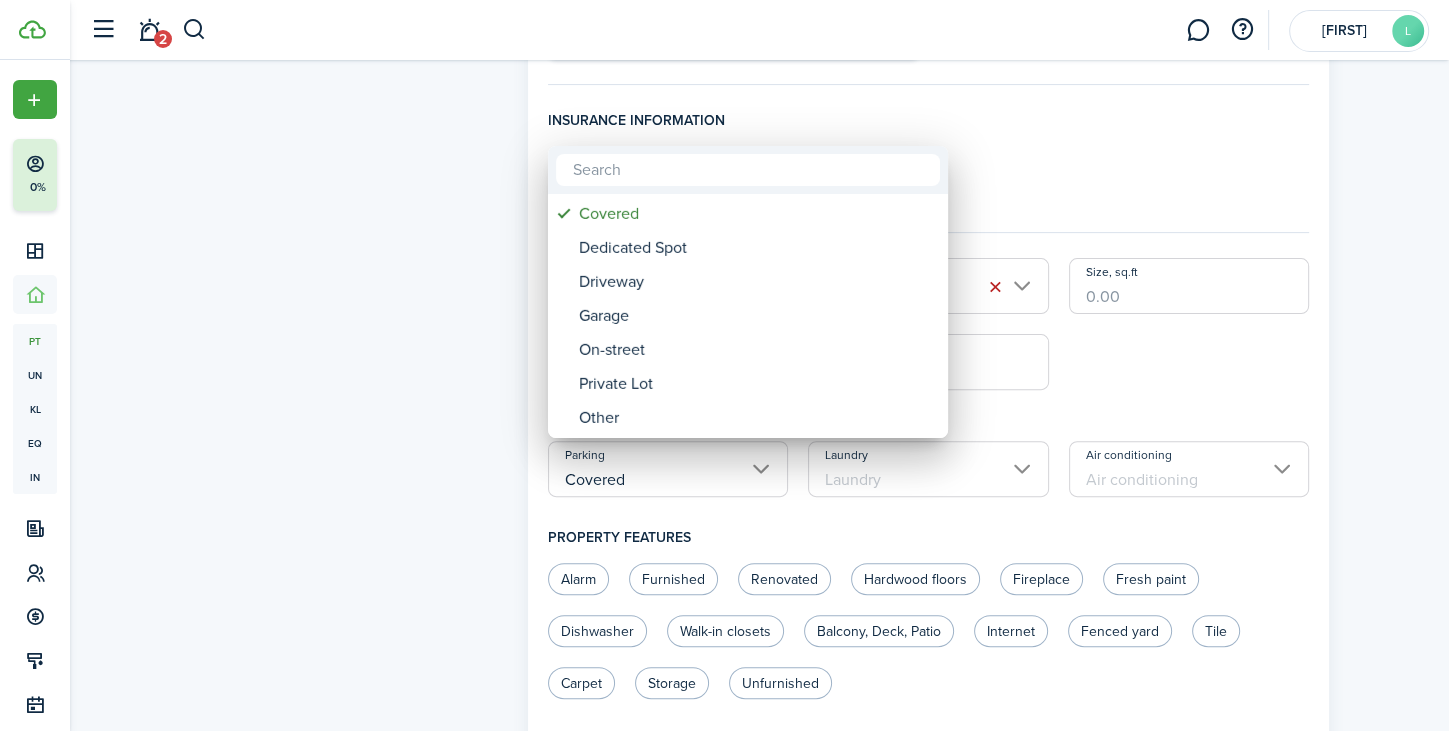 click on "Dedicated Spot" at bounding box center (756, 180) 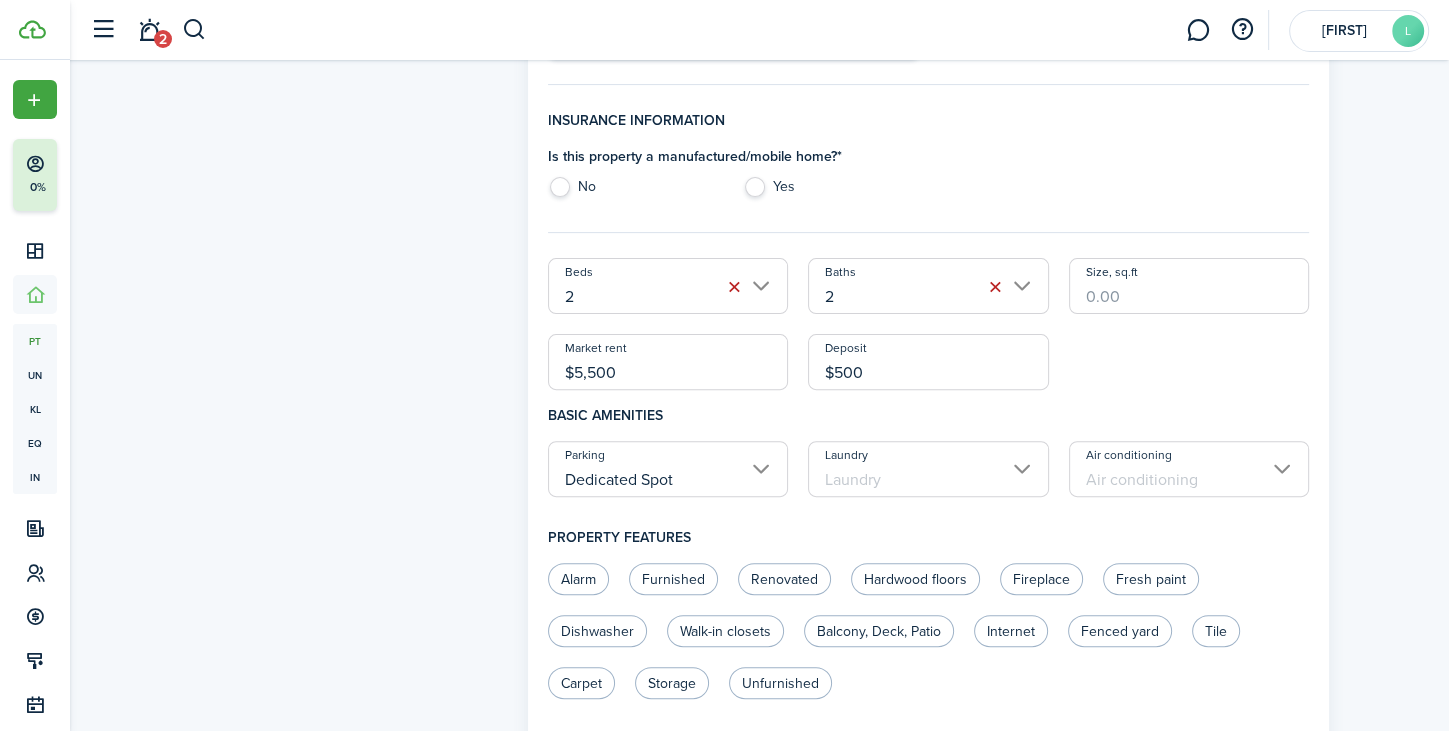 click on "Laundry" at bounding box center (928, 469) 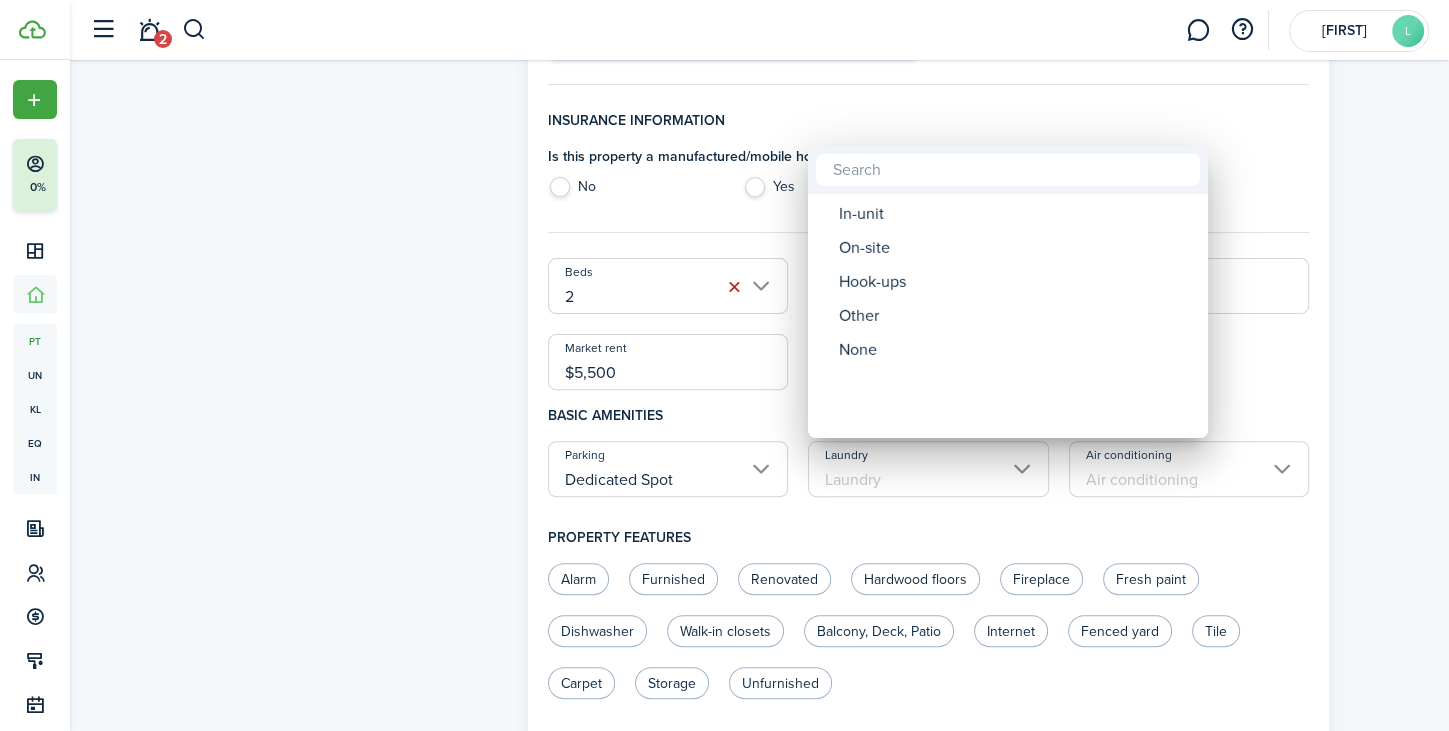 click on "In-unit" at bounding box center (1016, 214) 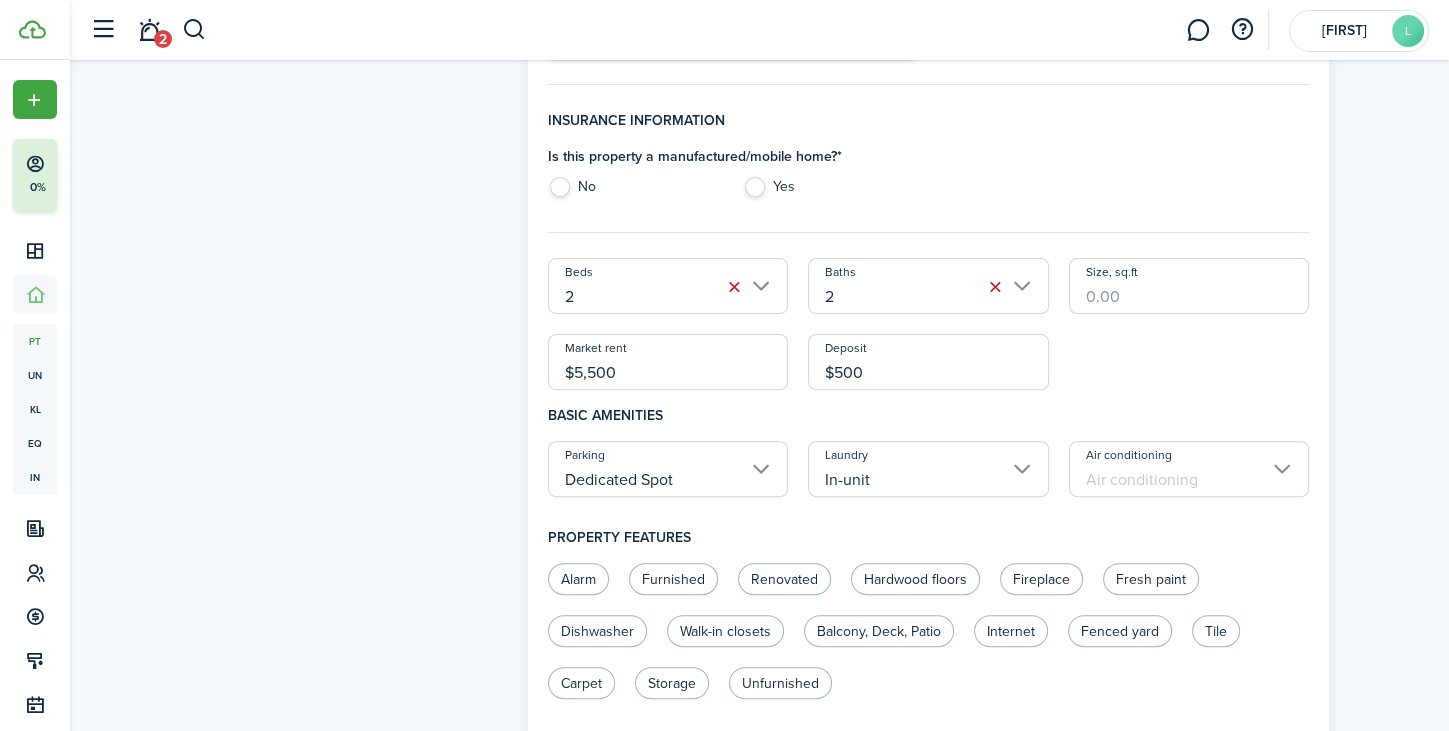 click on "Air conditioning" at bounding box center (1189, 469) 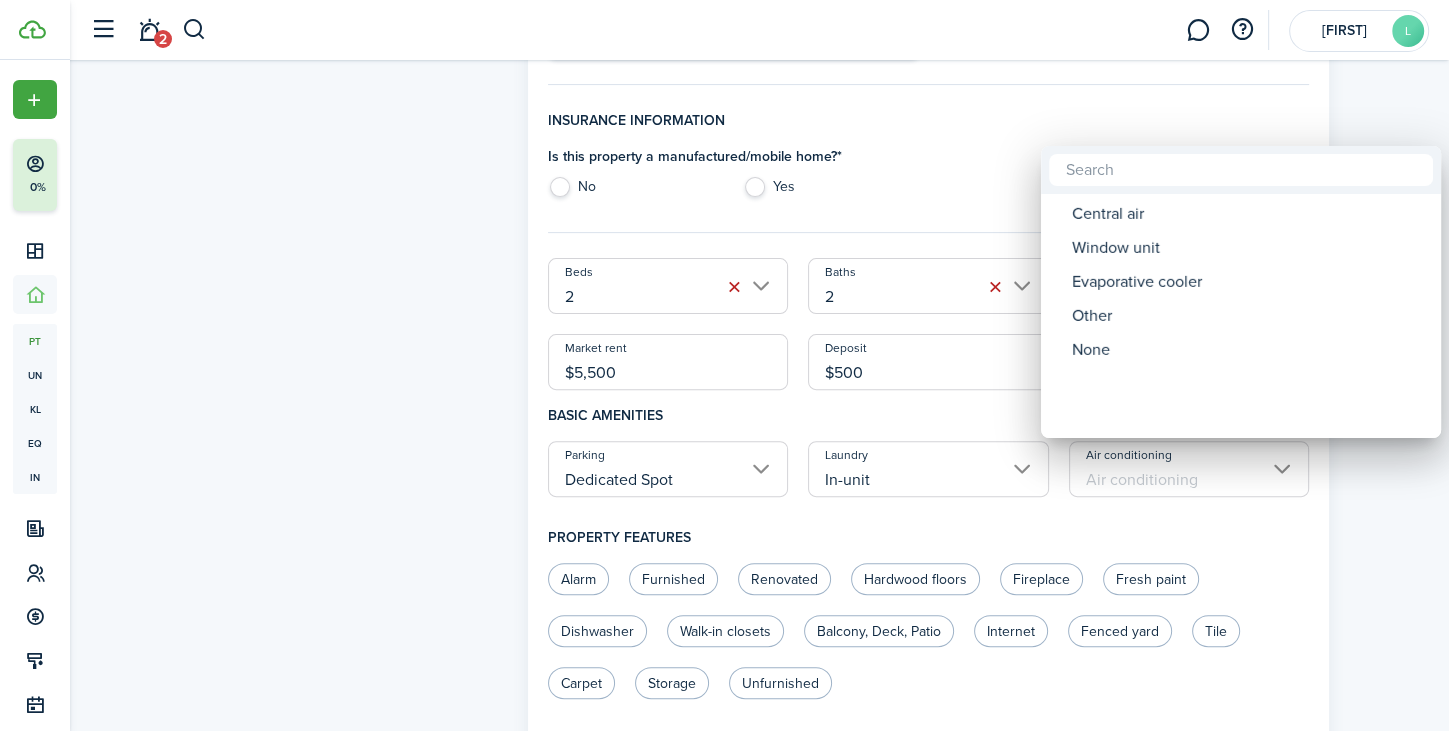 click on "Central air" at bounding box center [1249, 214] 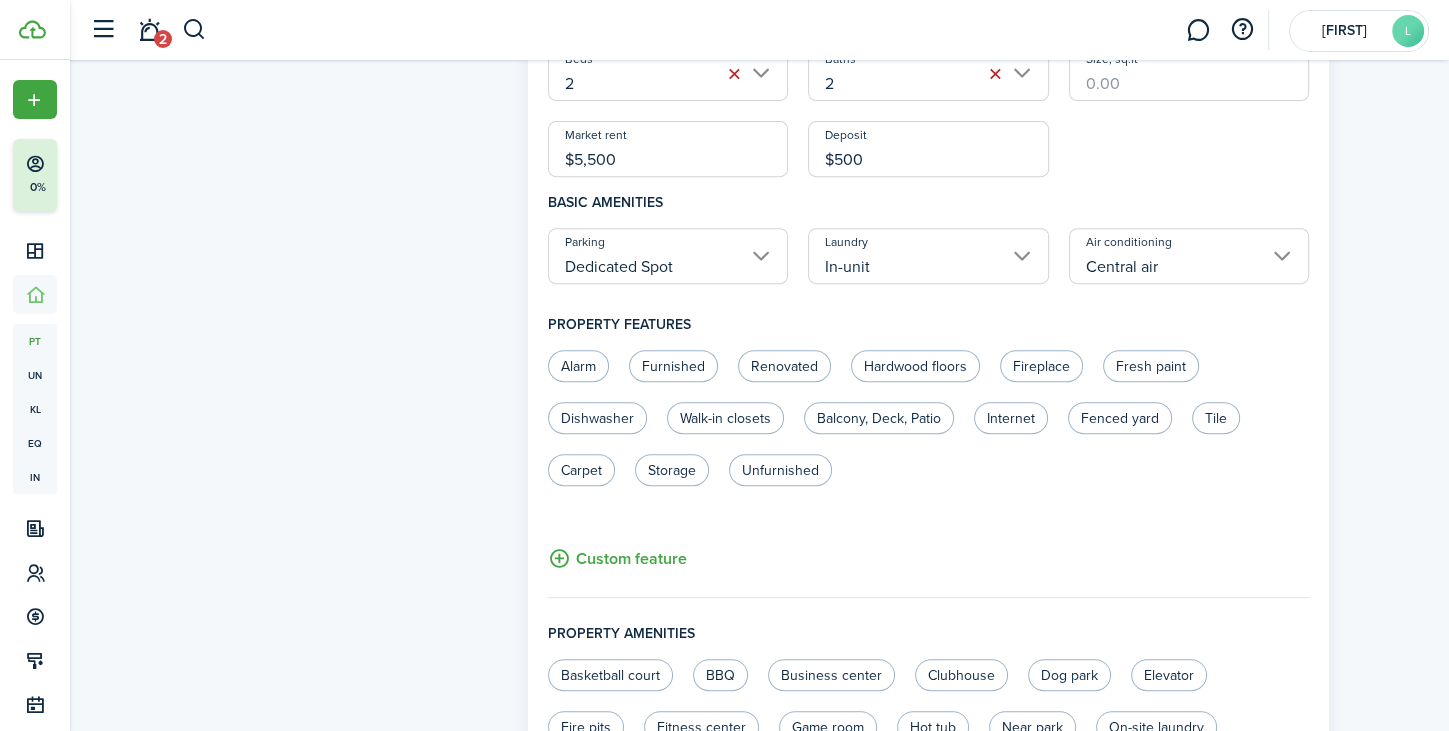 scroll, scrollTop: 782, scrollLeft: 0, axis: vertical 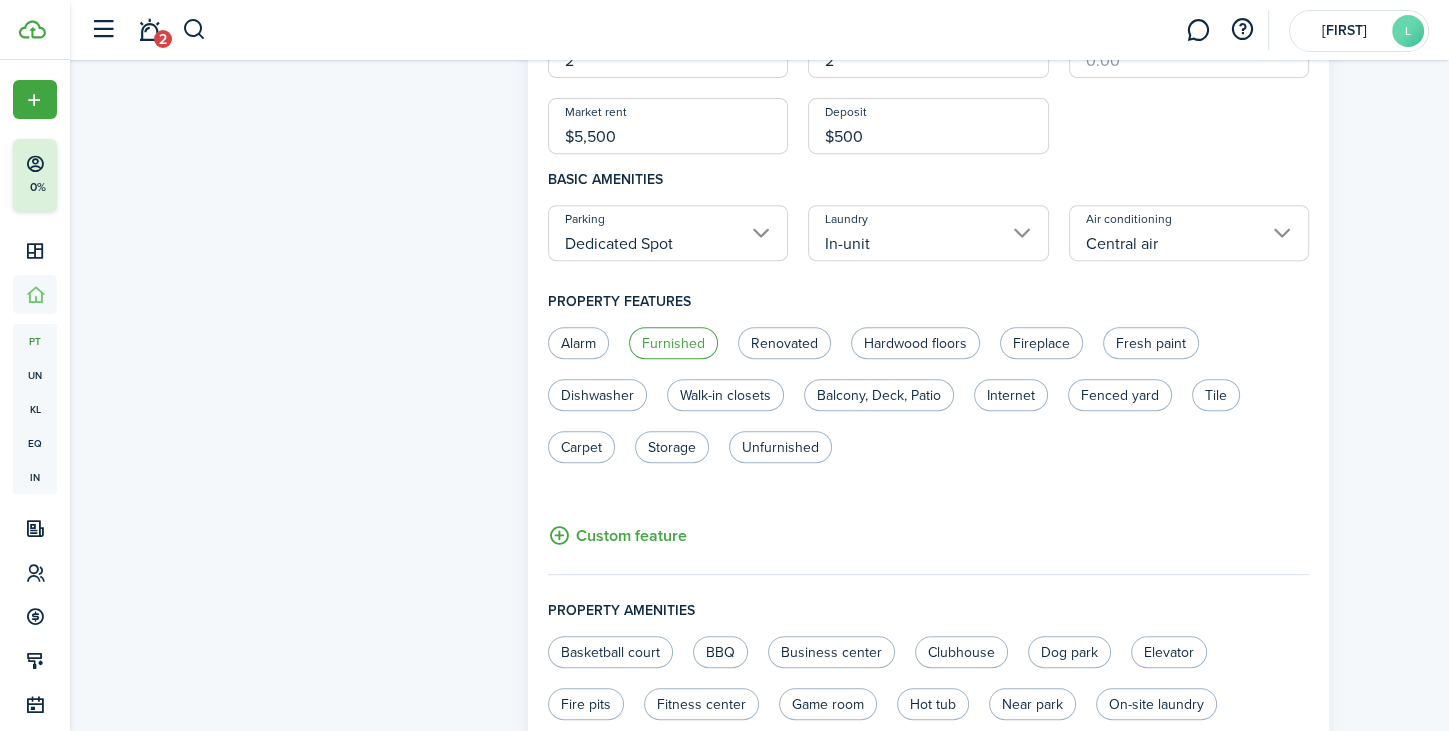 click on "Furnished" at bounding box center [673, 343] 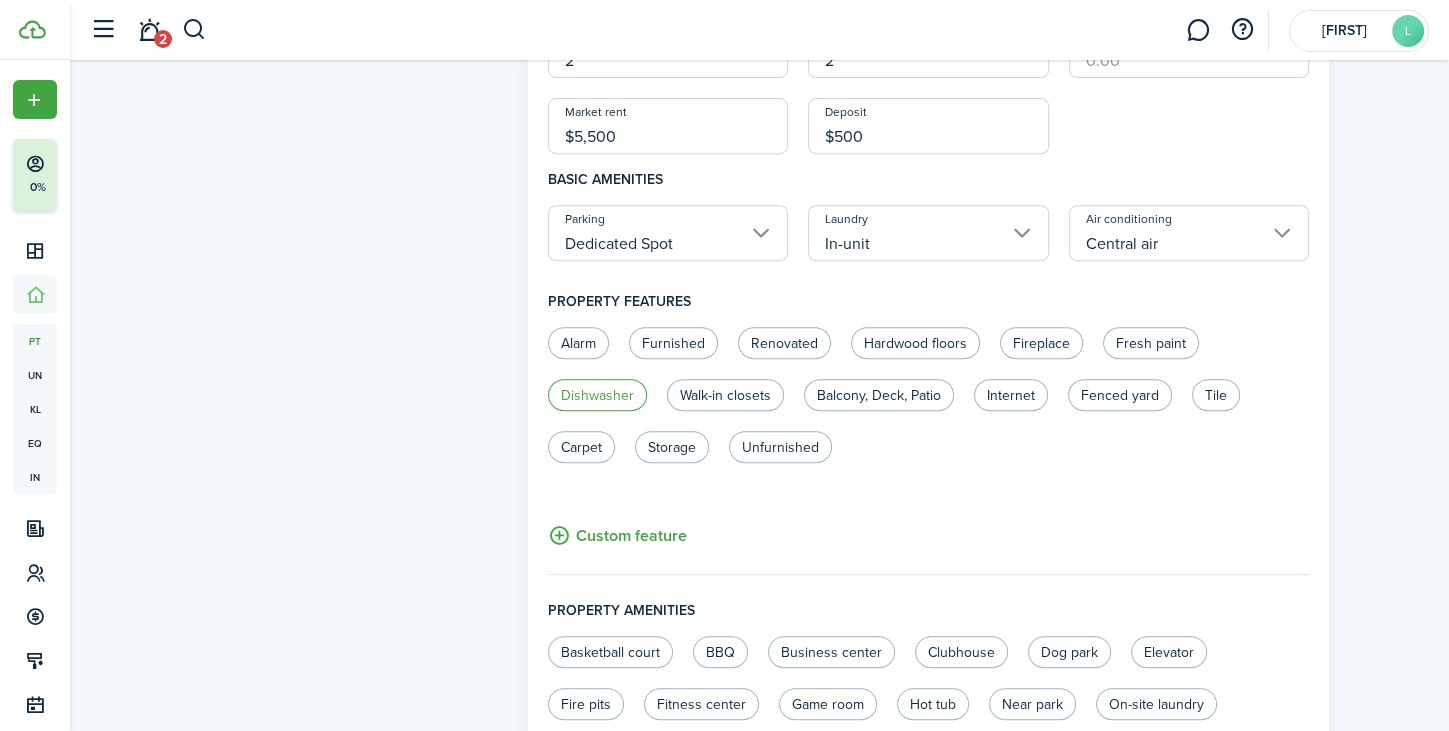 click on "Dishwasher" at bounding box center (597, 395) 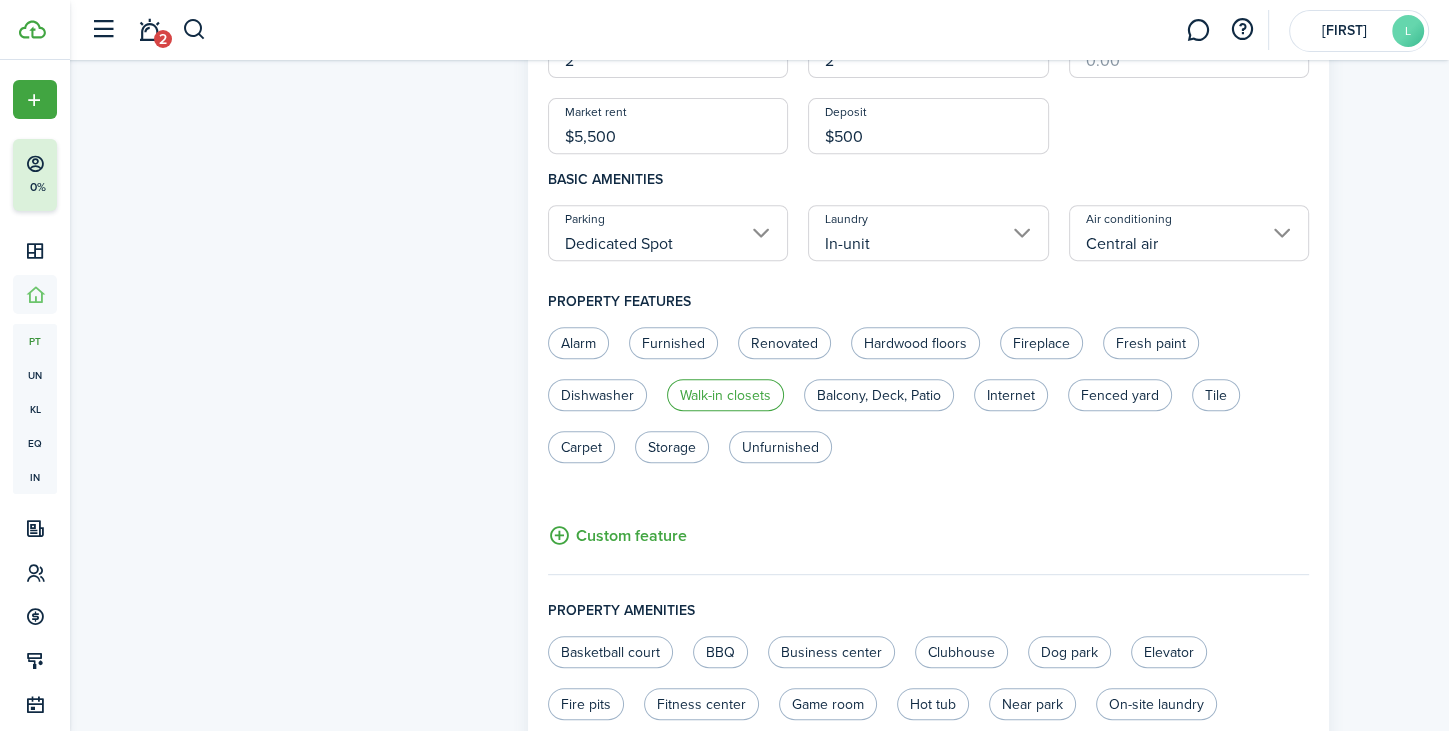 click on "Walk-in closets" at bounding box center [725, 395] 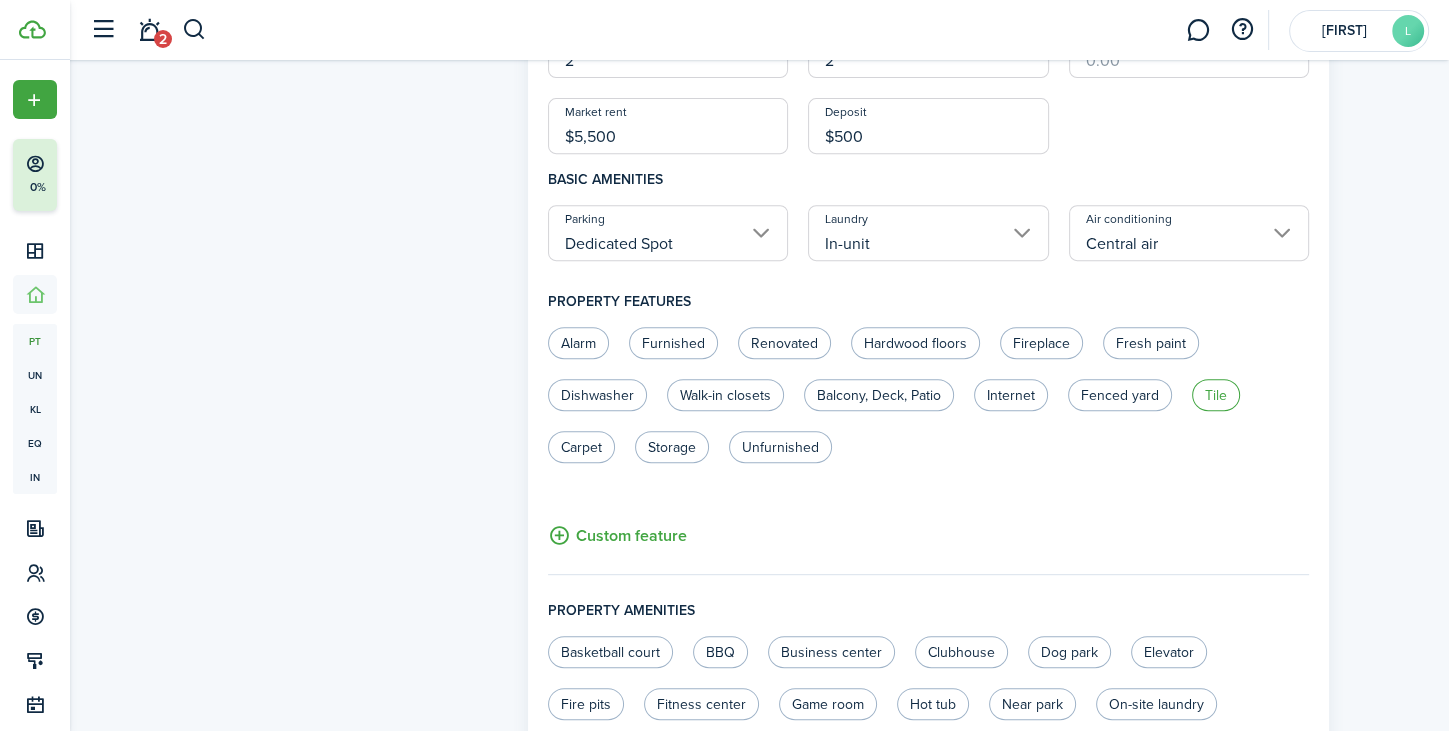 click on "Tile" at bounding box center [1216, 395] 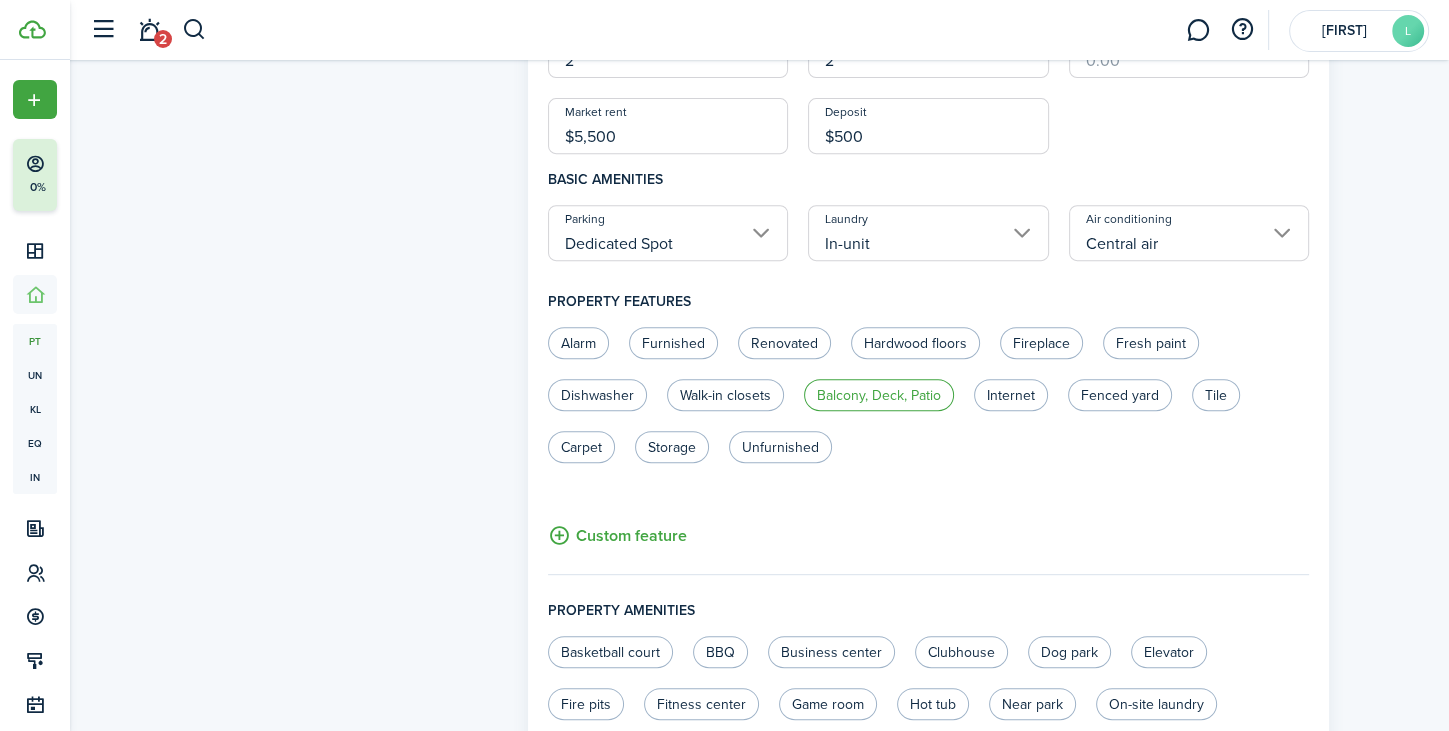 click on "Balcony, Deck, Patio" at bounding box center [879, 395] 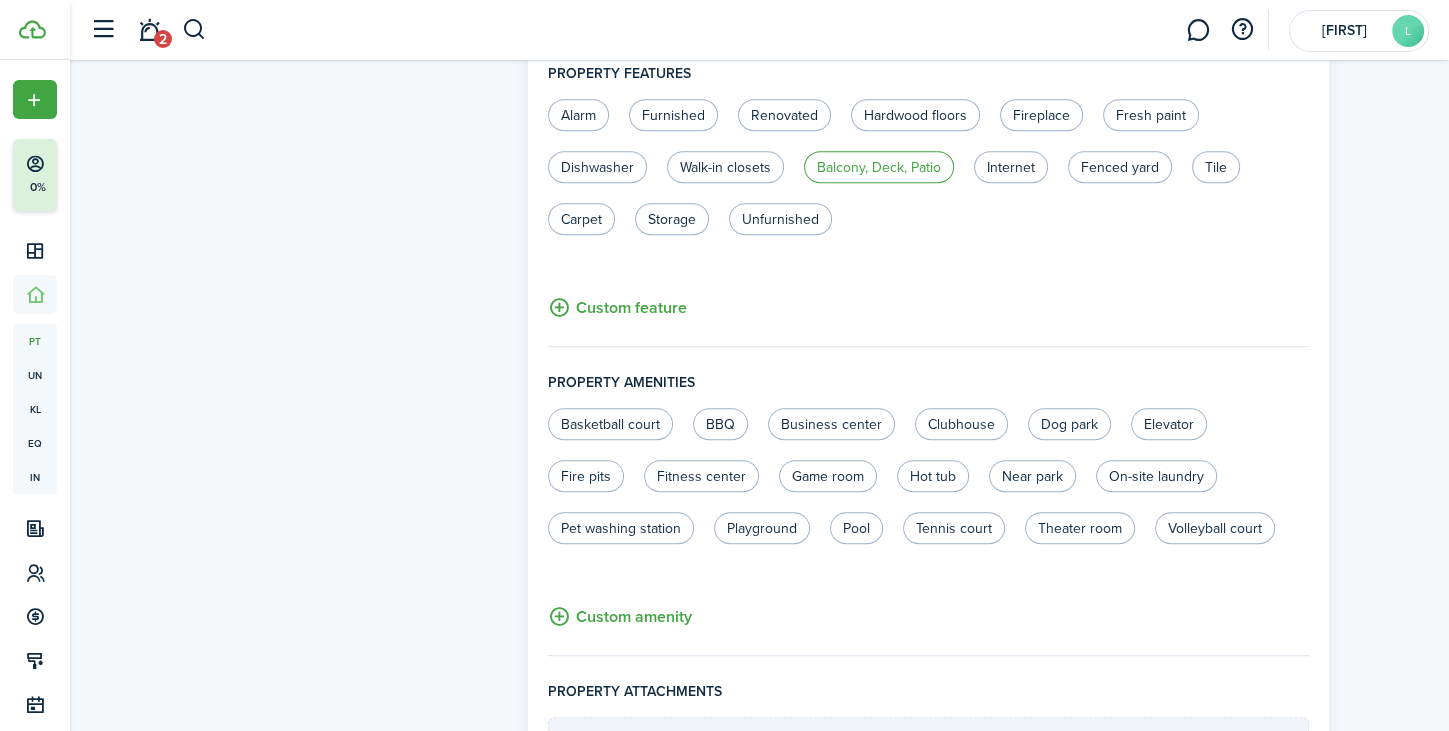 scroll, scrollTop: 1039, scrollLeft: 0, axis: vertical 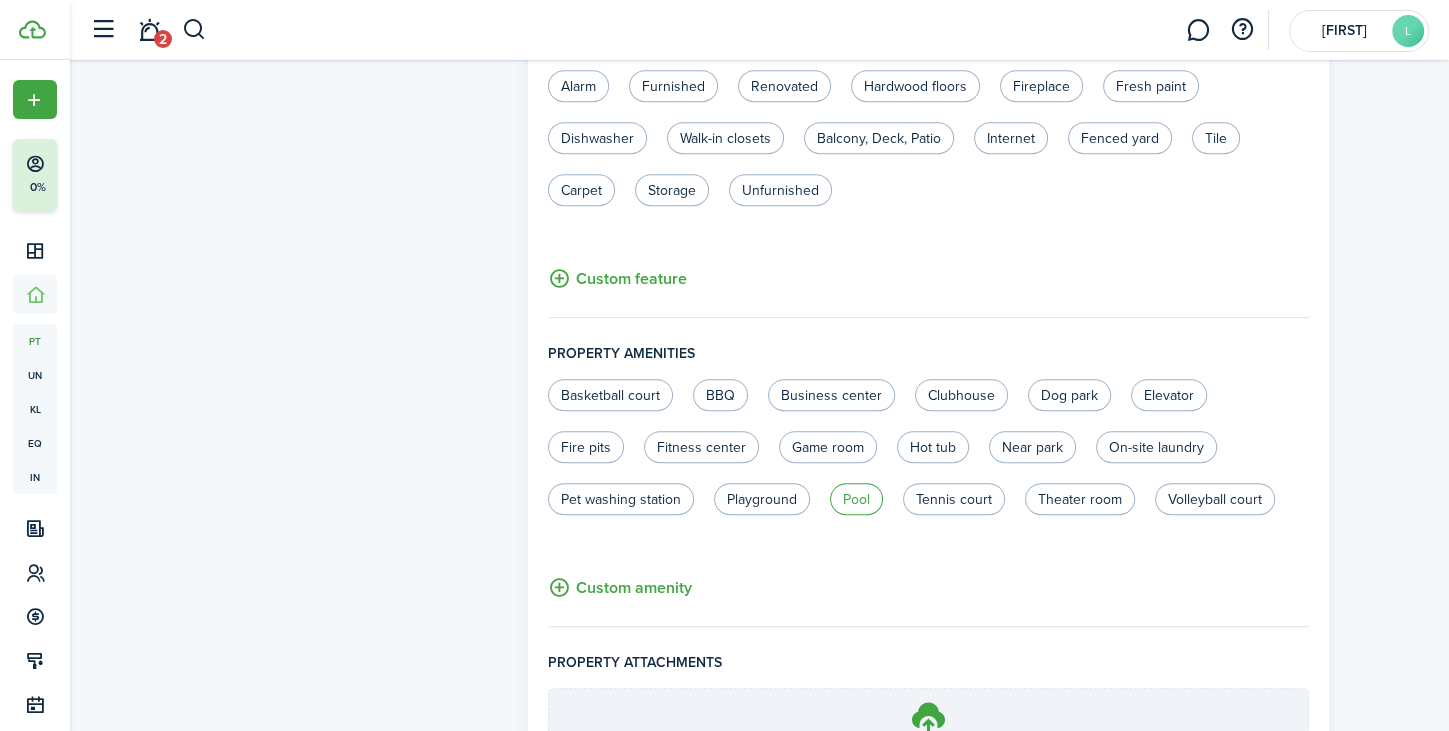 click on "Pool" at bounding box center (856, 499) 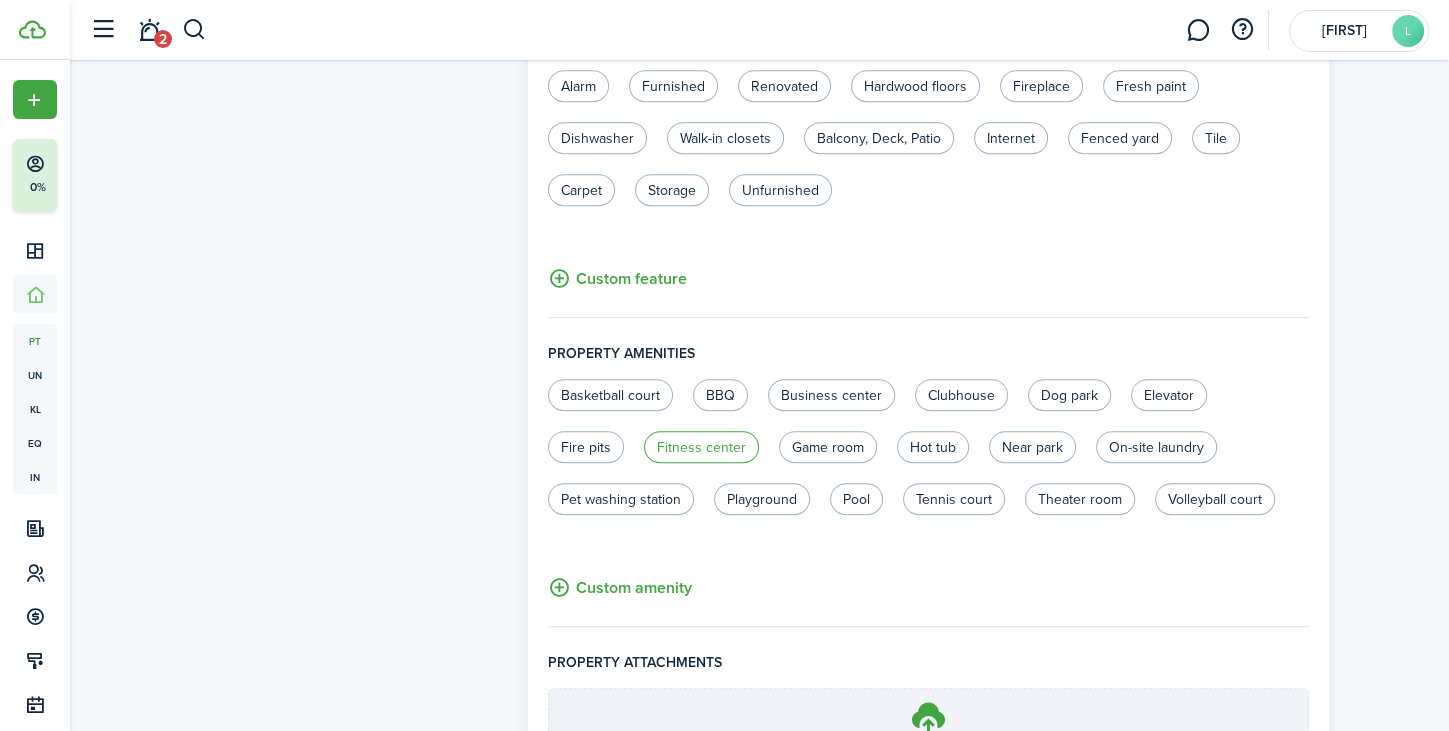 click on "Fitness center" at bounding box center (701, 447) 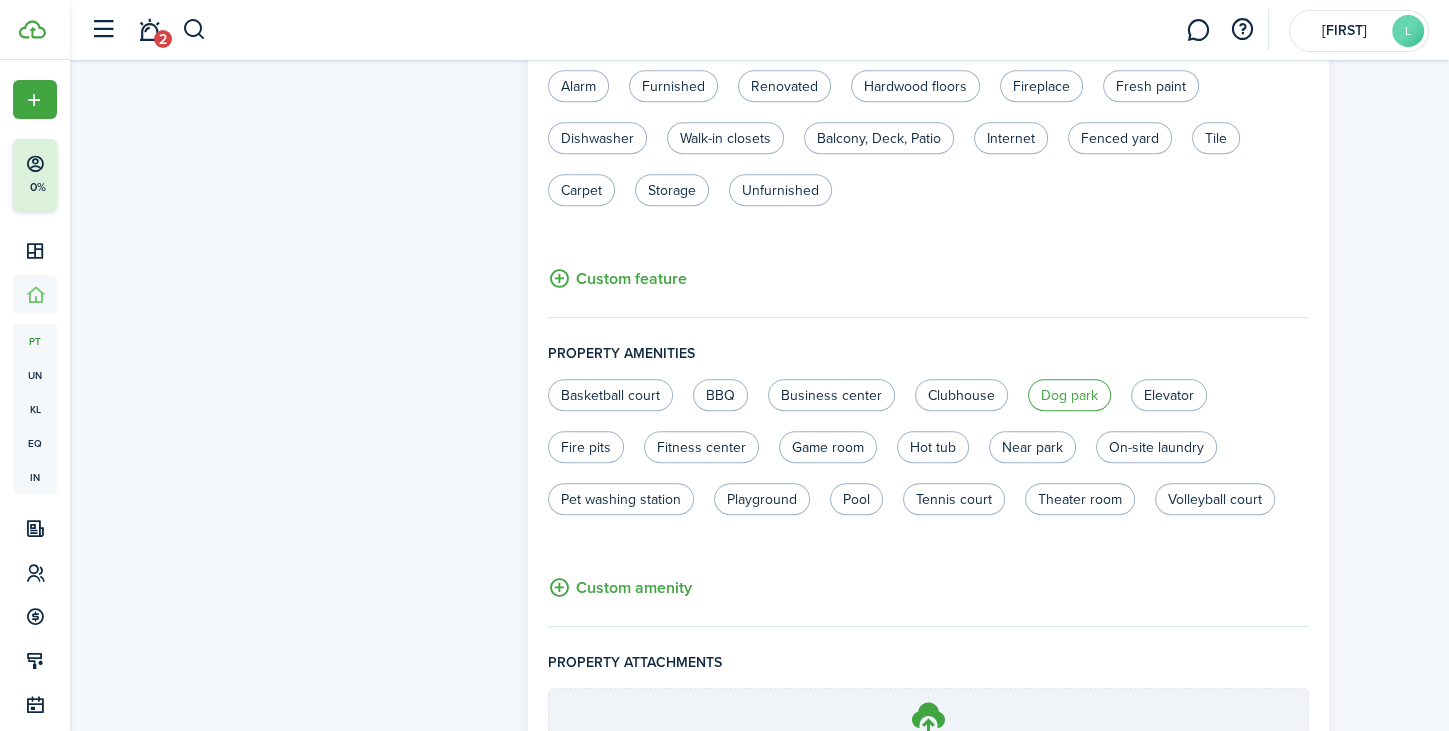 click on "Dog park" at bounding box center [1069, 395] 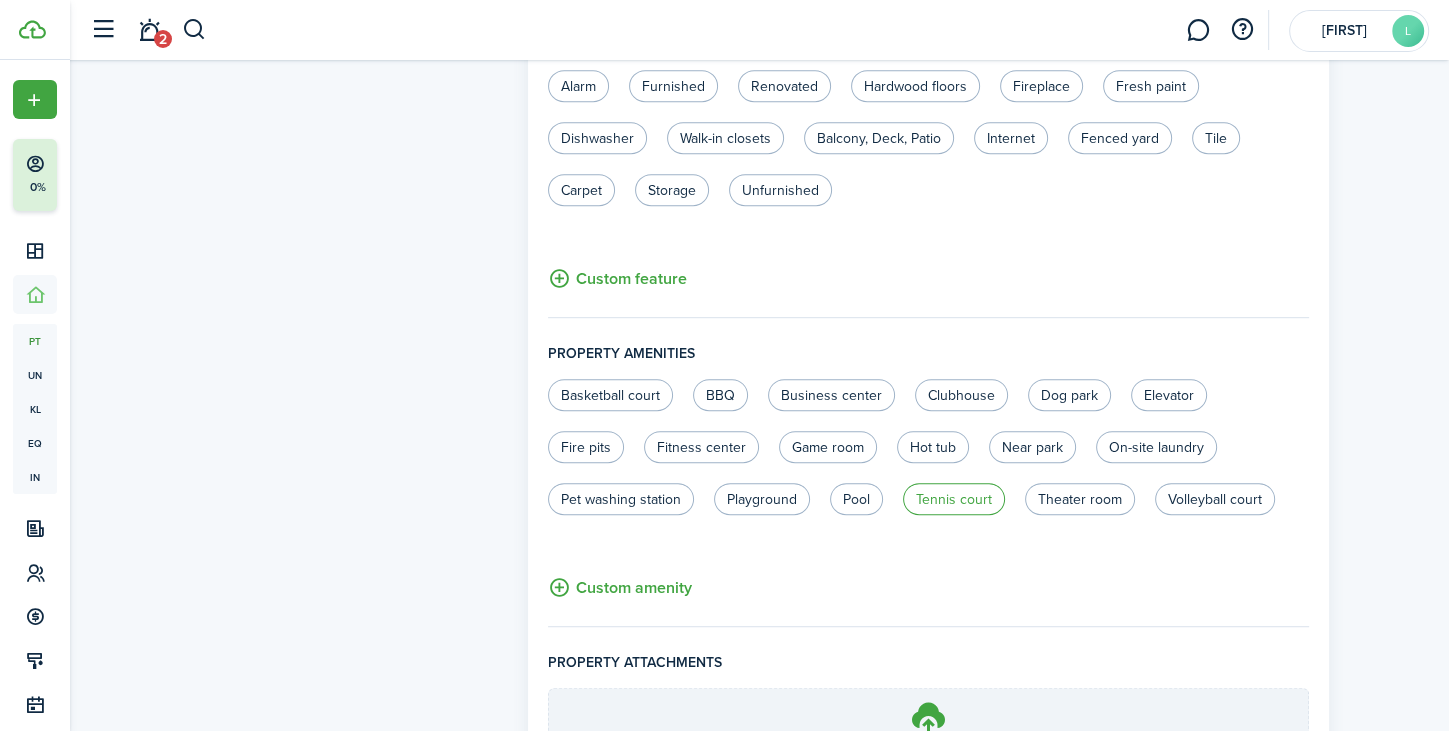 click on "Tennis court" at bounding box center (954, 499) 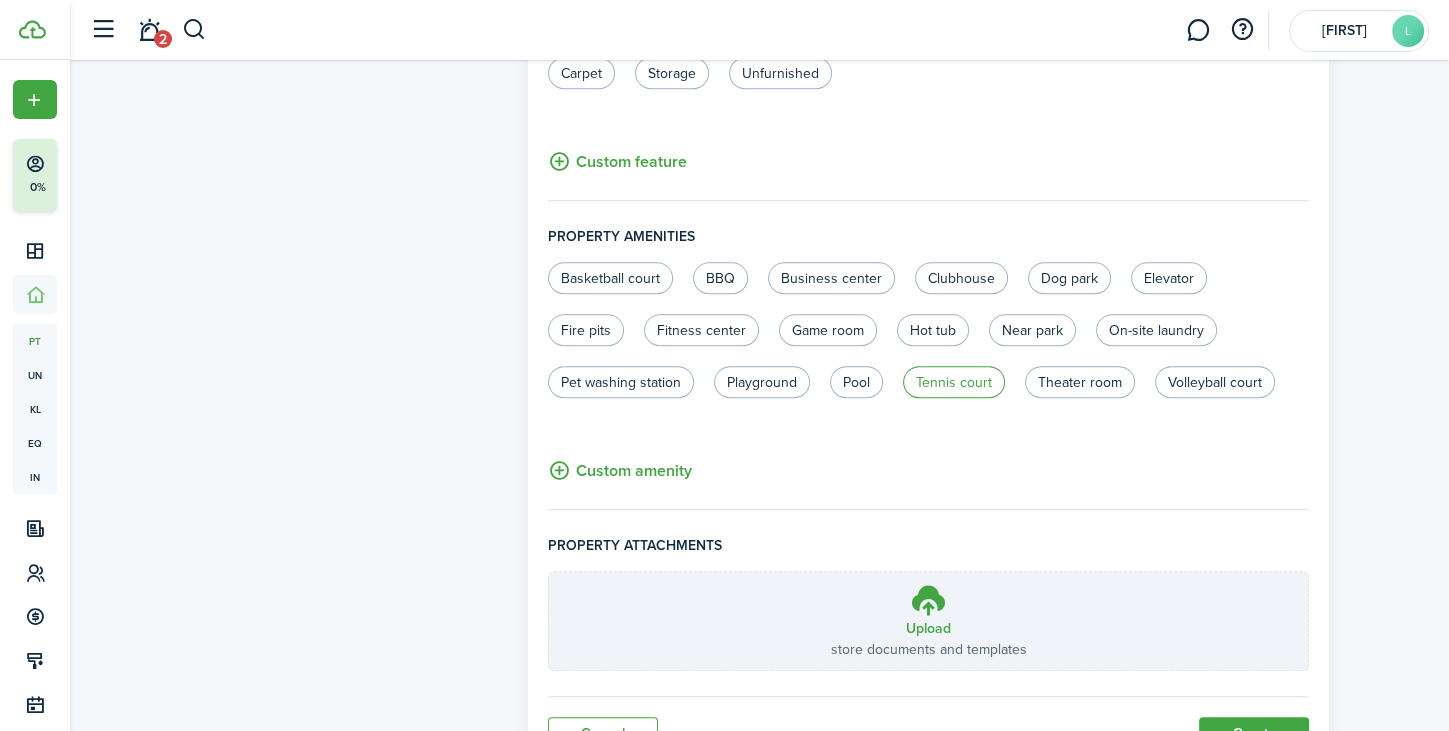 scroll, scrollTop: 1160, scrollLeft: 0, axis: vertical 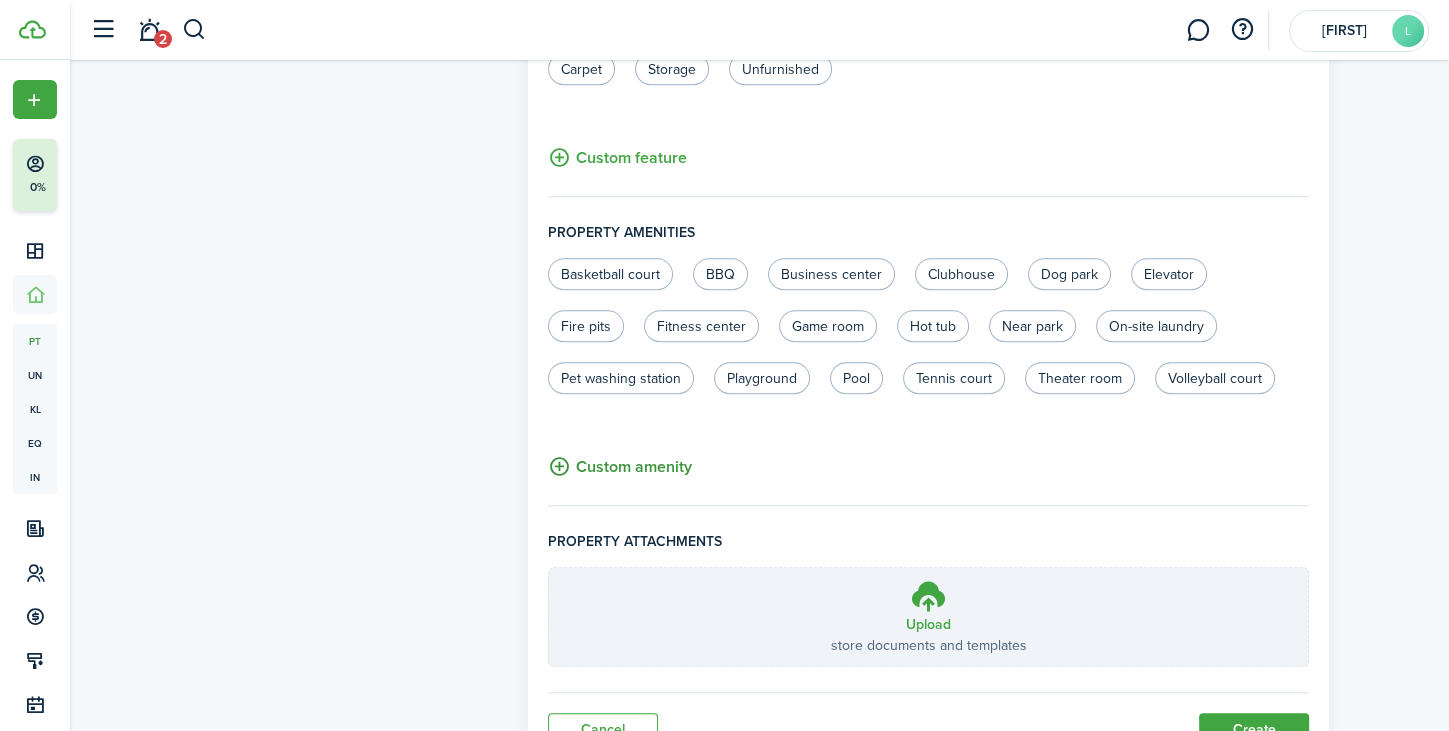 click on "Custom amenity" at bounding box center (620, 466) 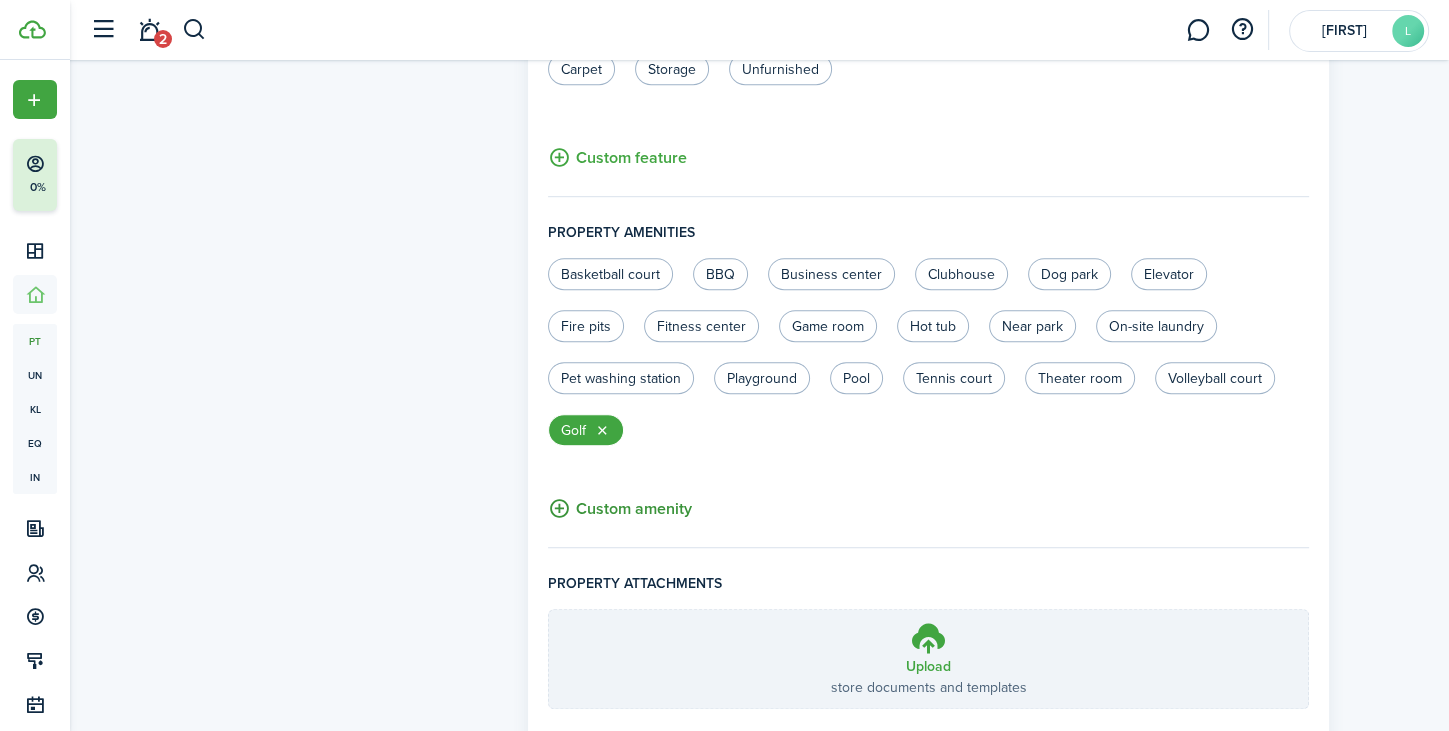 click on "Custom amenity" at bounding box center (620, 508) 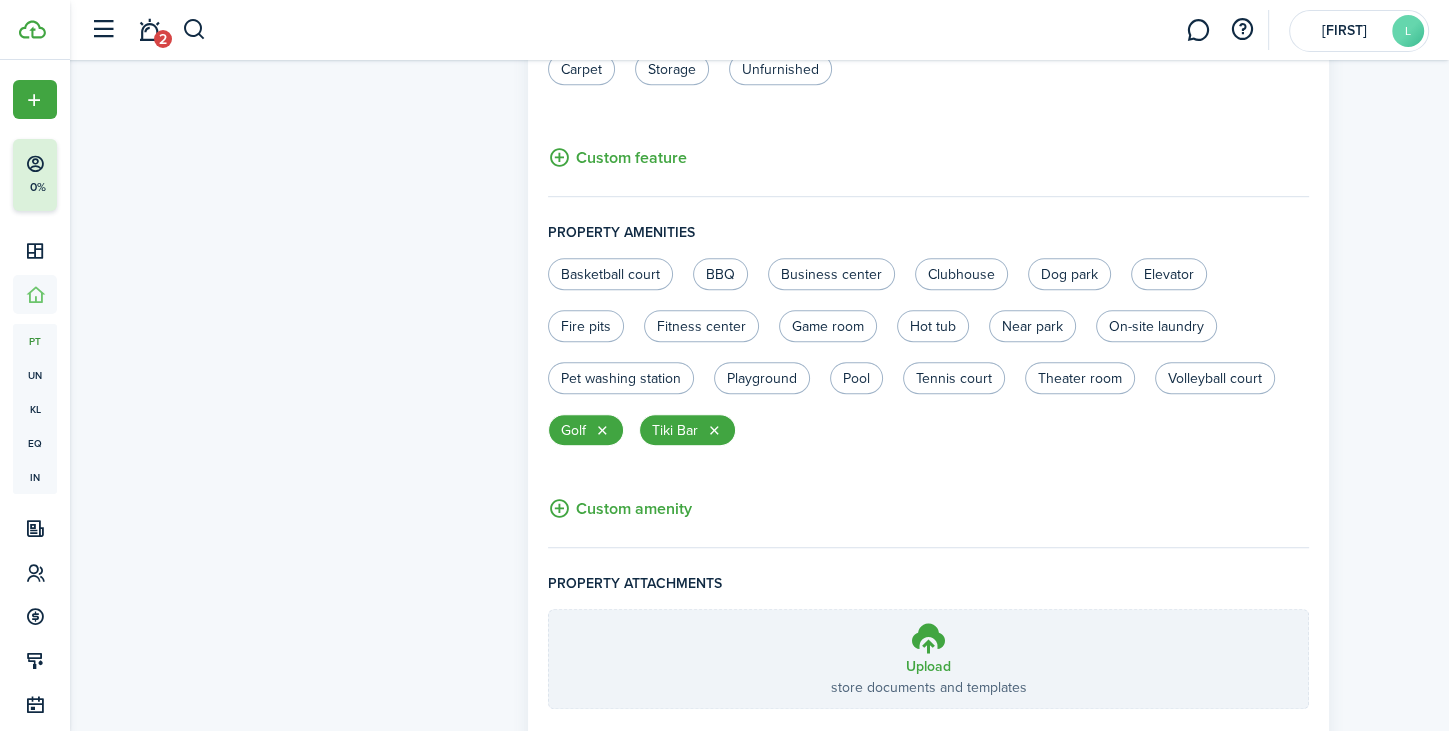 click on "Custom amenity" at bounding box center [620, 508] 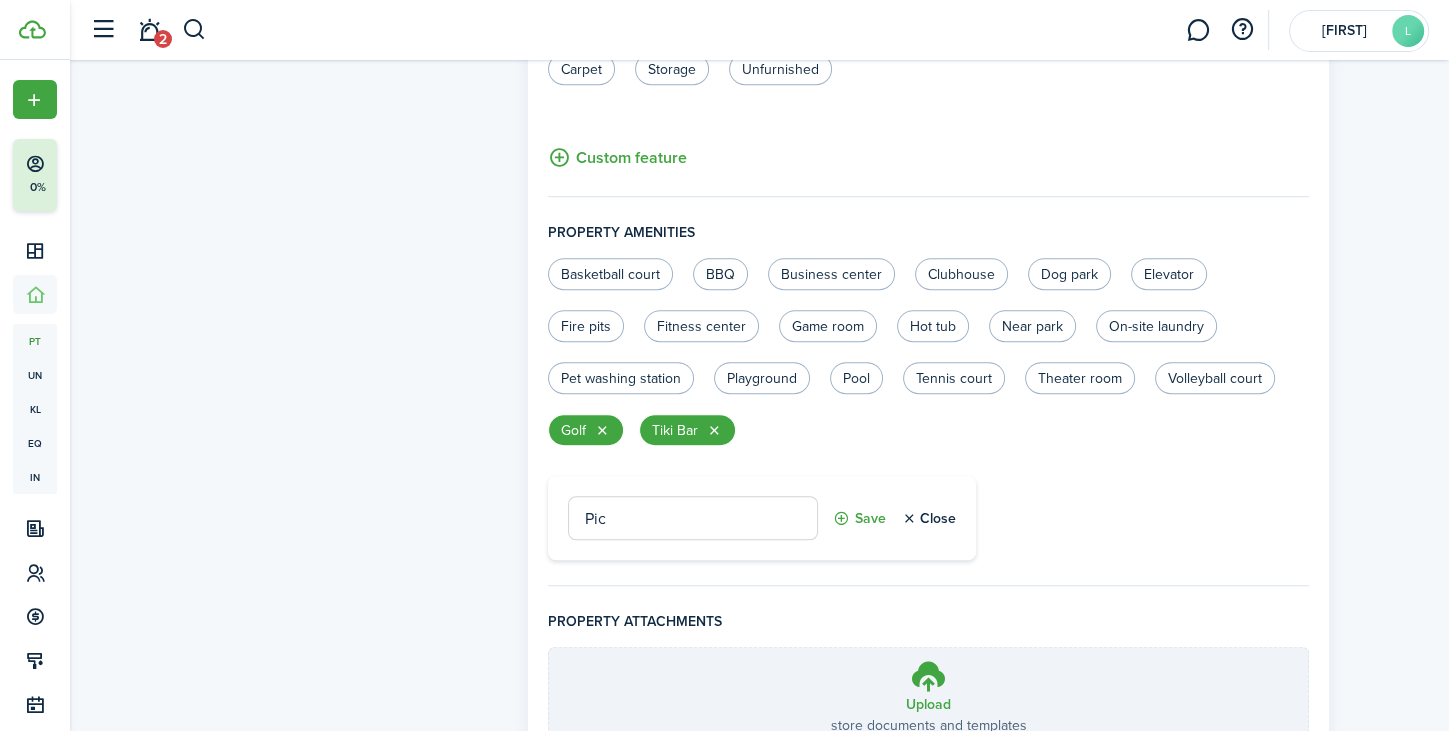 type on "Pick" 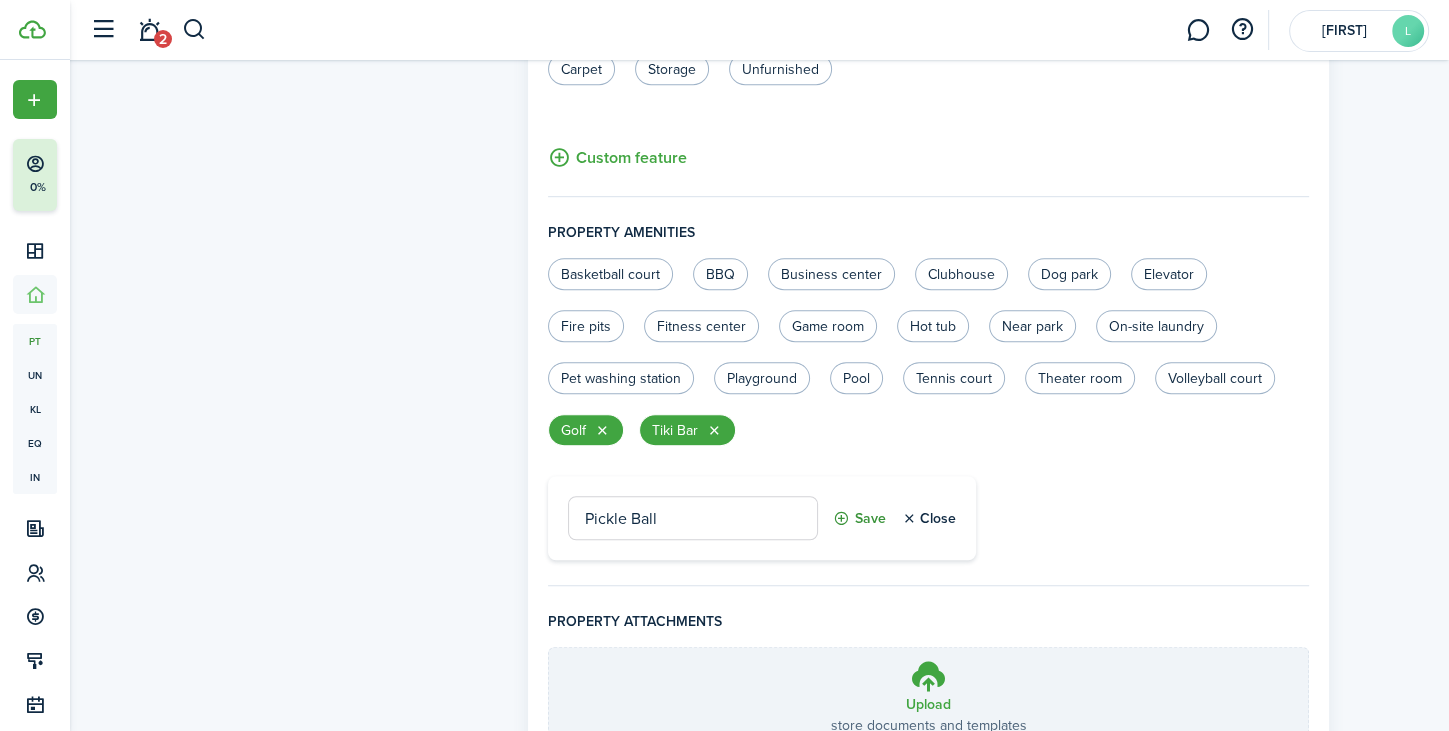 click on "Save" at bounding box center [859, 518] 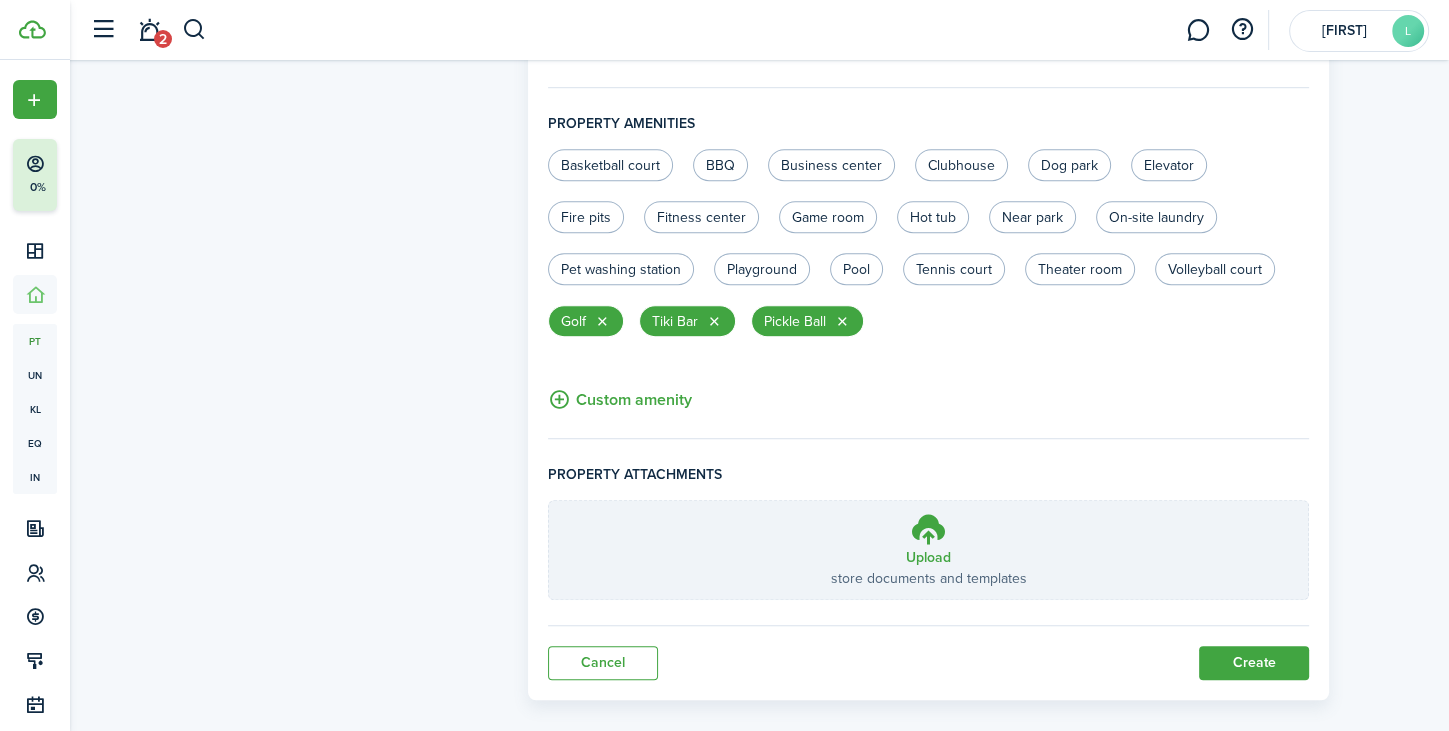 scroll, scrollTop: 1291, scrollLeft: 0, axis: vertical 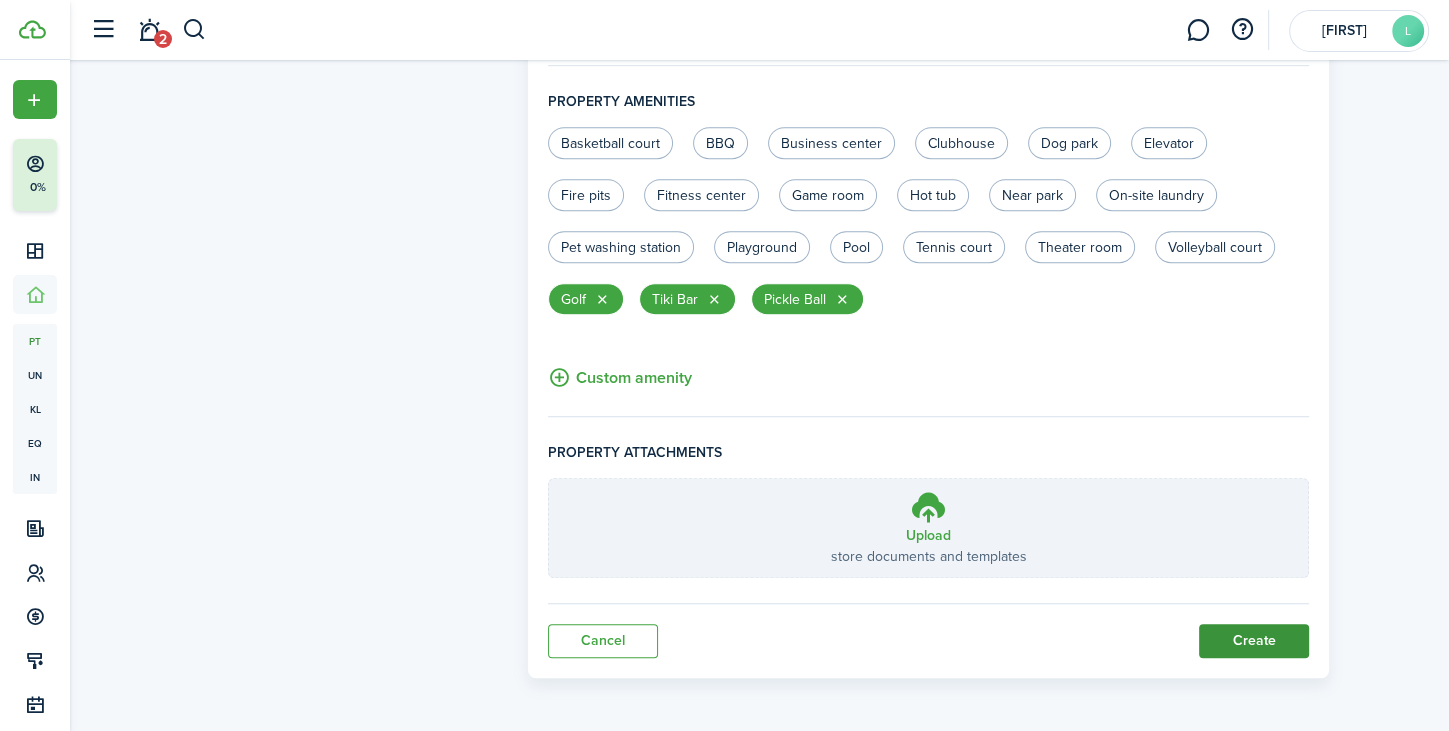 click on "Create" at bounding box center (1254, 641) 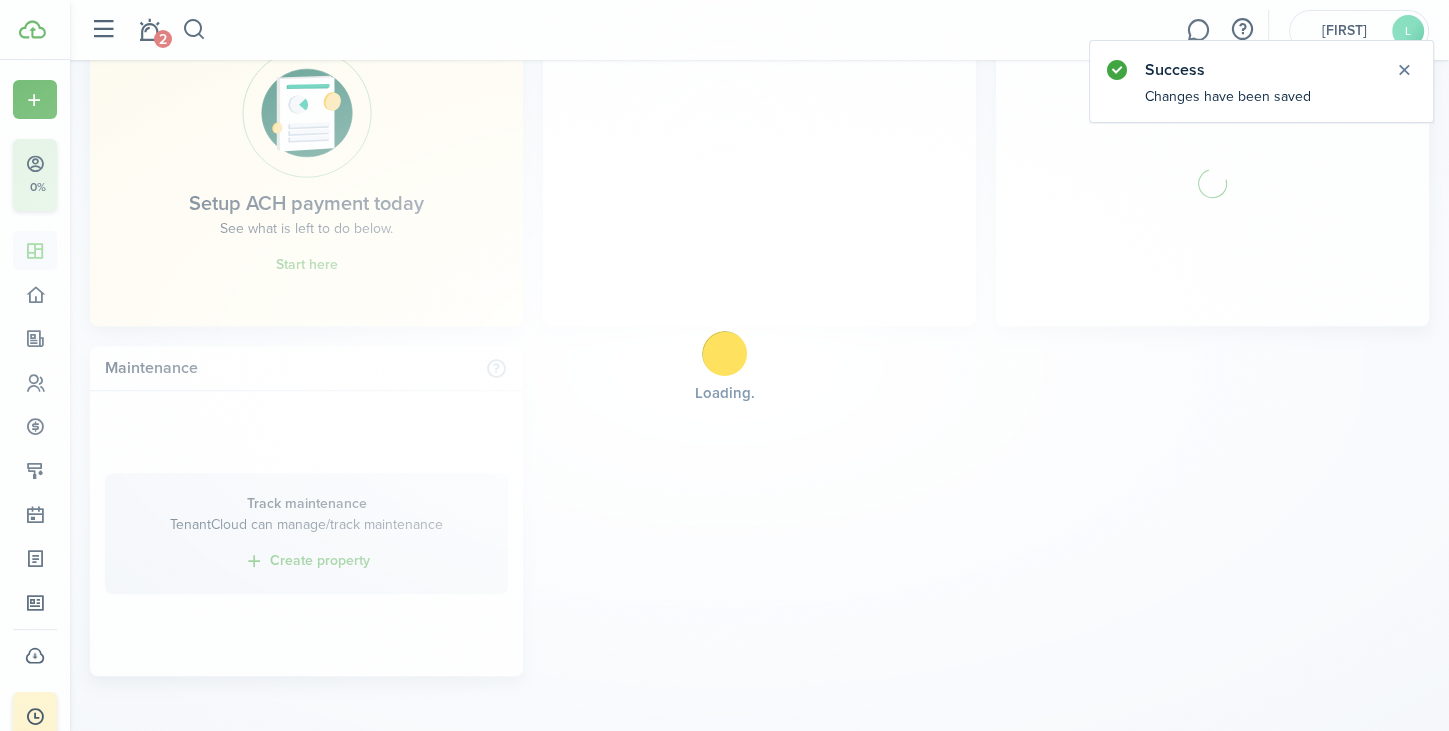 scroll, scrollTop: 0, scrollLeft: 0, axis: both 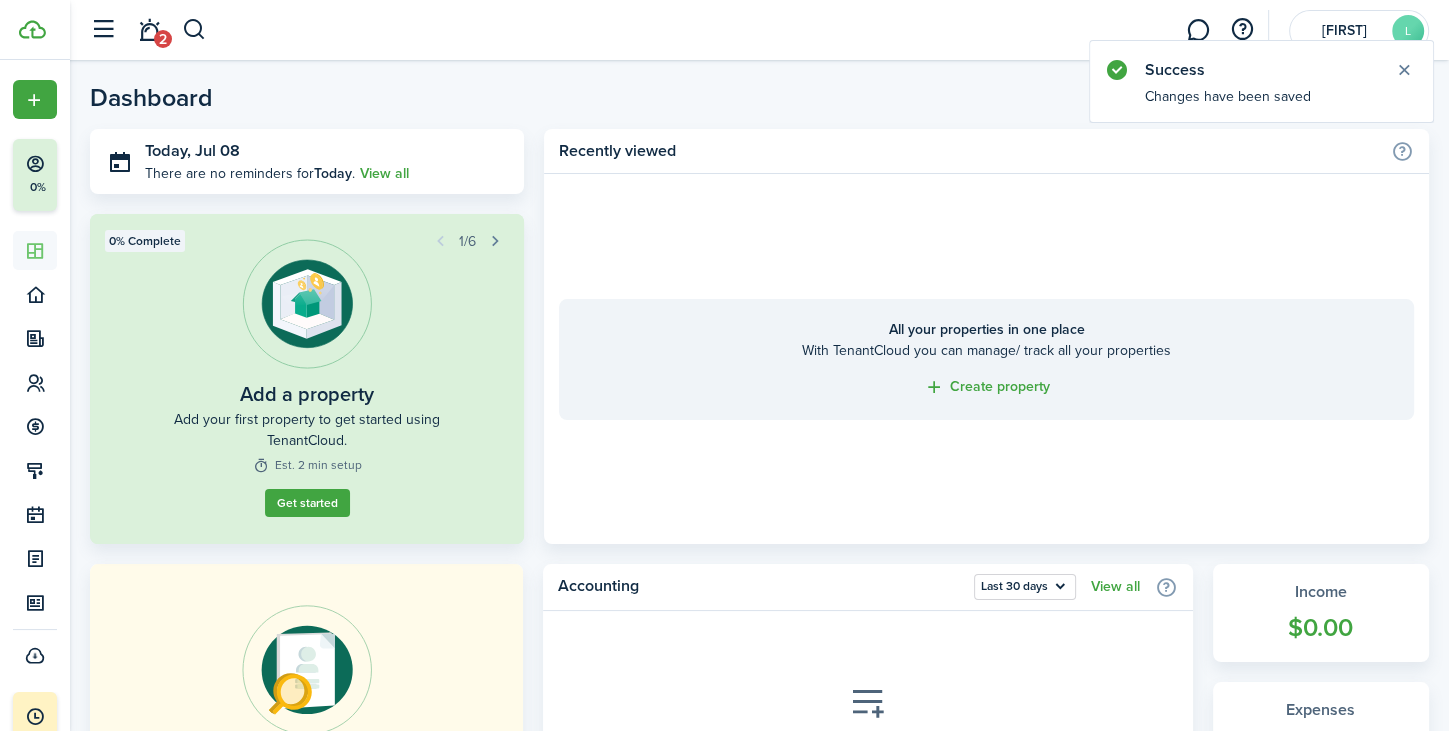 click on "Accounting  Last 30 days View all" at bounding box center (868, 587) 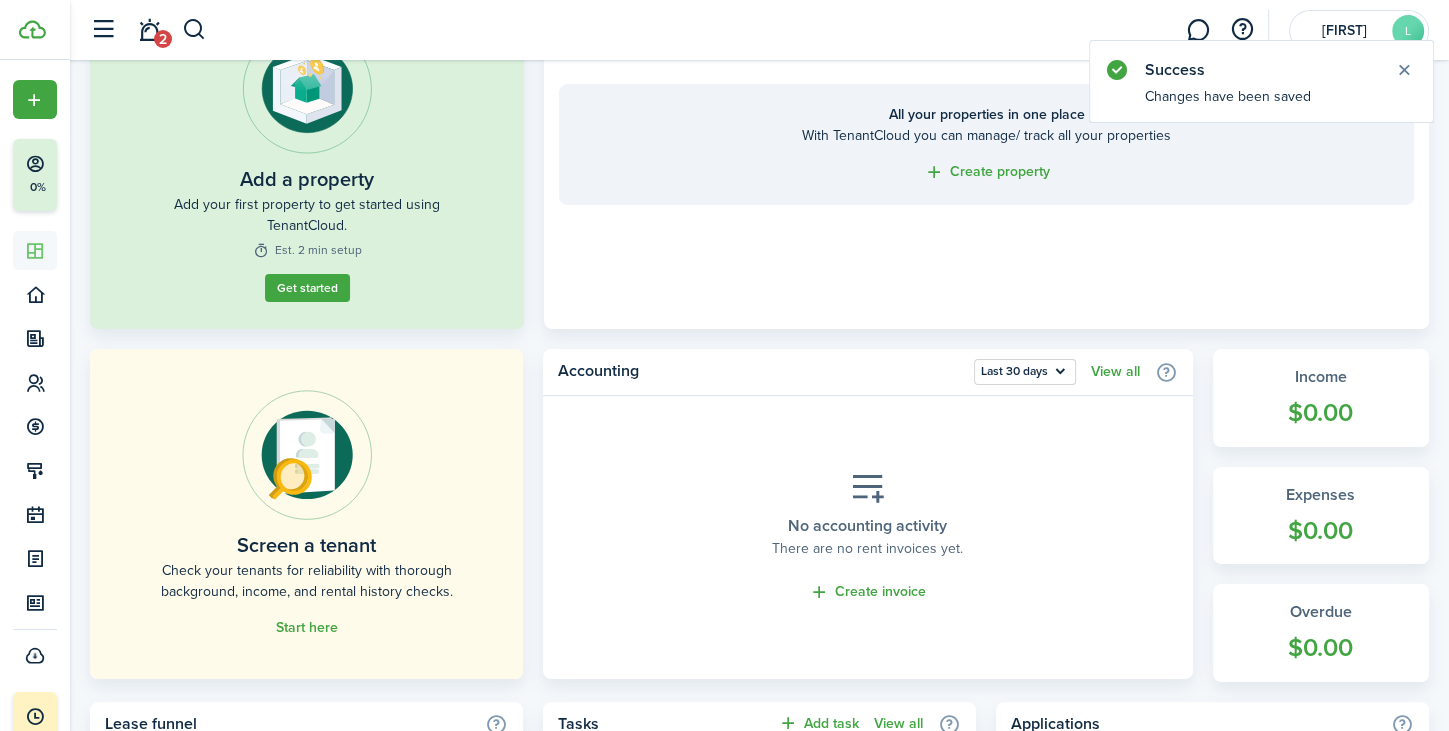 scroll, scrollTop: 224, scrollLeft: 0, axis: vertical 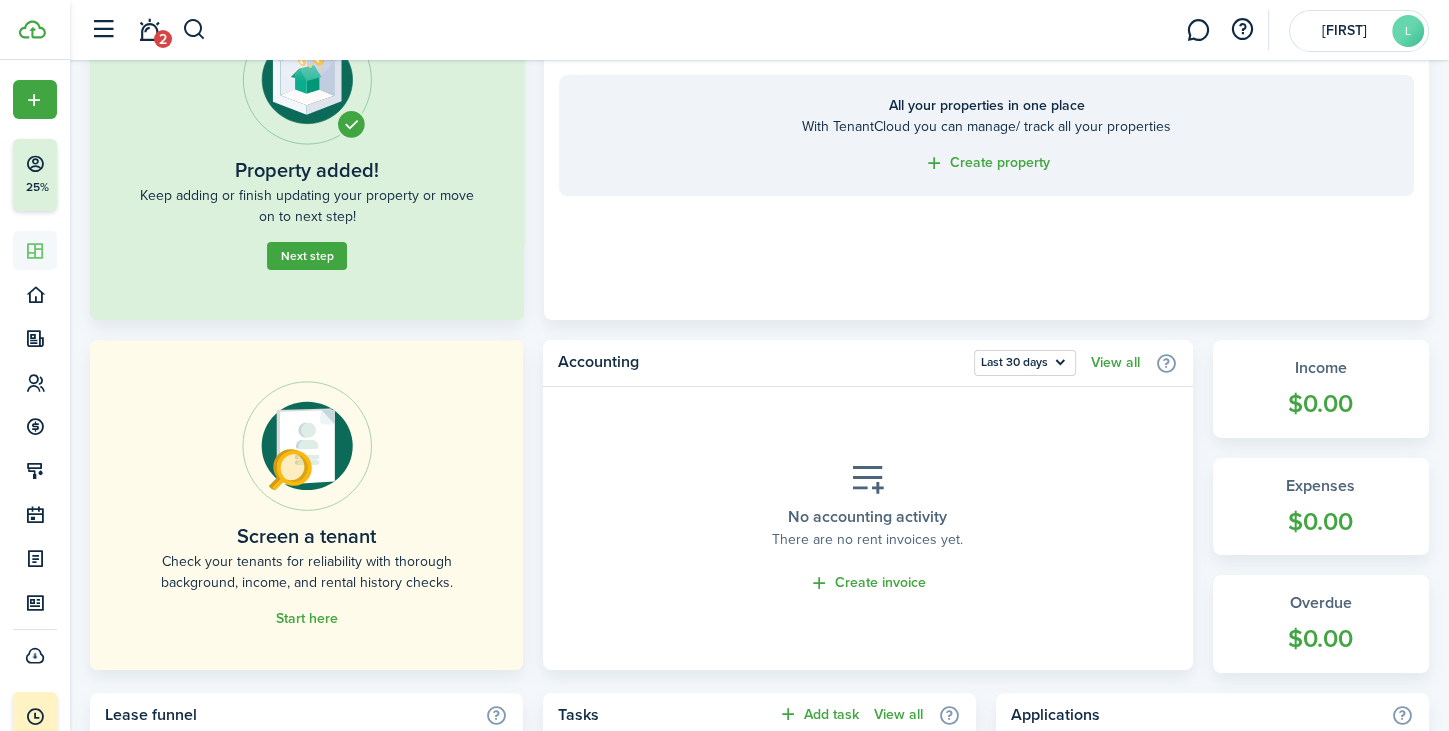 click on "Property added! Keep adding or finish updating your property or move on to next step! Next step" at bounding box center [307, 155] 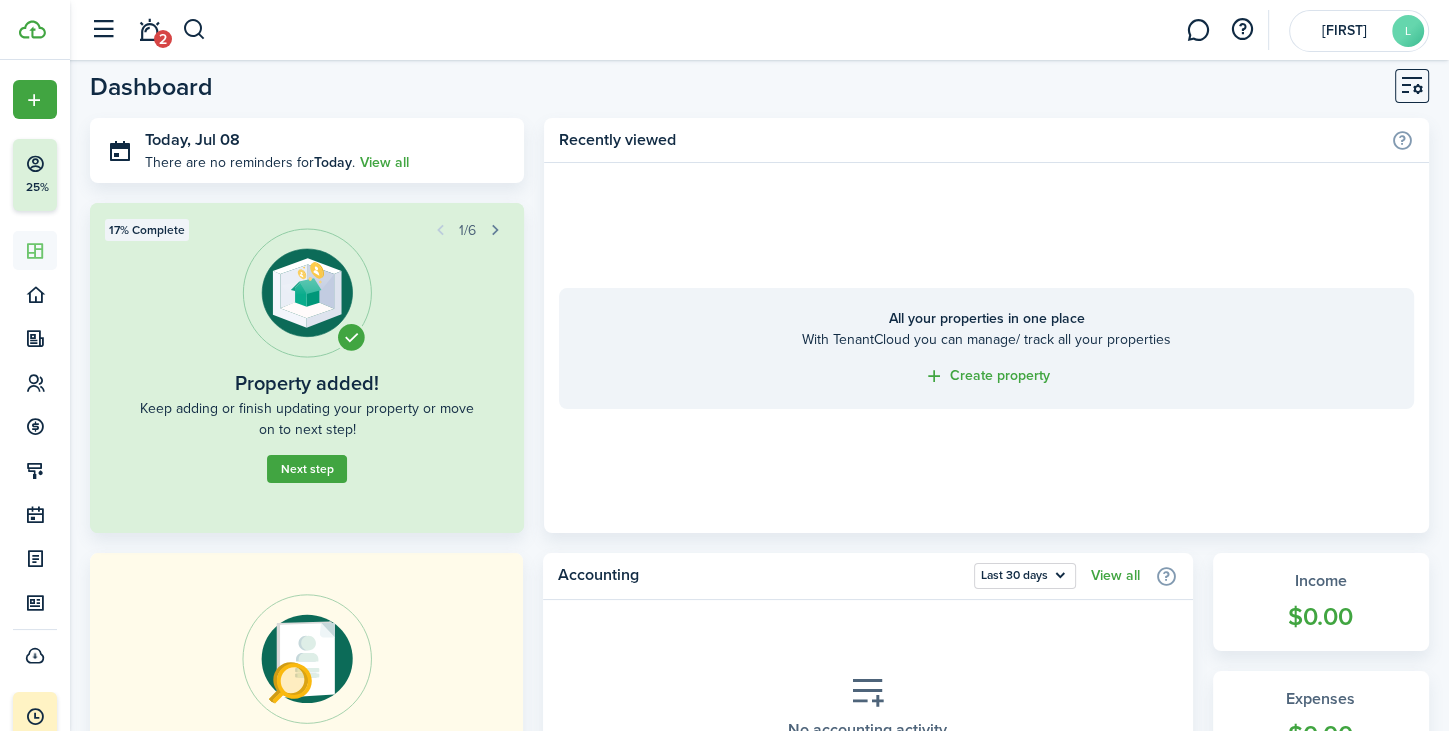 scroll, scrollTop: 7, scrollLeft: 0, axis: vertical 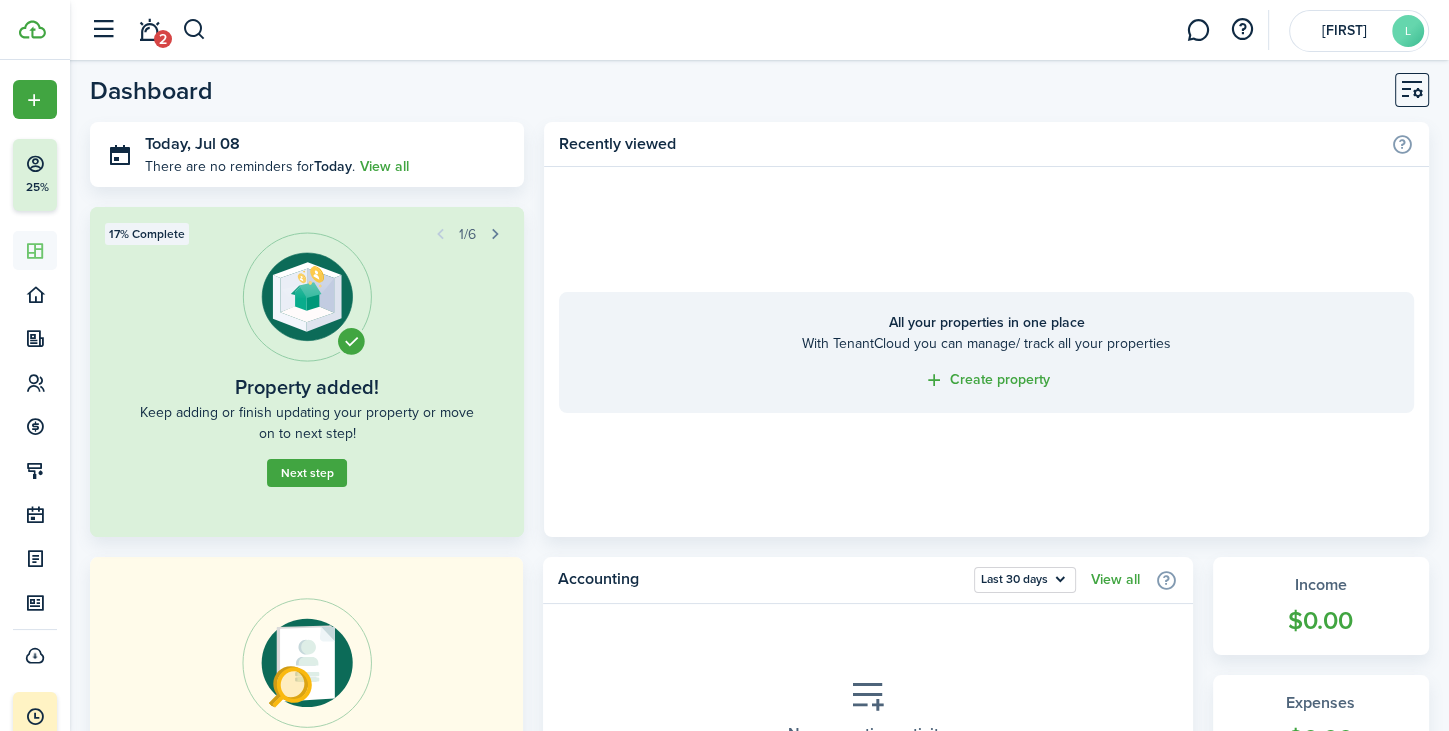 click on "Screen a tenant  Check your tenants for reliability with thorough background, income, and rental history checks.   Start here   Accounting  Last 30 days View all No accounting activity There are no rent invoices yet.  Create invoice  Income $0.00 Expenses  $0.00  Overdue $0.00" at bounding box center [759, 723] 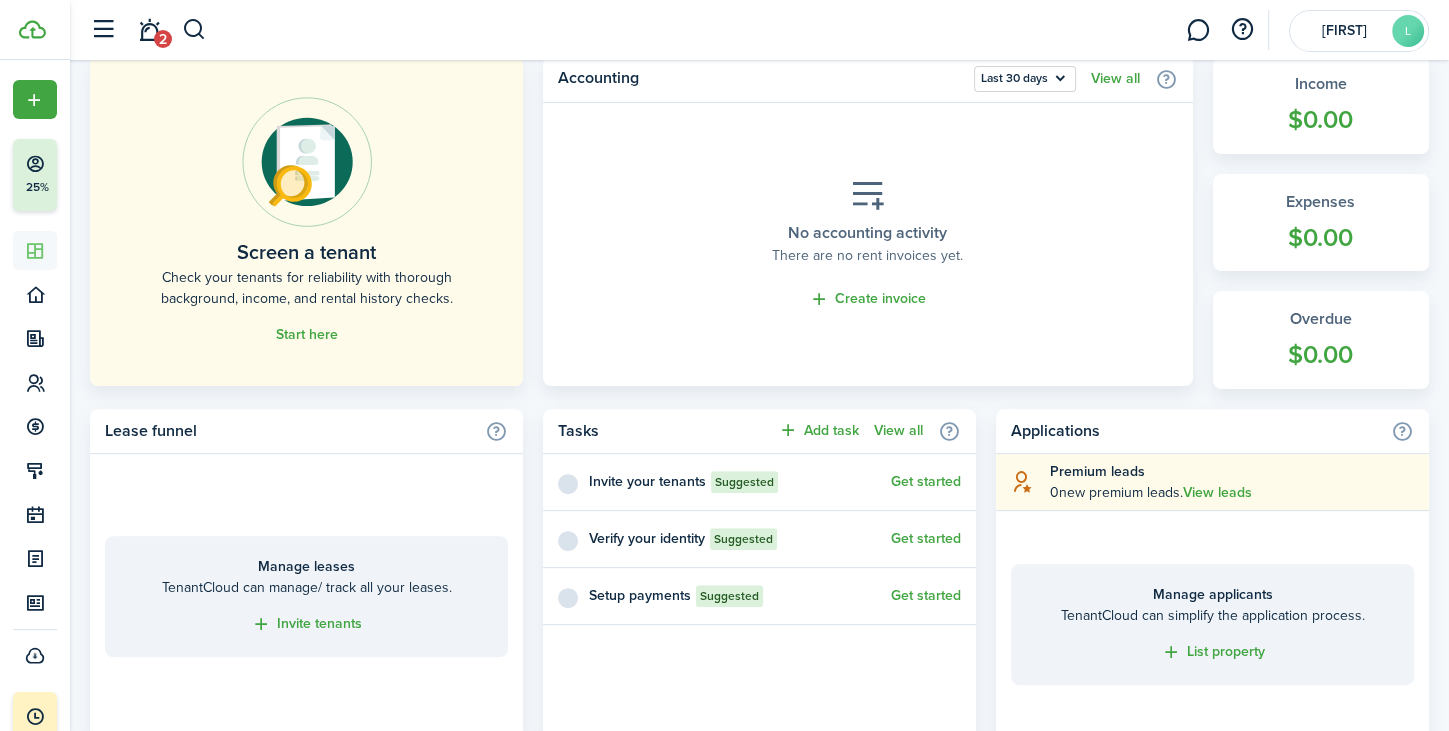 scroll, scrollTop: 511, scrollLeft: 0, axis: vertical 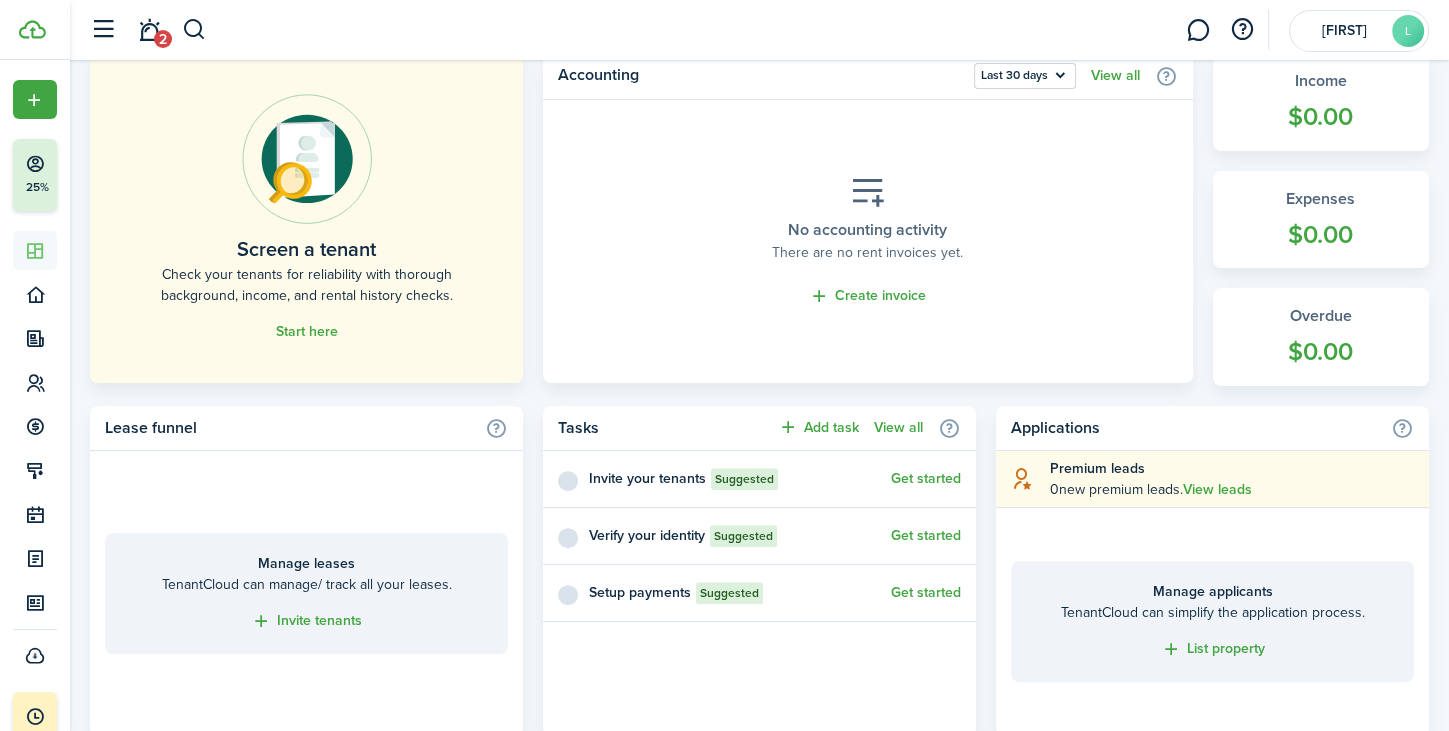 click on "Setup payments" at bounding box center [647, 478] 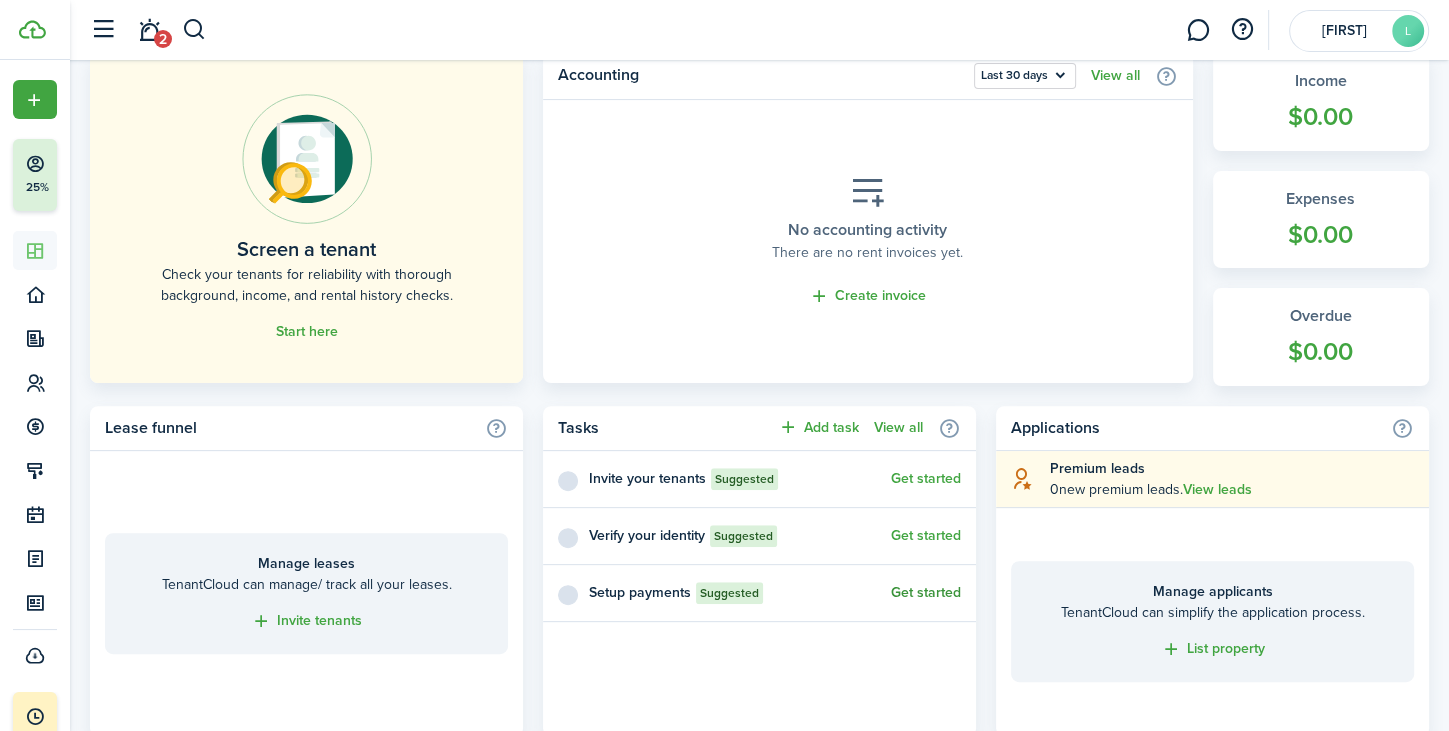 click on "Get started" at bounding box center (926, 593) 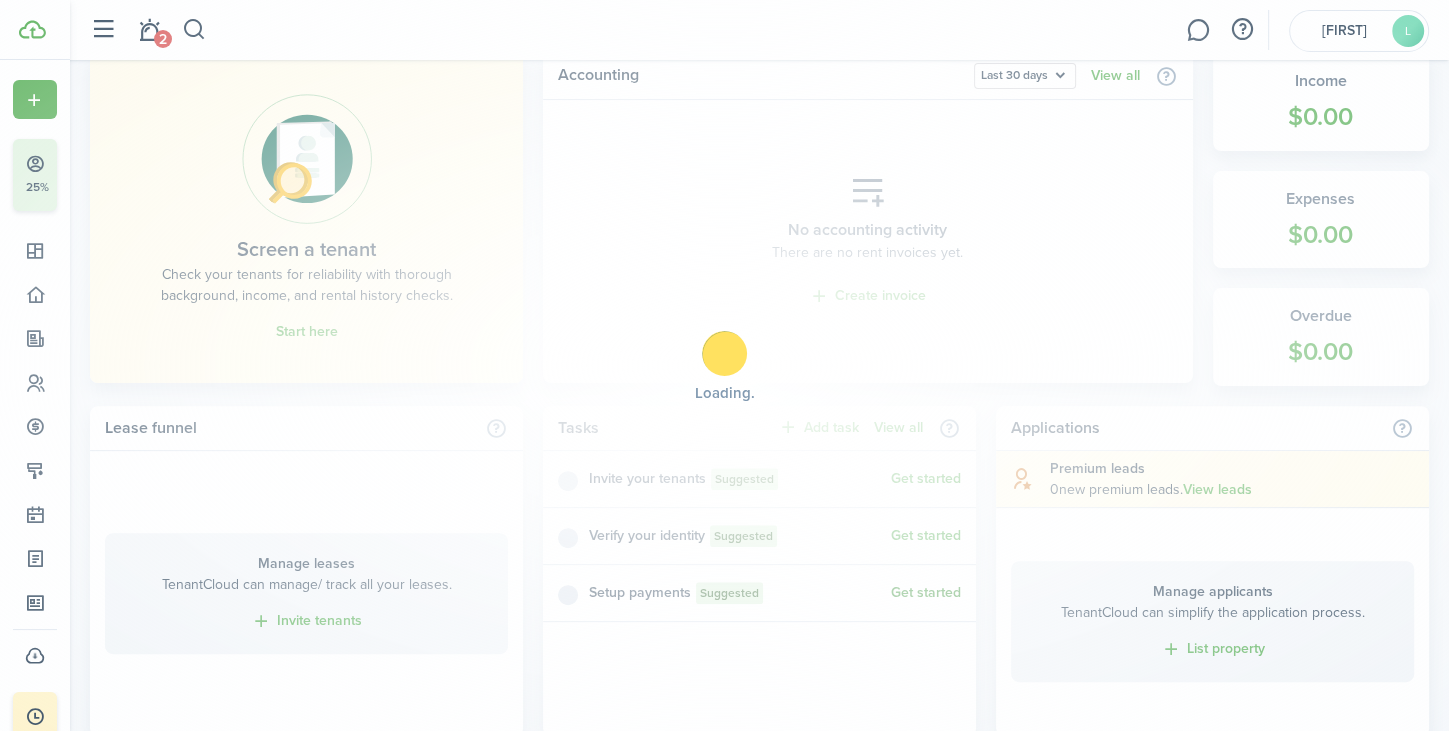 scroll, scrollTop: 0, scrollLeft: 0, axis: both 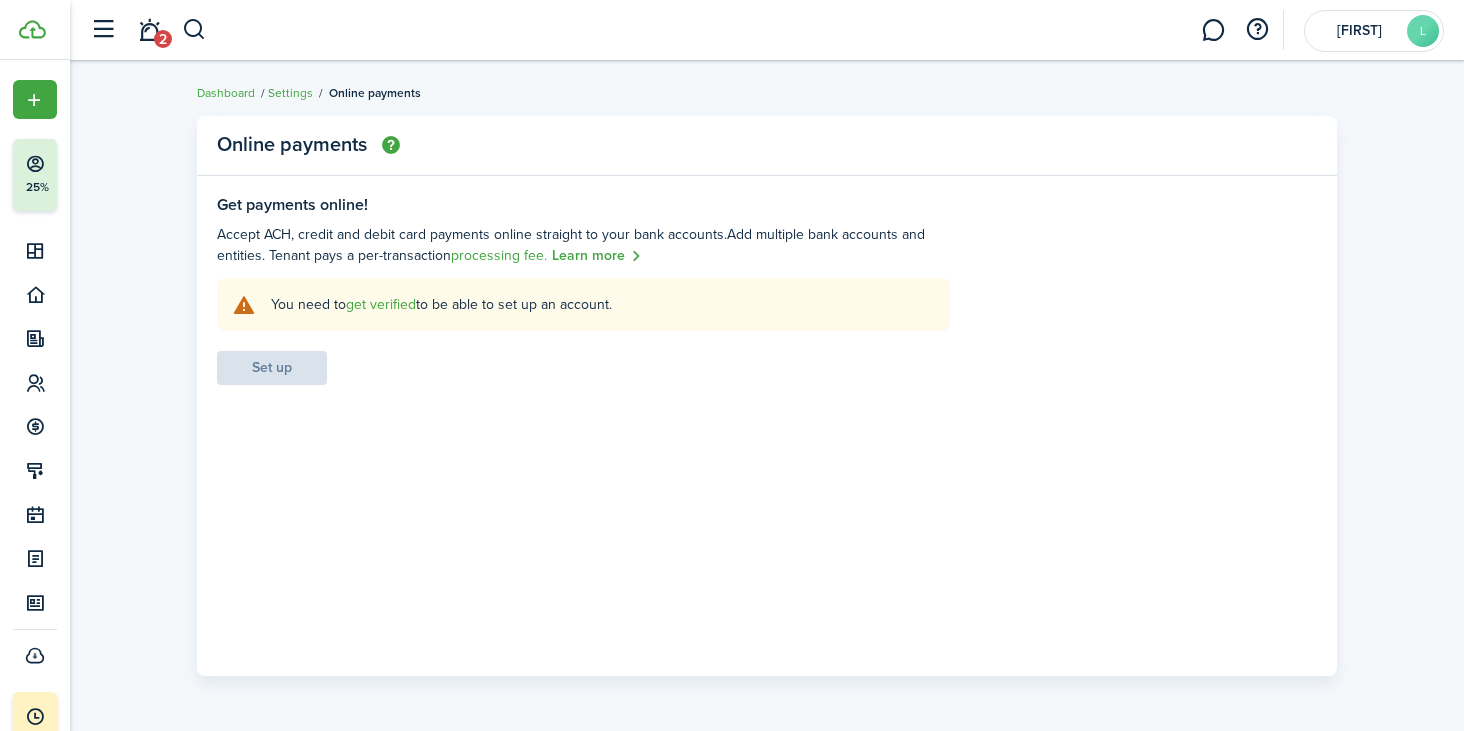 click on "Get payments online!  Accept ACH, credit and debit card payments online straight to your bank accounts.   Add multiple bank accounts and entities. Tenant pays a per-transaction  processing fee.  Learn more   You need to   get verified   to be able to set up an account.  Set up" at bounding box center (767, 436) 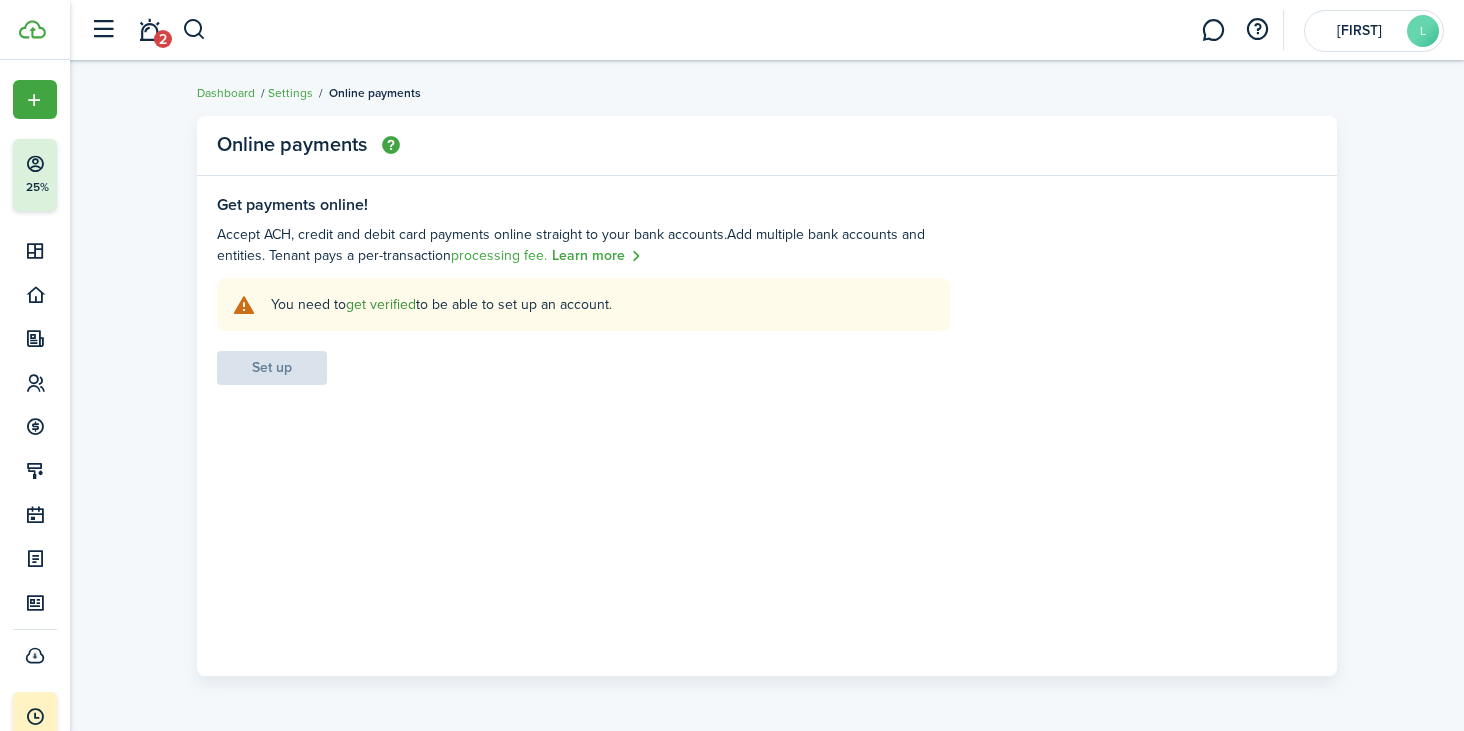 click on "get verified" at bounding box center (381, 304) 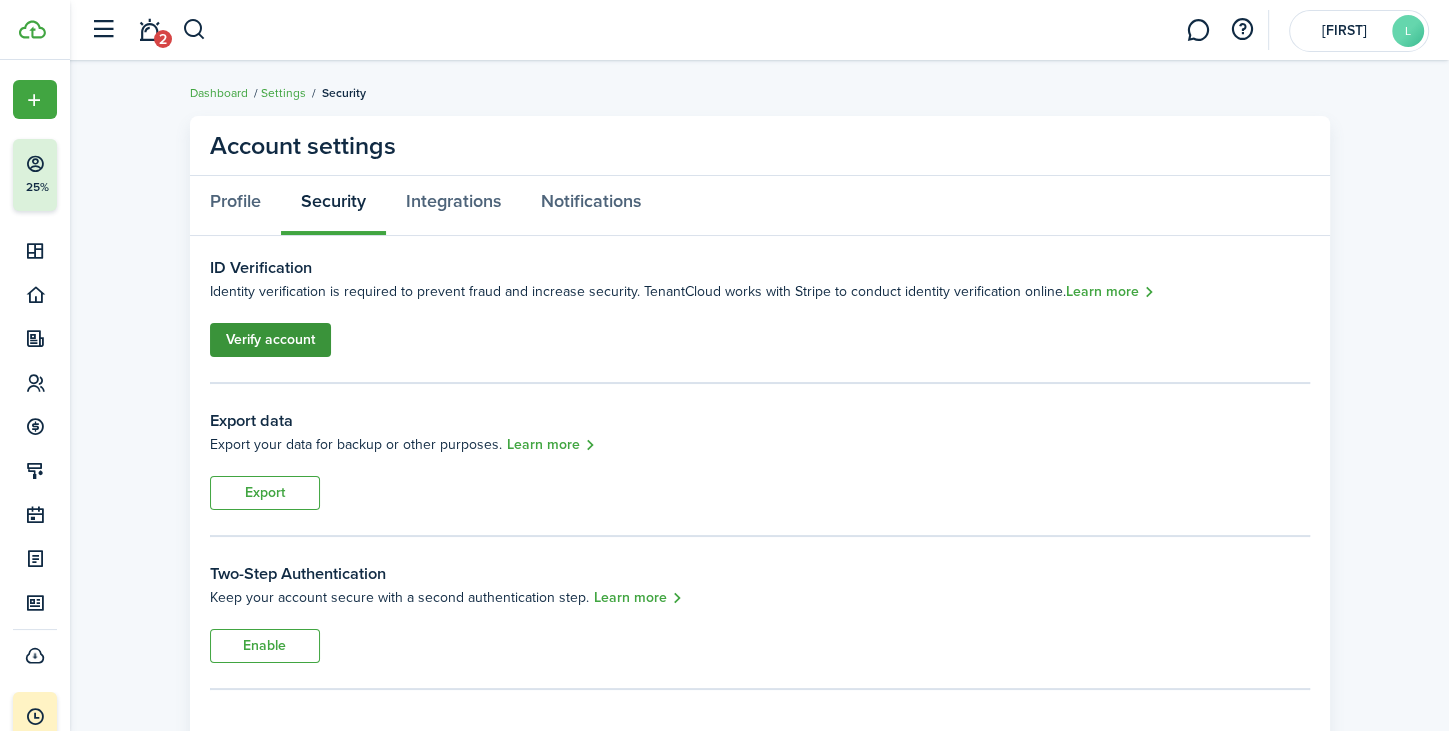 click on "Verify account" at bounding box center [270, 340] 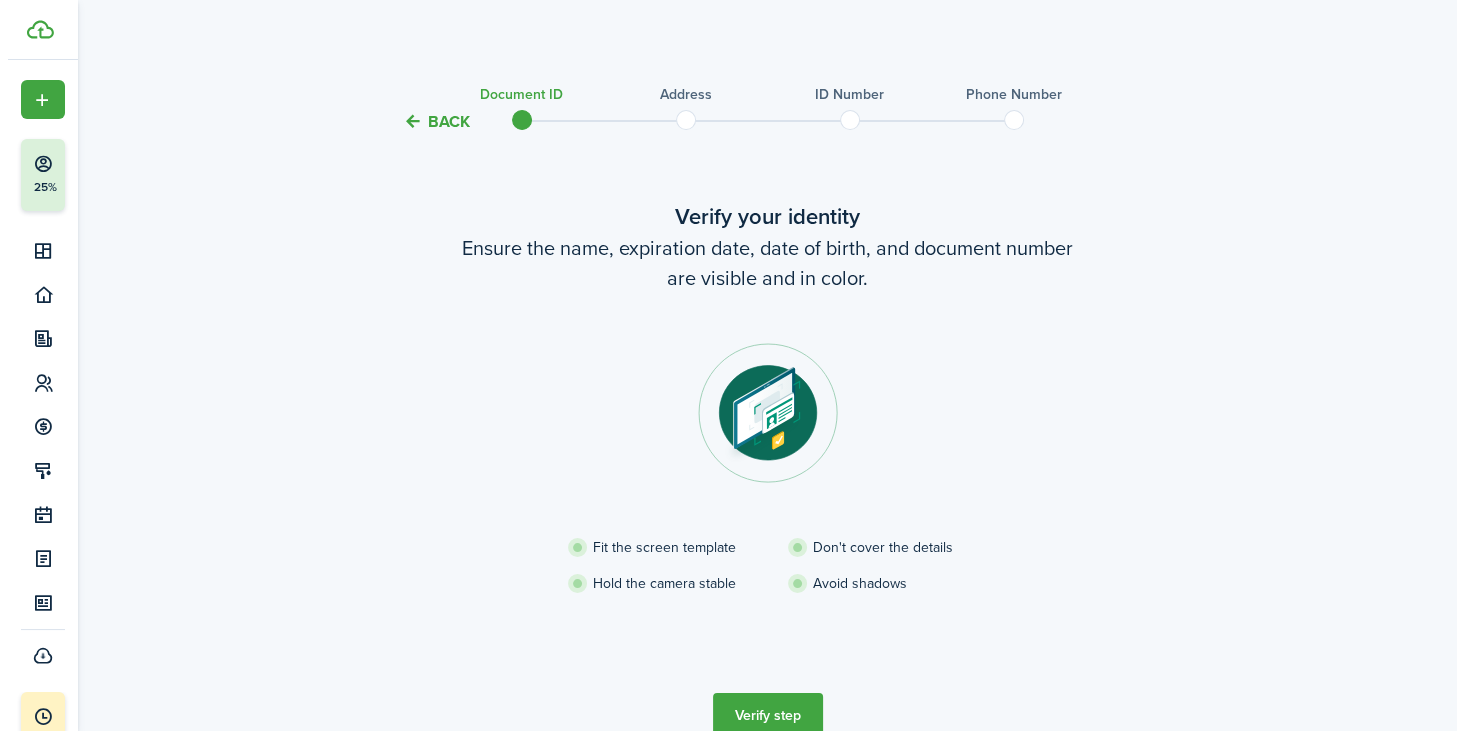 scroll, scrollTop: 101, scrollLeft: 0, axis: vertical 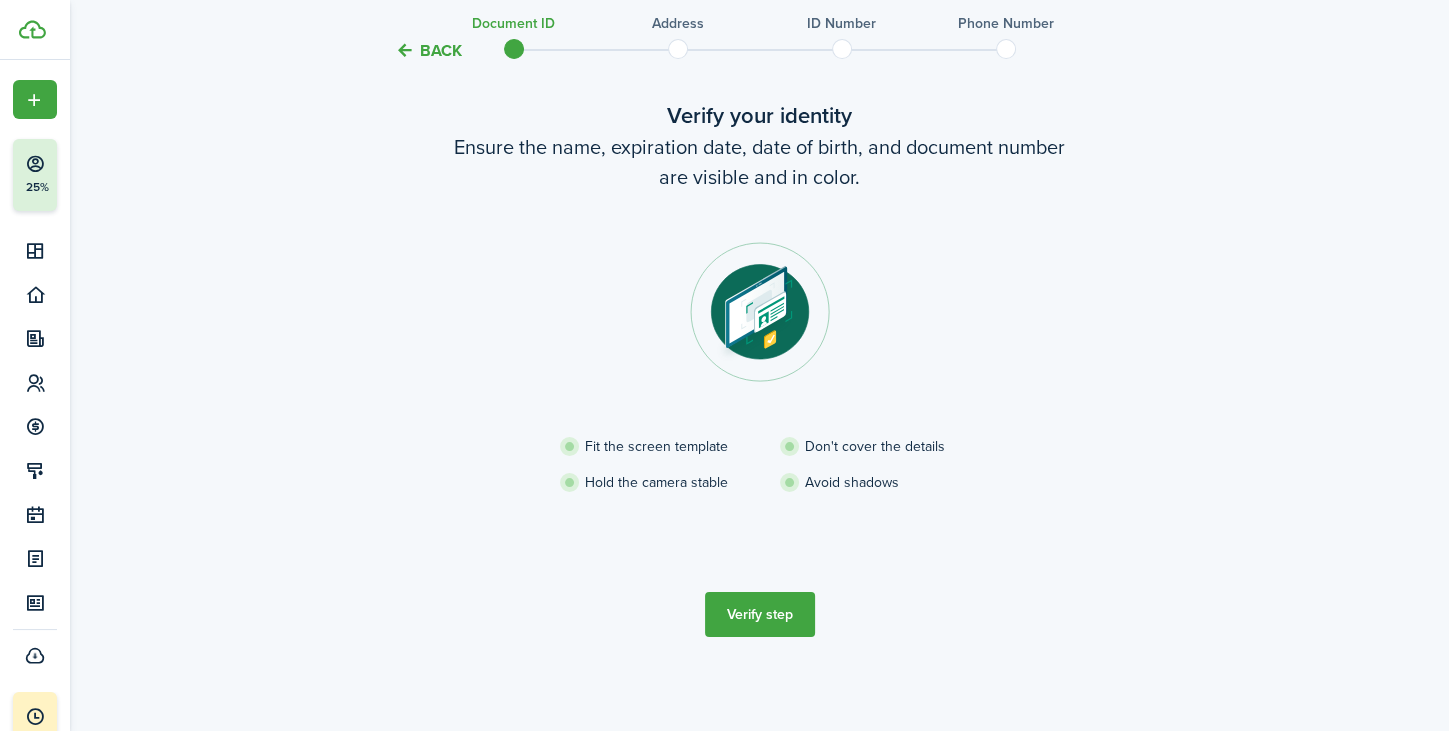 click on "Verify step" at bounding box center (760, 614) 